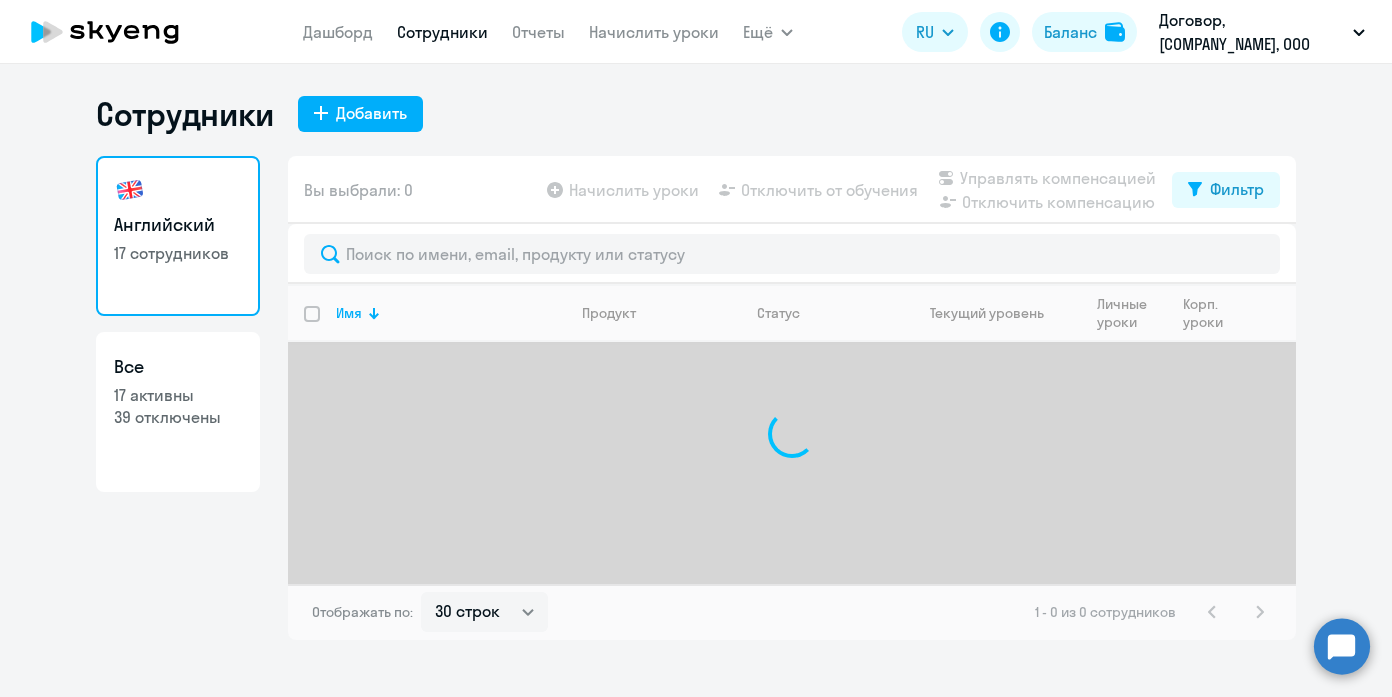 select on "30" 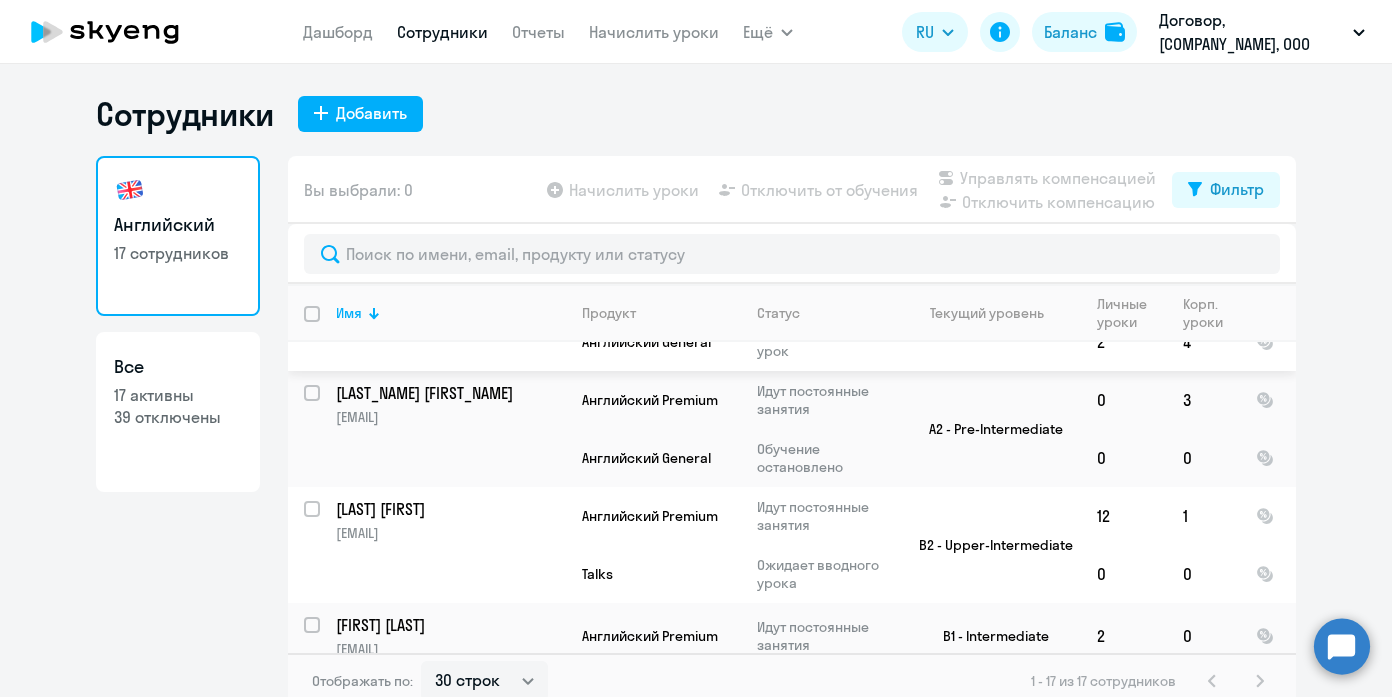 scroll, scrollTop: 1093, scrollLeft: 0, axis: vertical 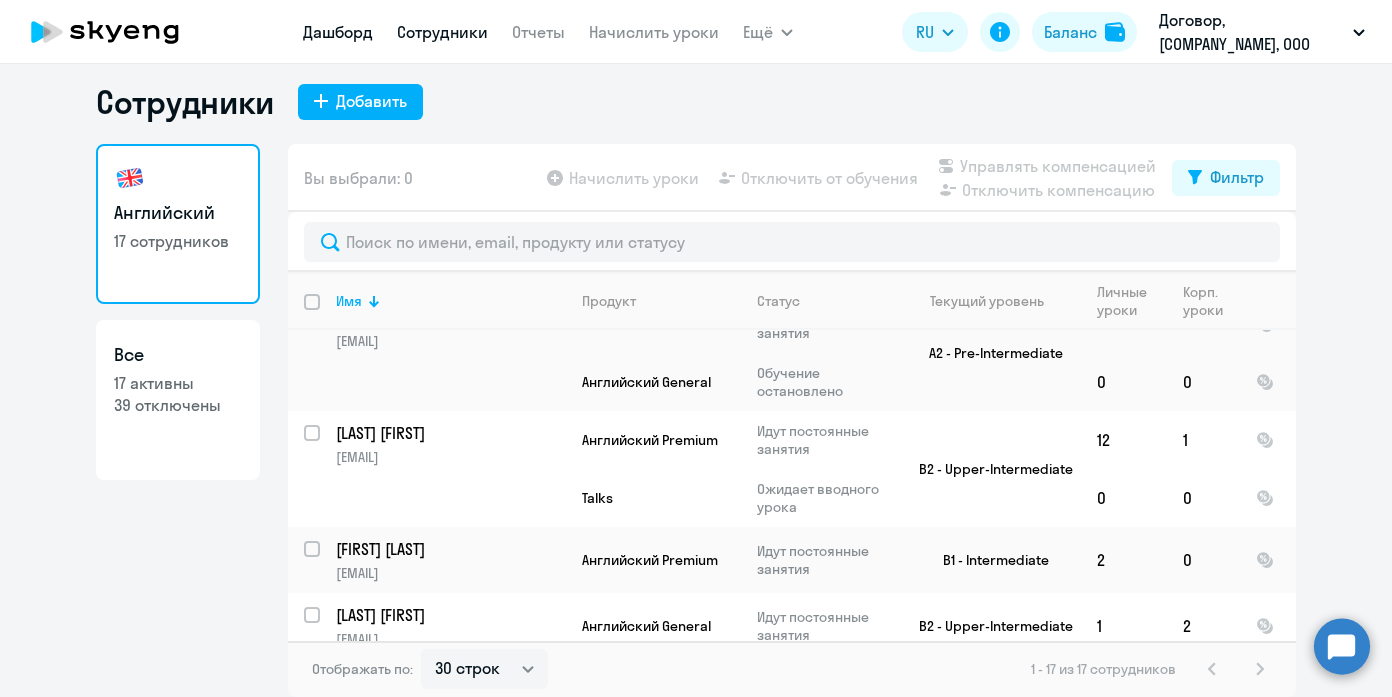click on "Дашборд" at bounding box center (338, 32) 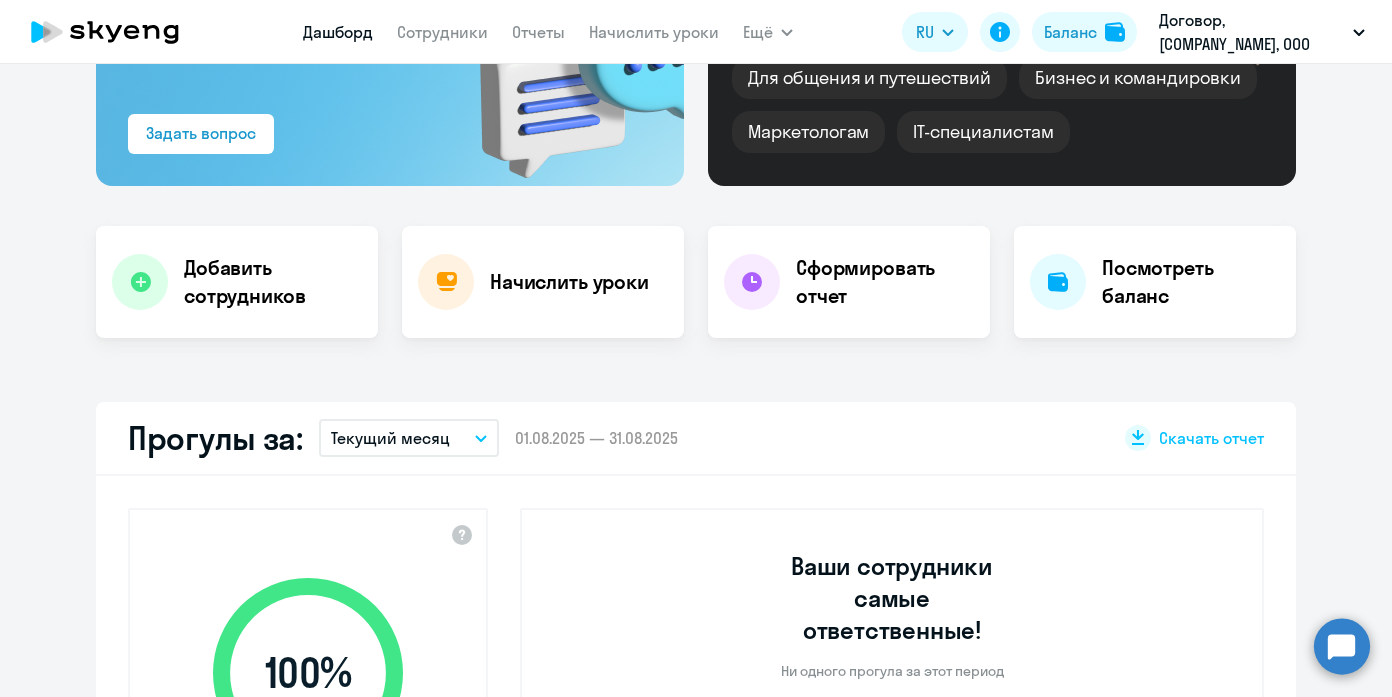 scroll, scrollTop: 273, scrollLeft: 0, axis: vertical 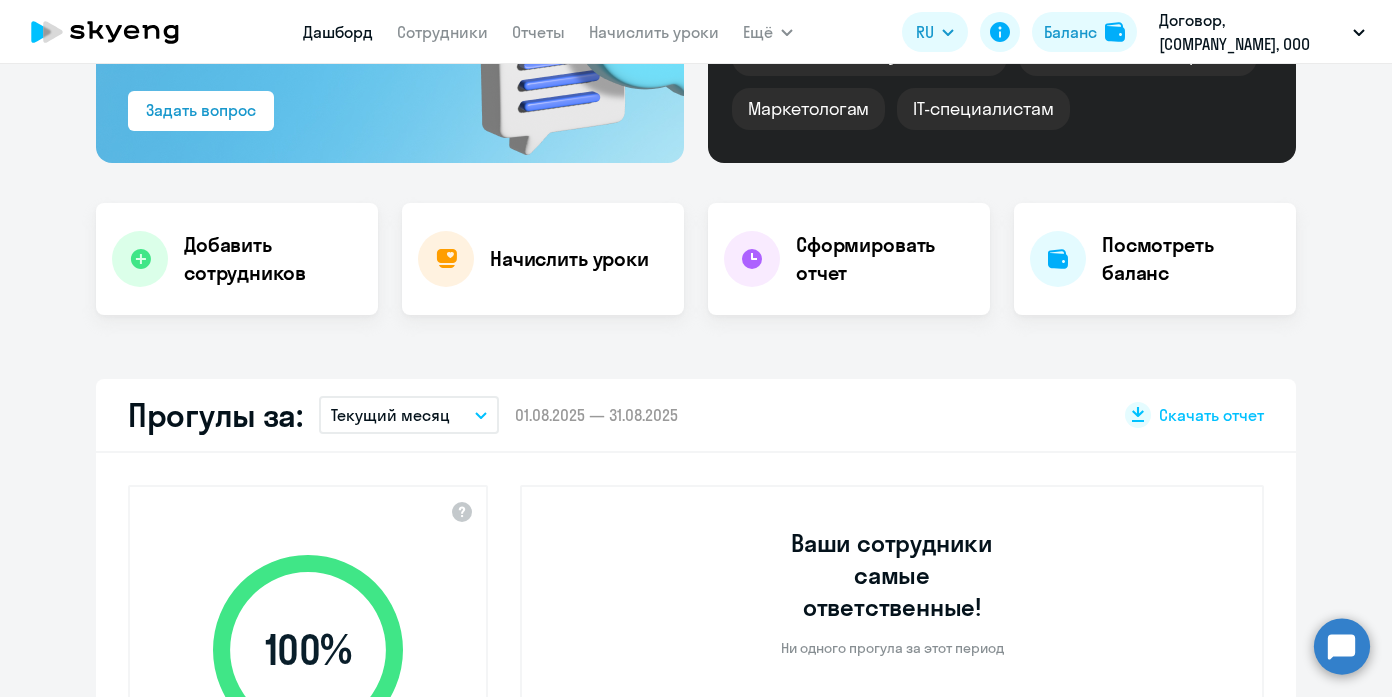 click on "Текущий месяц" at bounding box center [390, 415] 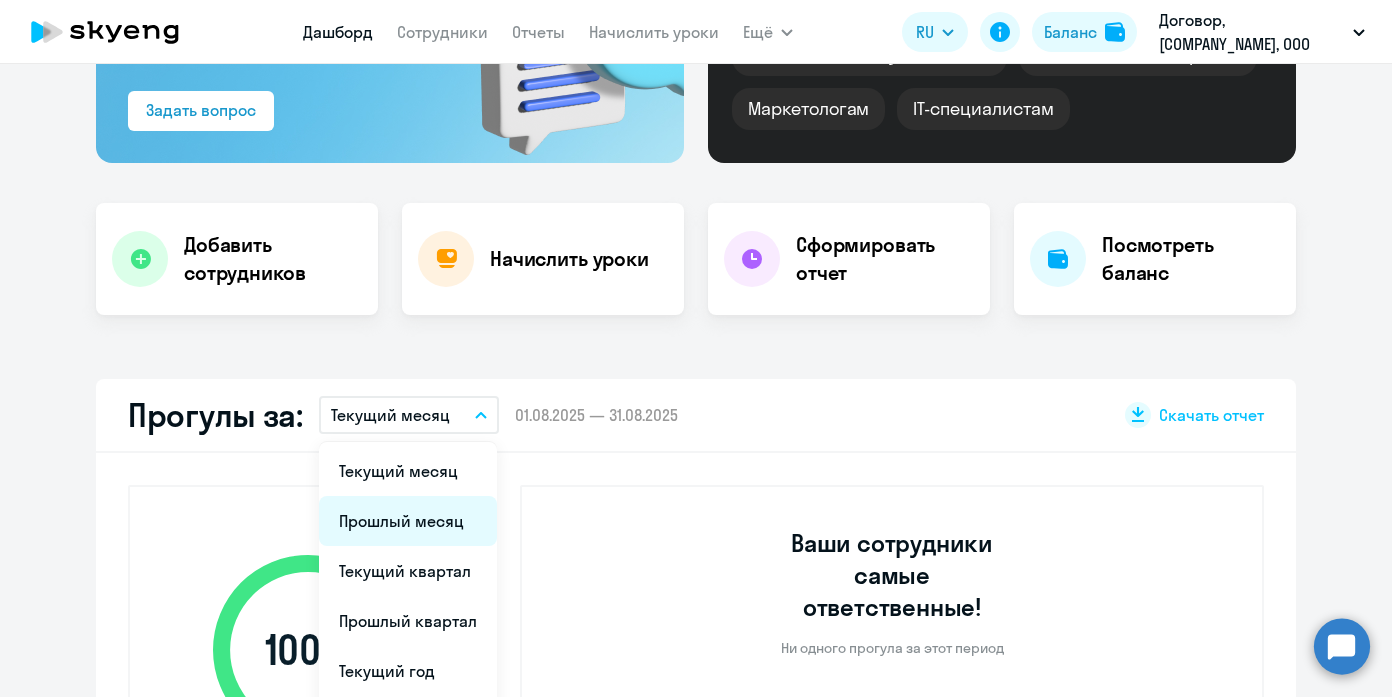 click on "Прошлый месяц" at bounding box center [408, 521] 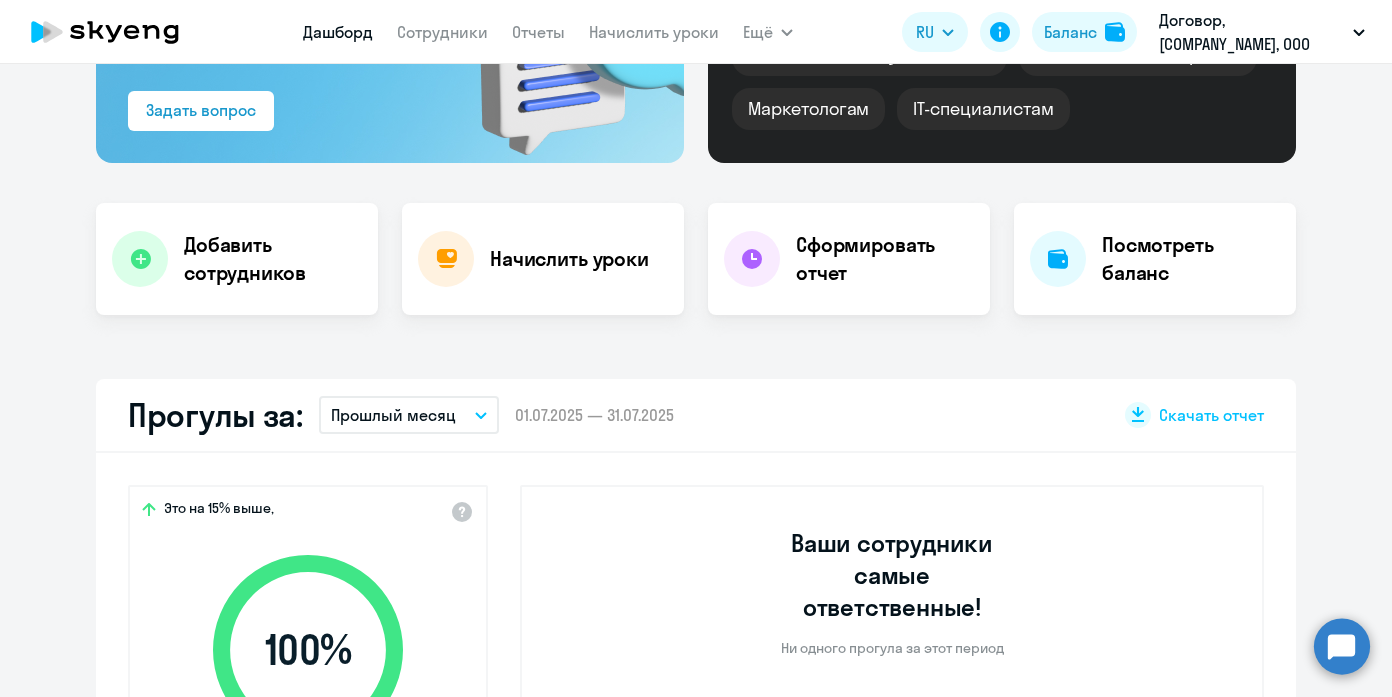 scroll, scrollTop: 145, scrollLeft: 0, axis: vertical 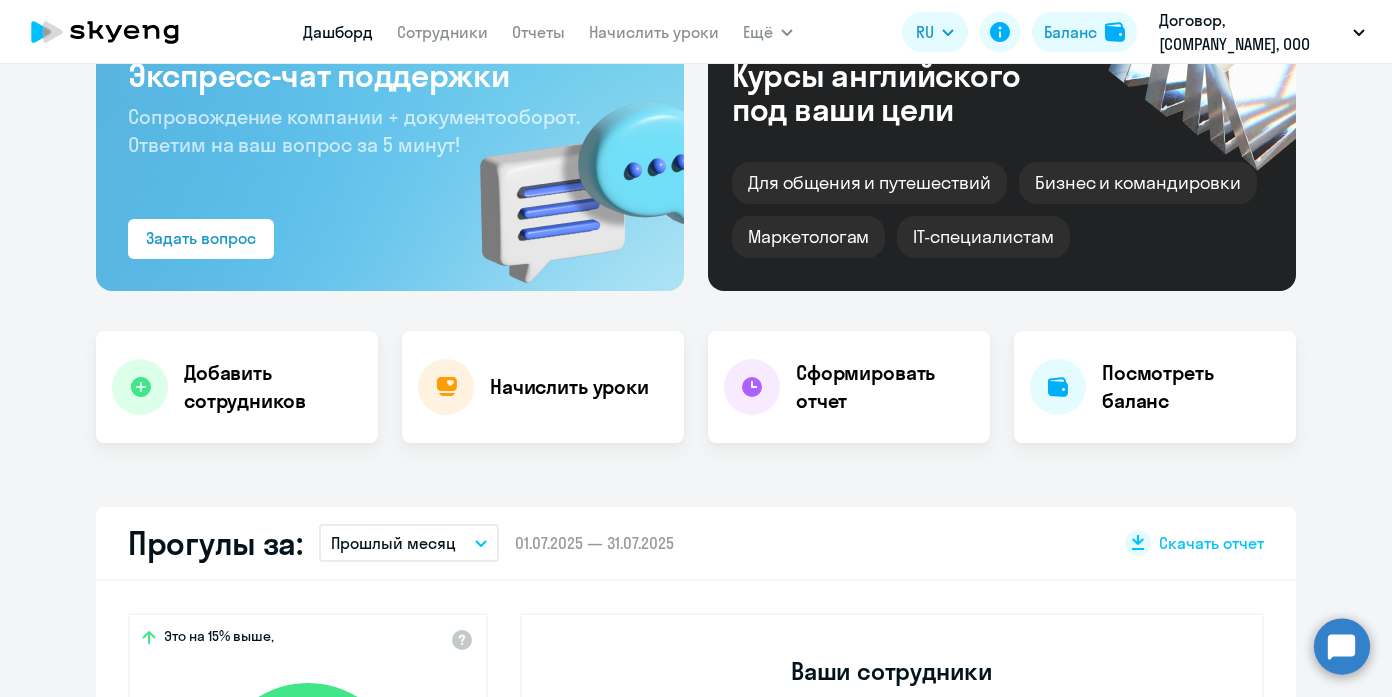 select on "30" 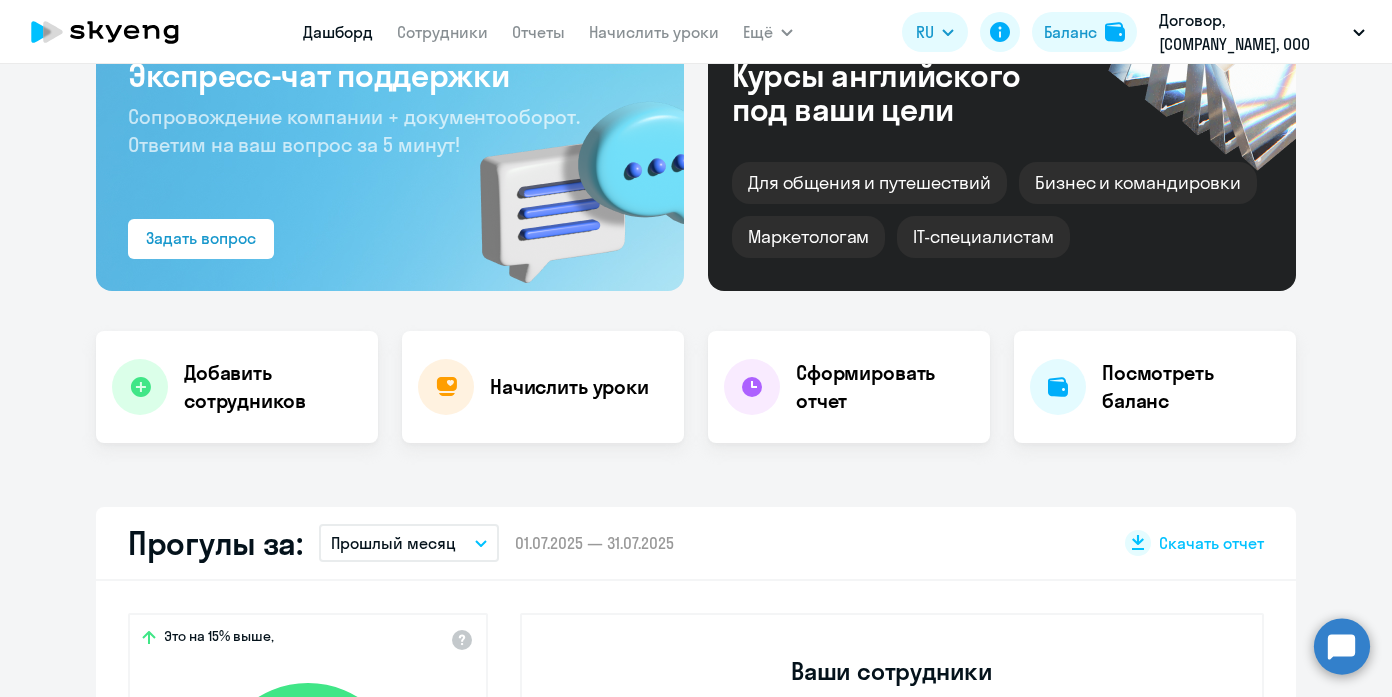 scroll, scrollTop: 0, scrollLeft: 0, axis: both 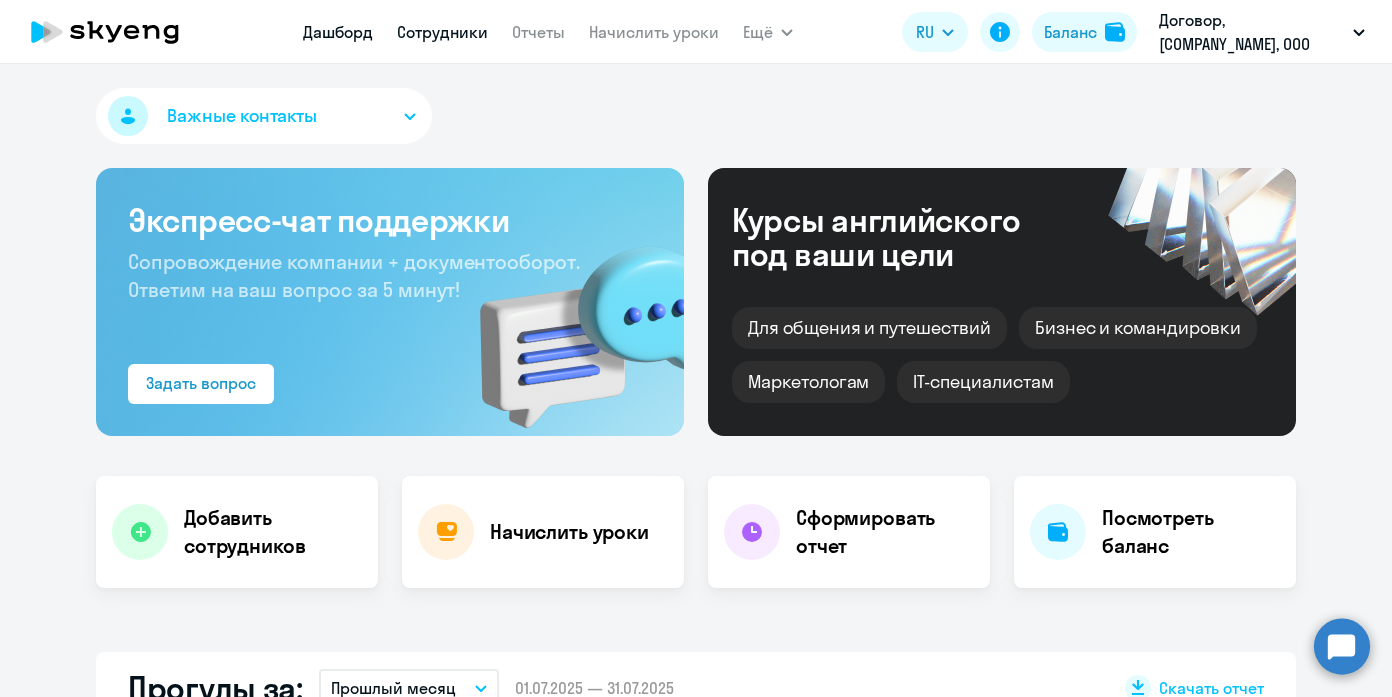 click on "Сотрудники" at bounding box center (442, 32) 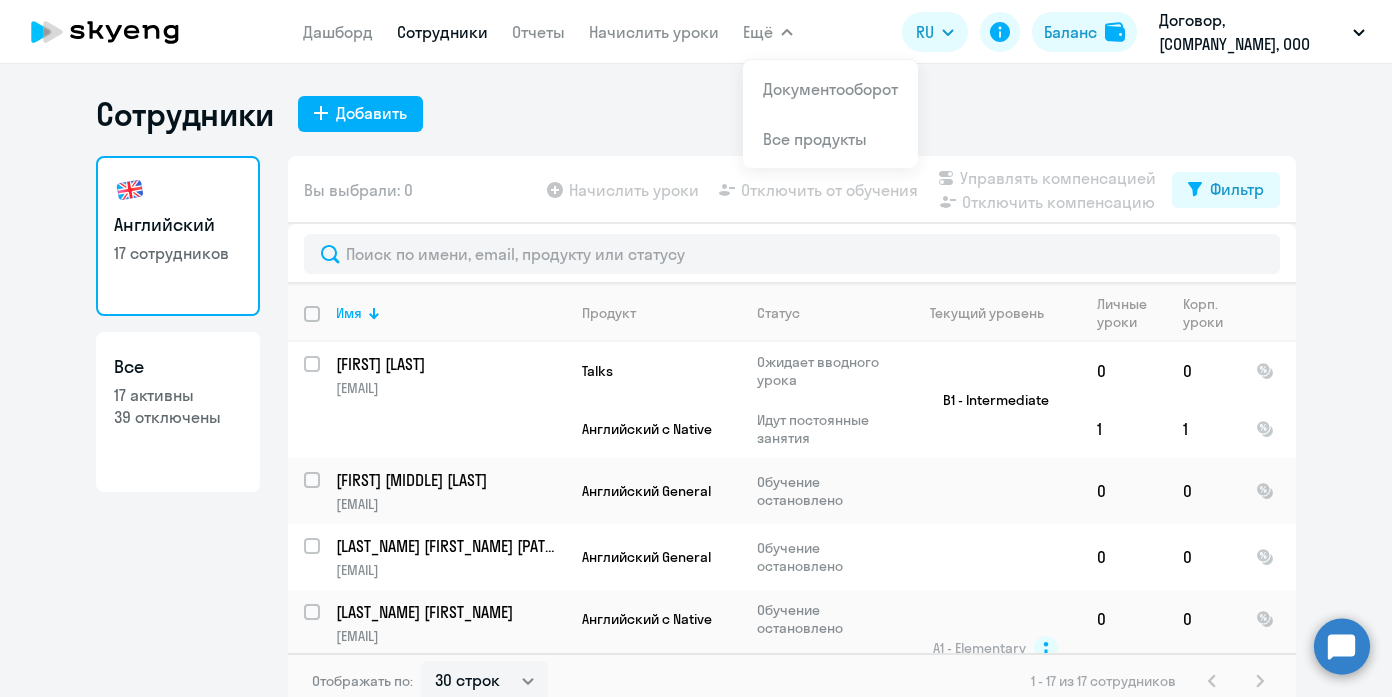 click on "Ещё" at bounding box center (758, 32) 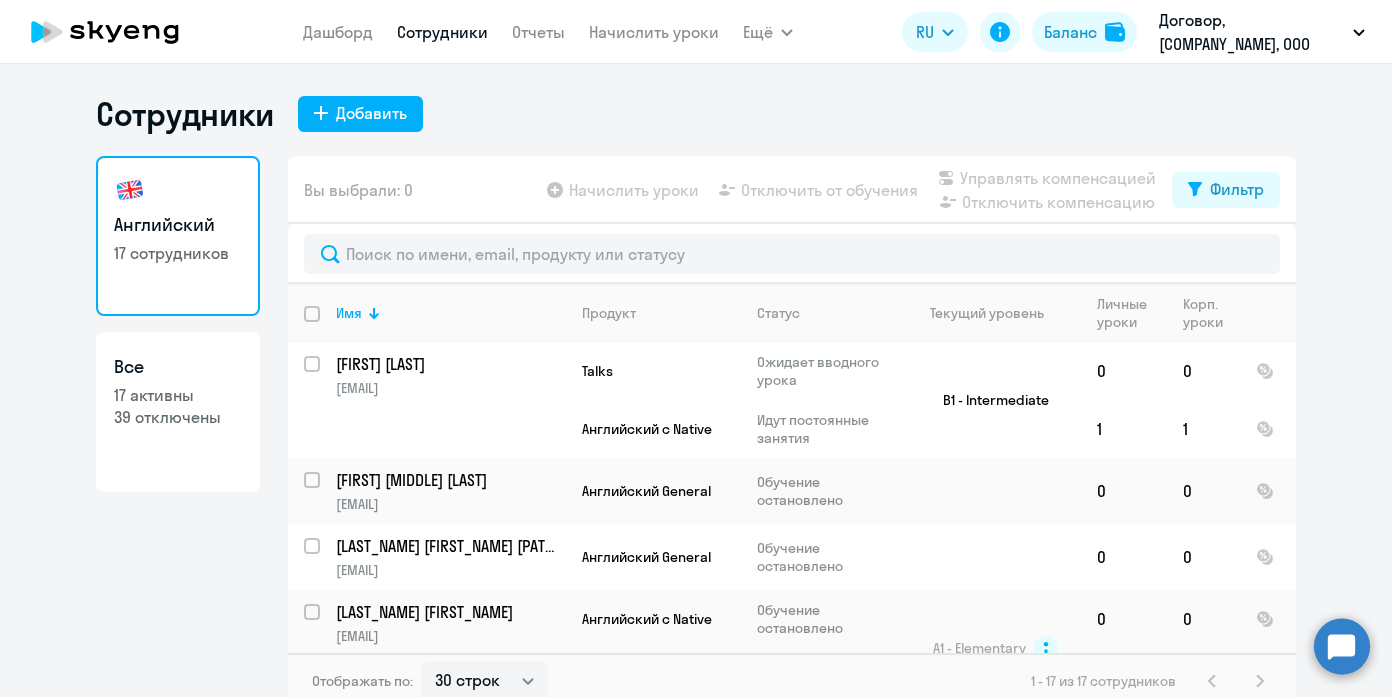 click on "Ещё" at bounding box center (758, 32) 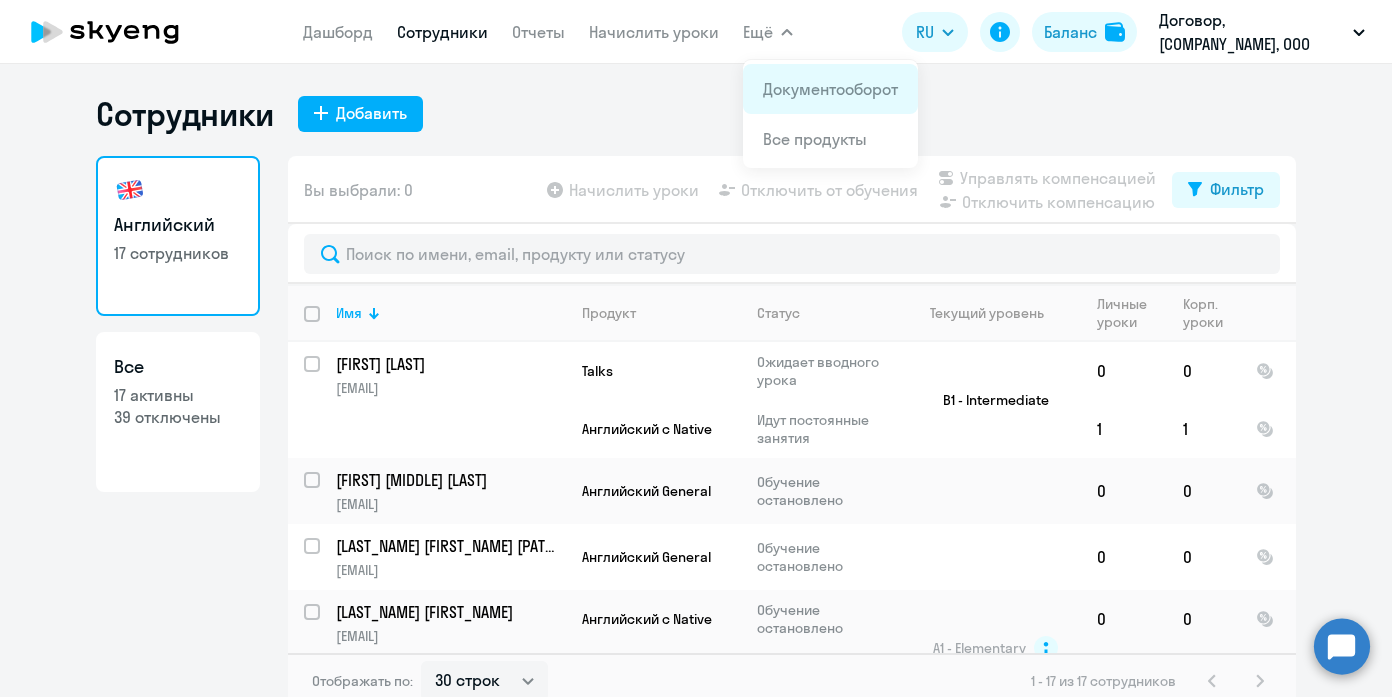 click on "Документооборот" at bounding box center [830, 89] 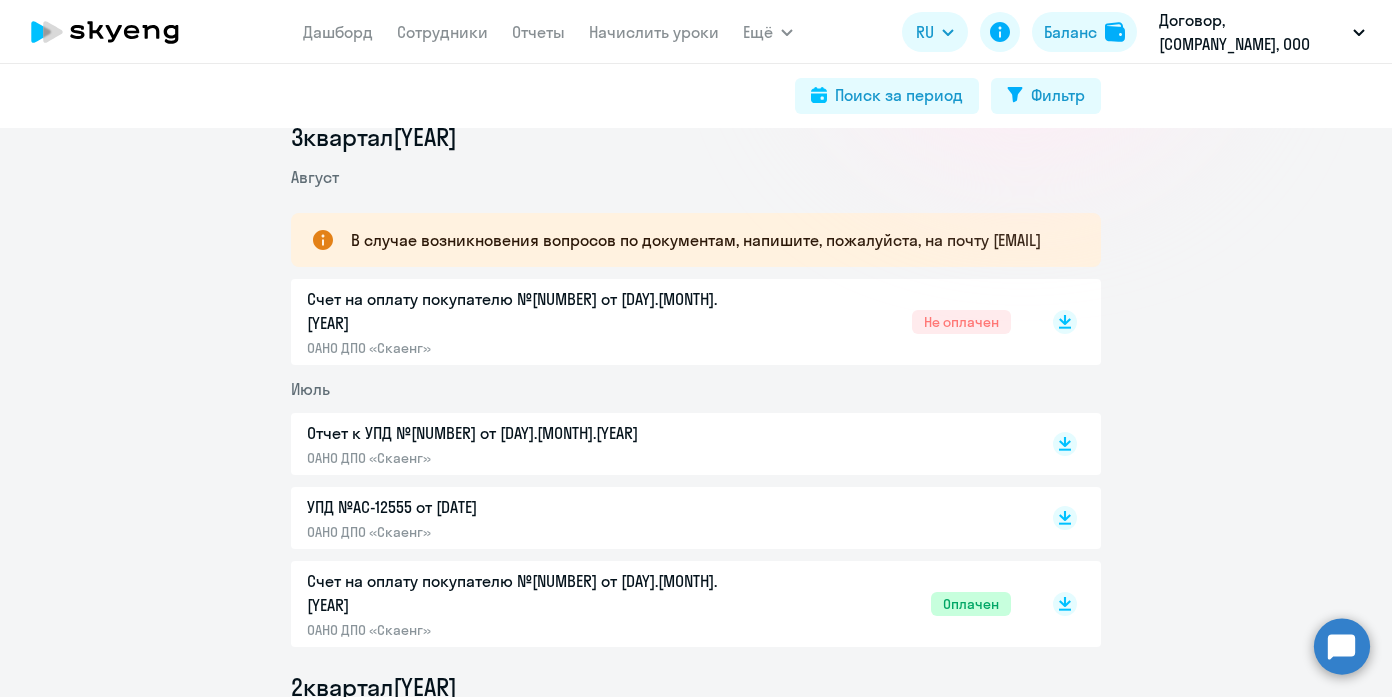 scroll, scrollTop: 287, scrollLeft: 0, axis: vertical 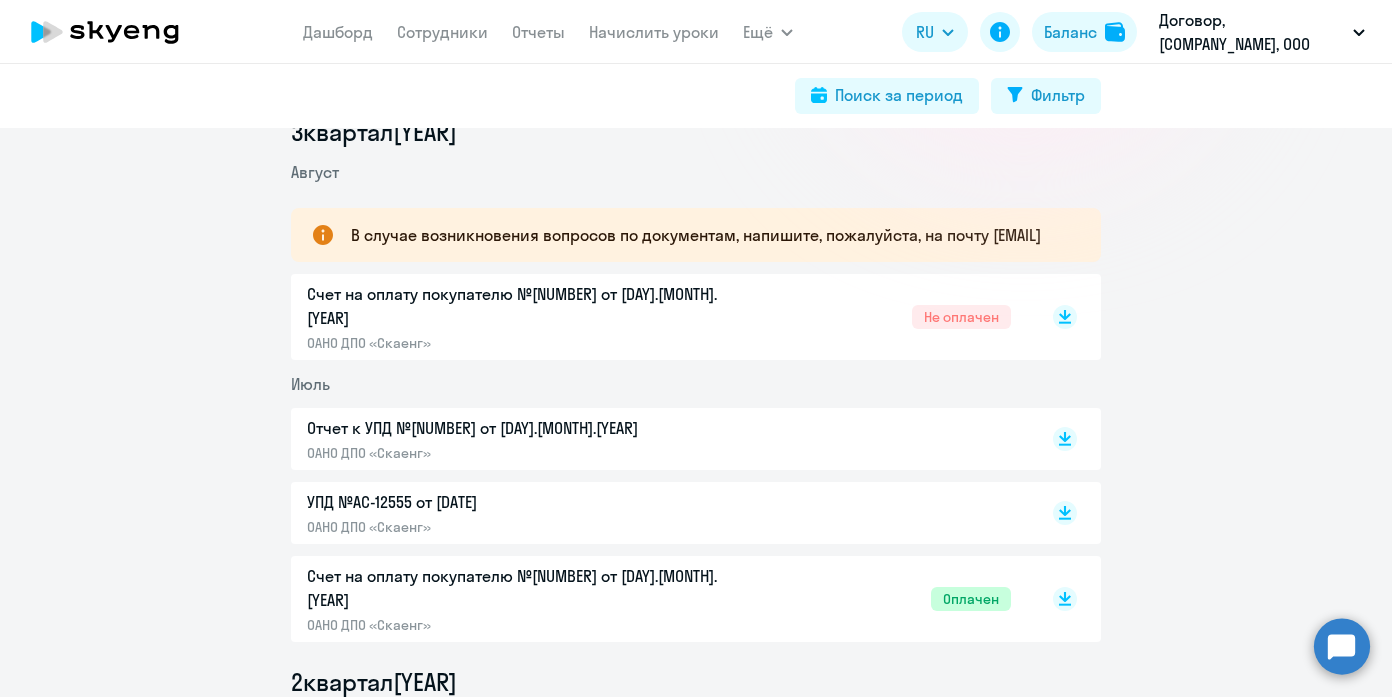 click on "Отчет к УПД №[NUMBER] от [DAY].[MONTH].[YEAR]" 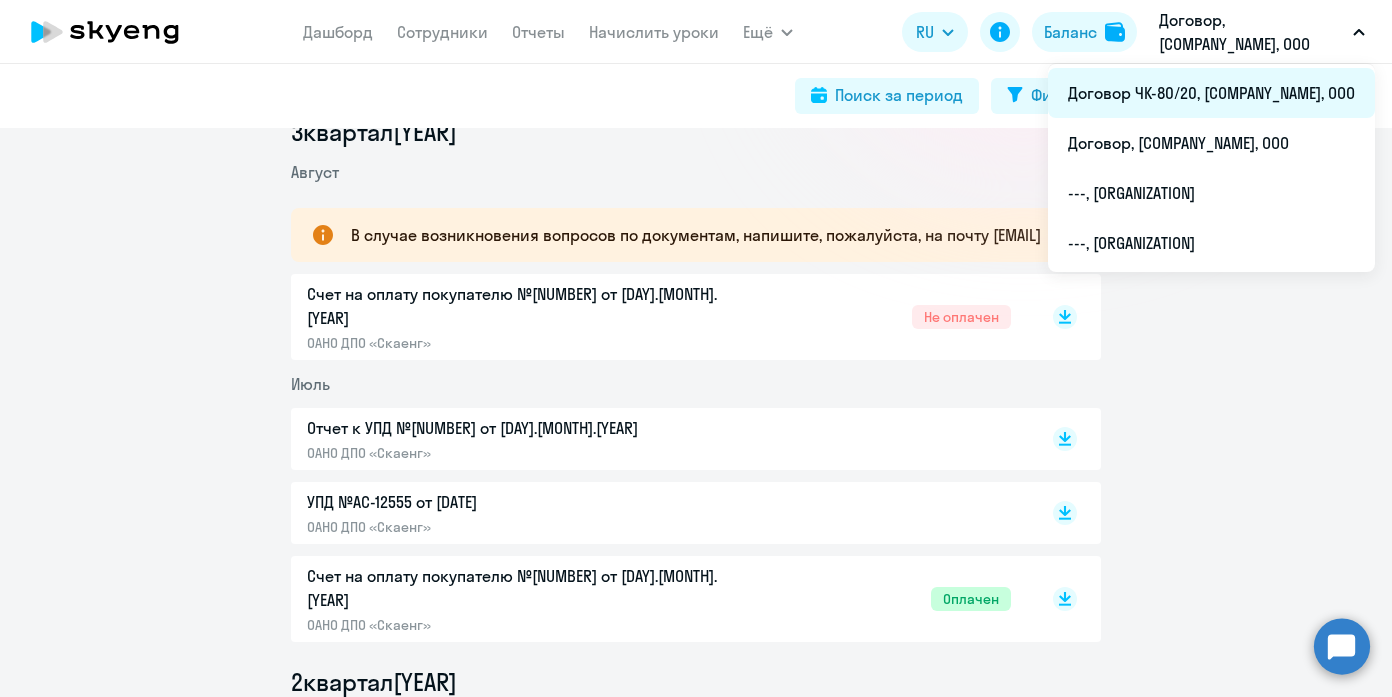 click on "Договор ЧК-80/20, [COMPANY_NAME], ООО" at bounding box center (1211, 93) 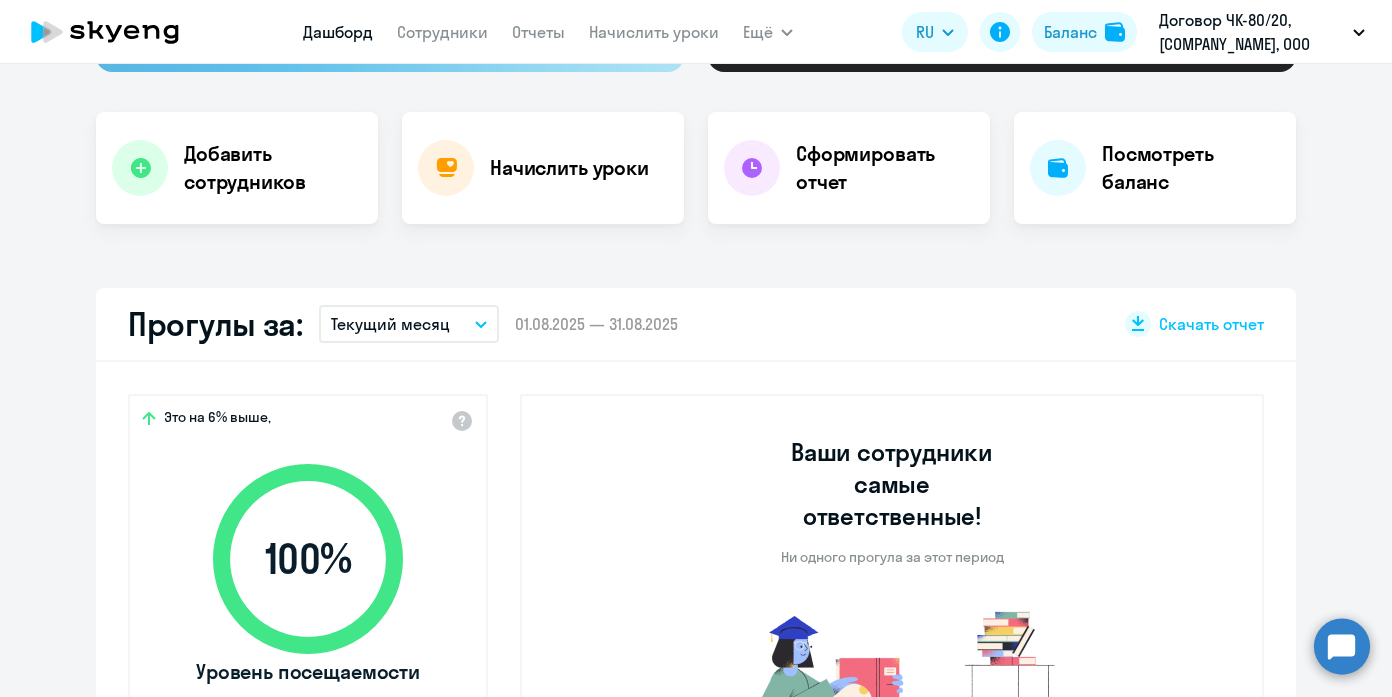 select on "30" 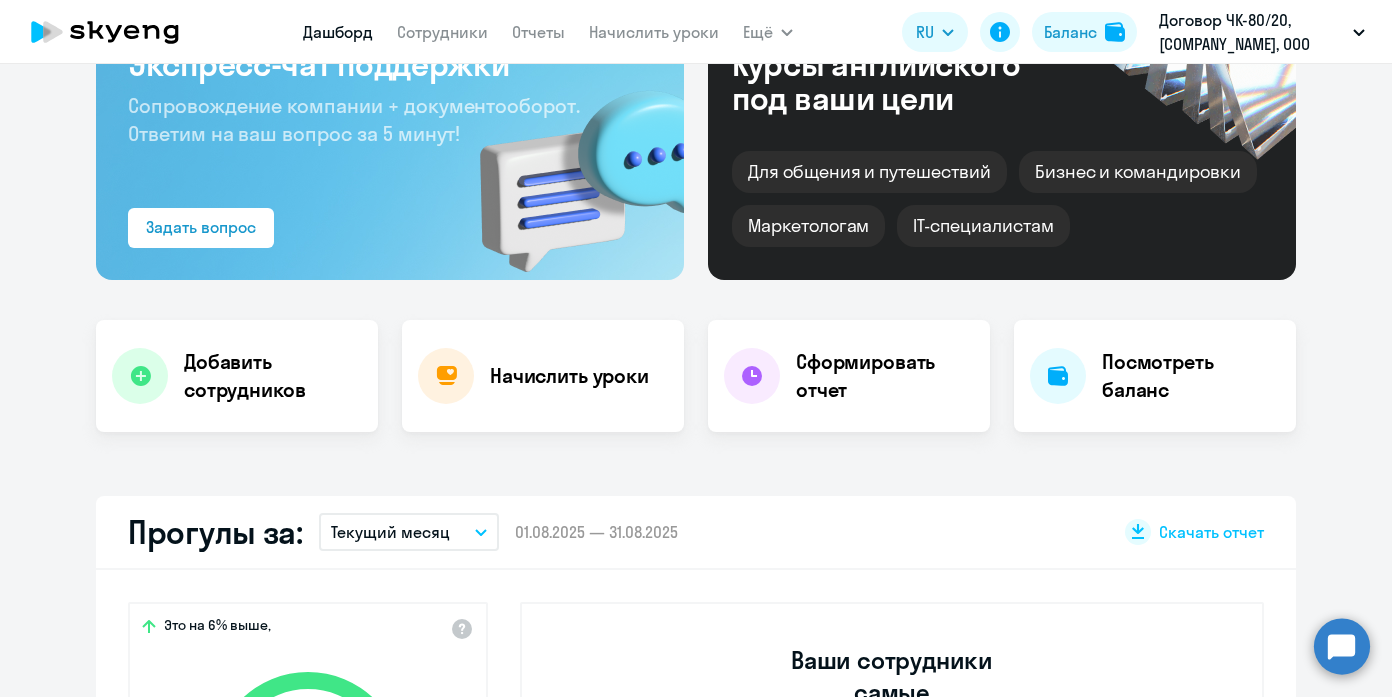 scroll, scrollTop: 394, scrollLeft: 0, axis: vertical 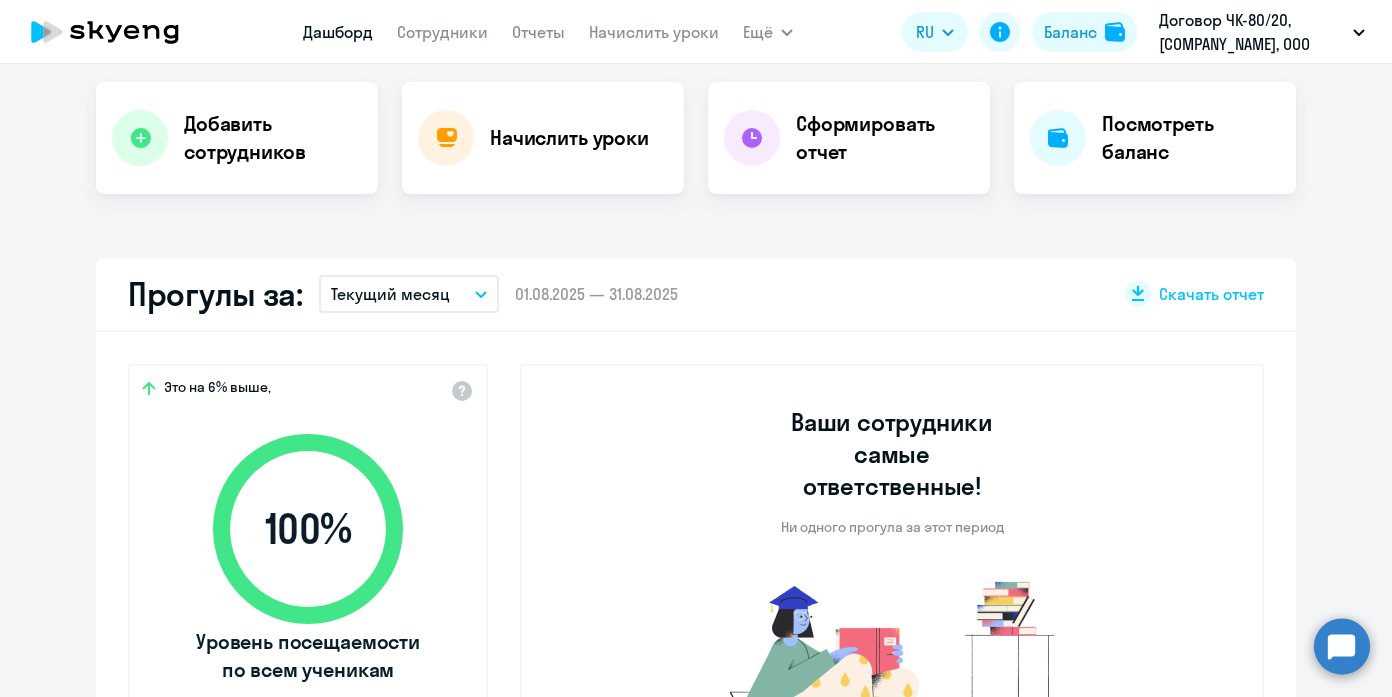 click on "Текущий месяц" at bounding box center (409, 294) 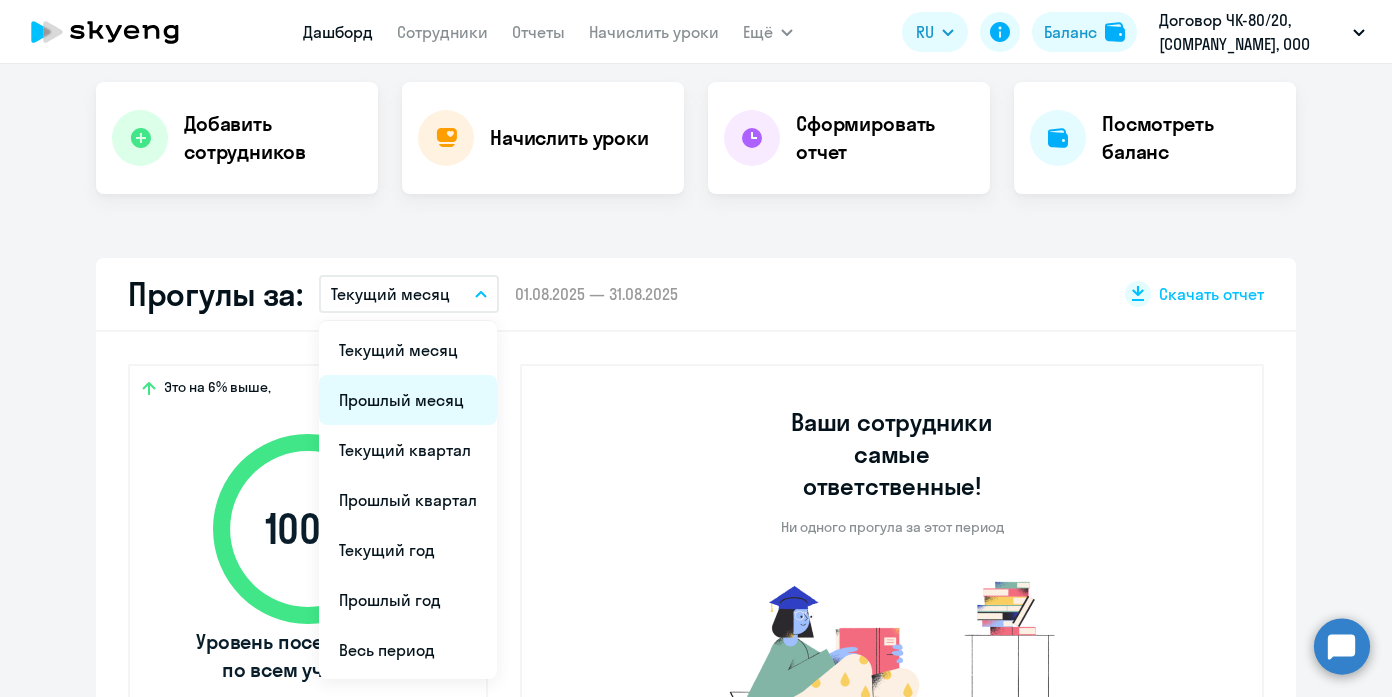 click on "Прошлый месяц" at bounding box center [408, 400] 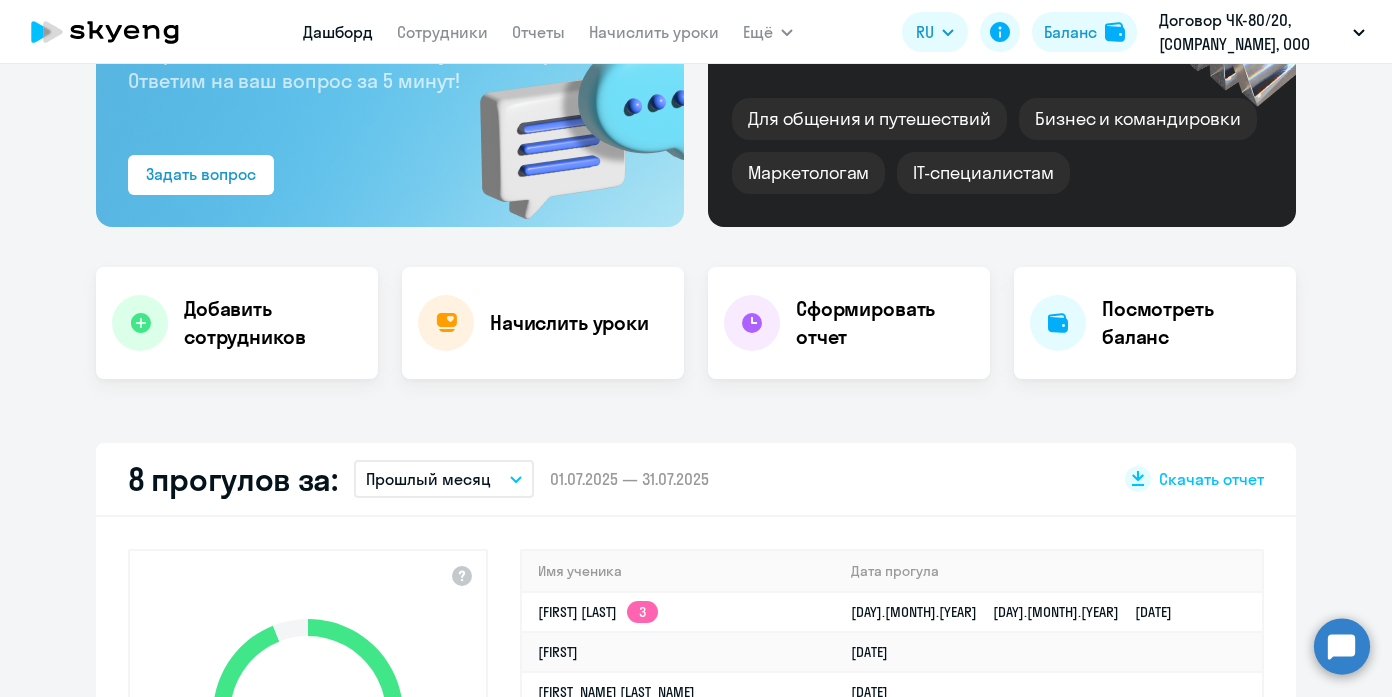 scroll, scrollTop: 0, scrollLeft: 0, axis: both 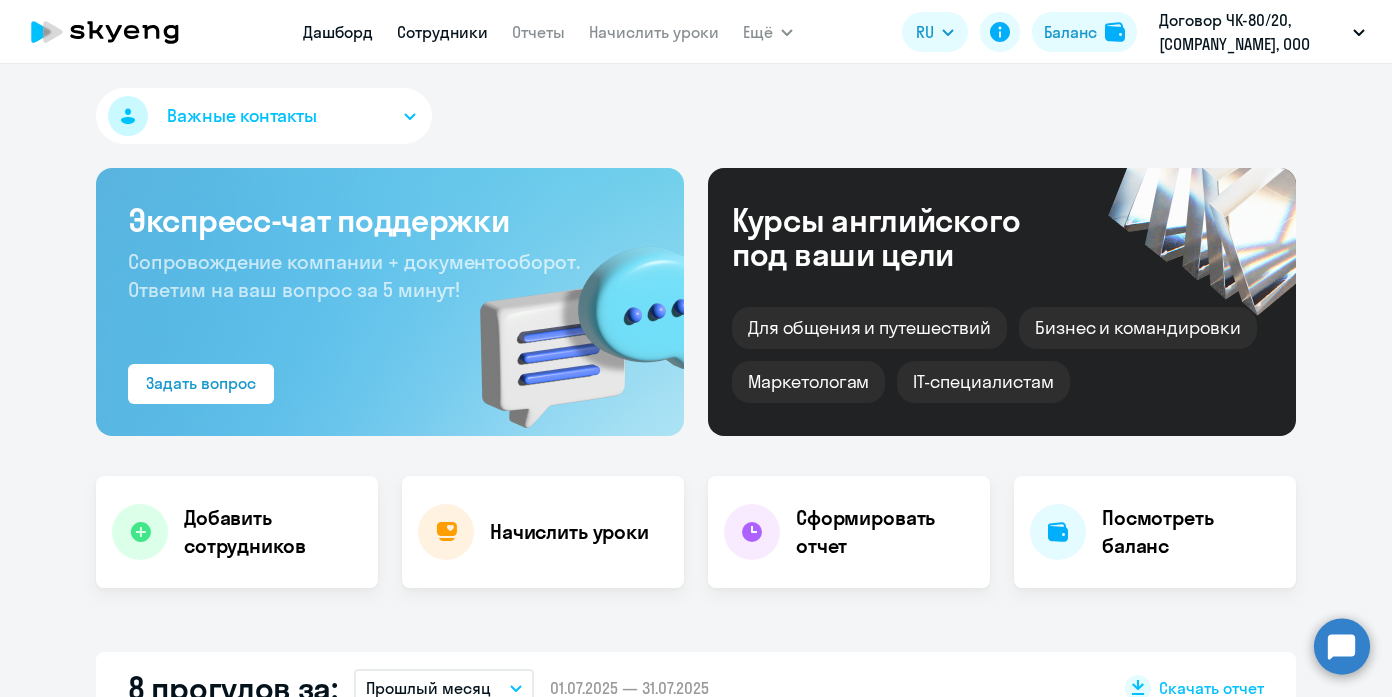 click on "Сотрудники" at bounding box center [442, 32] 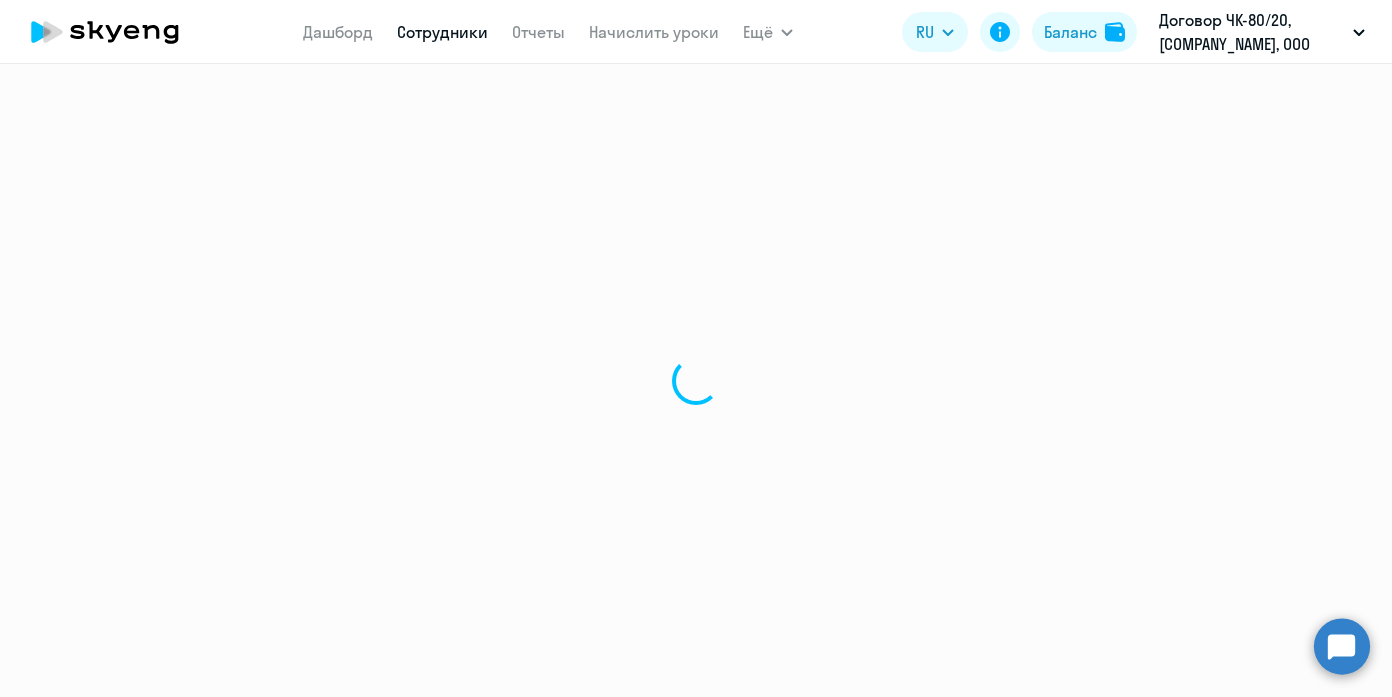 select on "30" 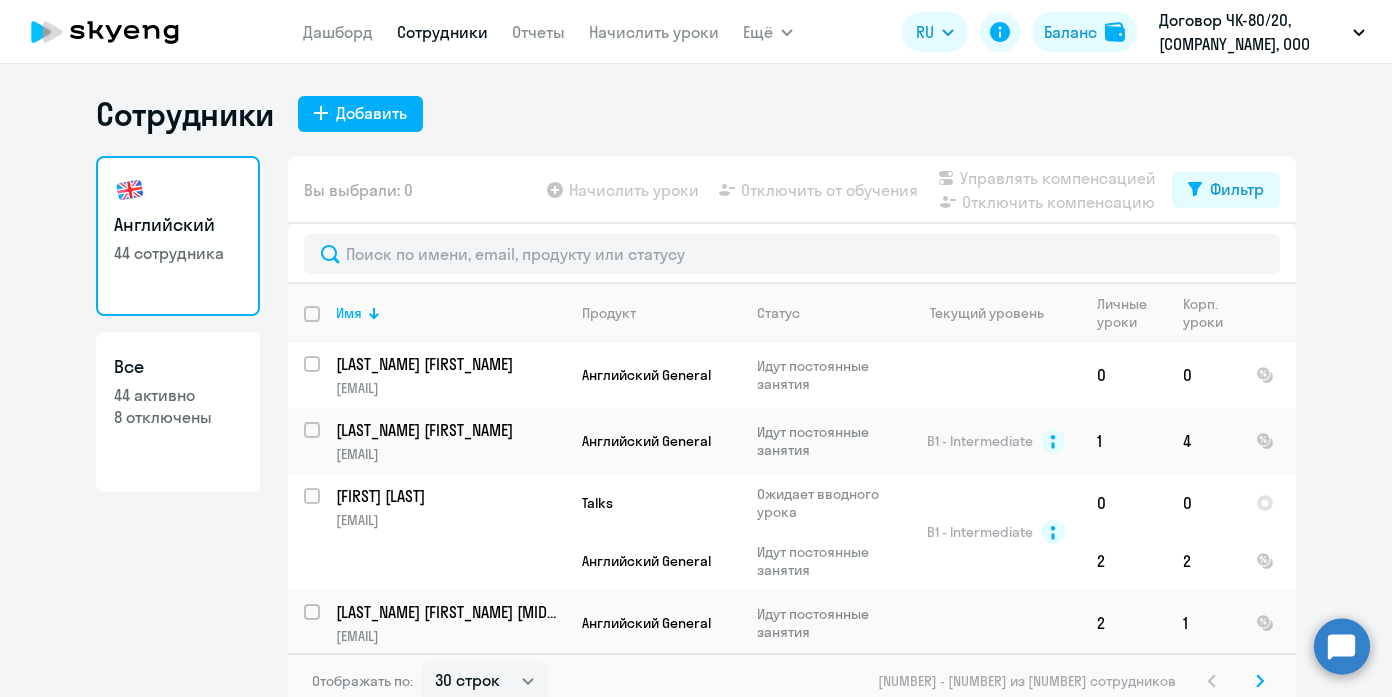 scroll, scrollTop: 12, scrollLeft: 0, axis: vertical 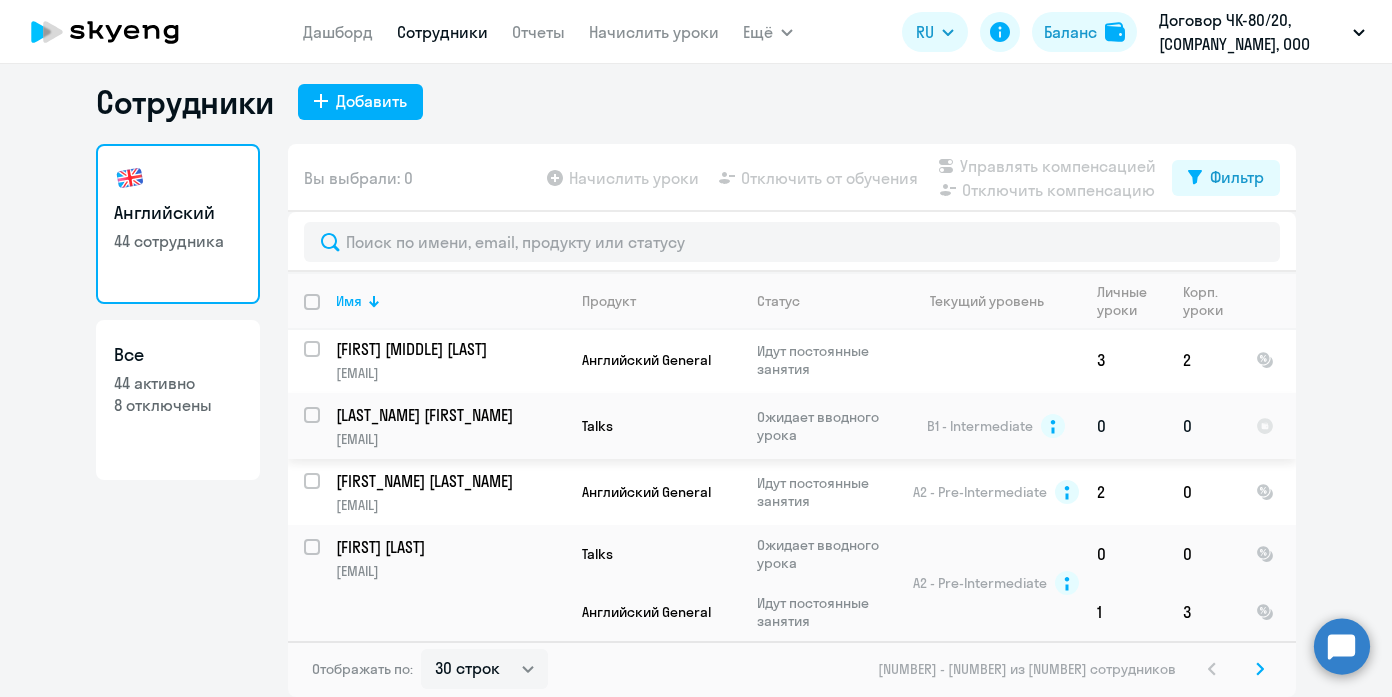click at bounding box center [324, 427] 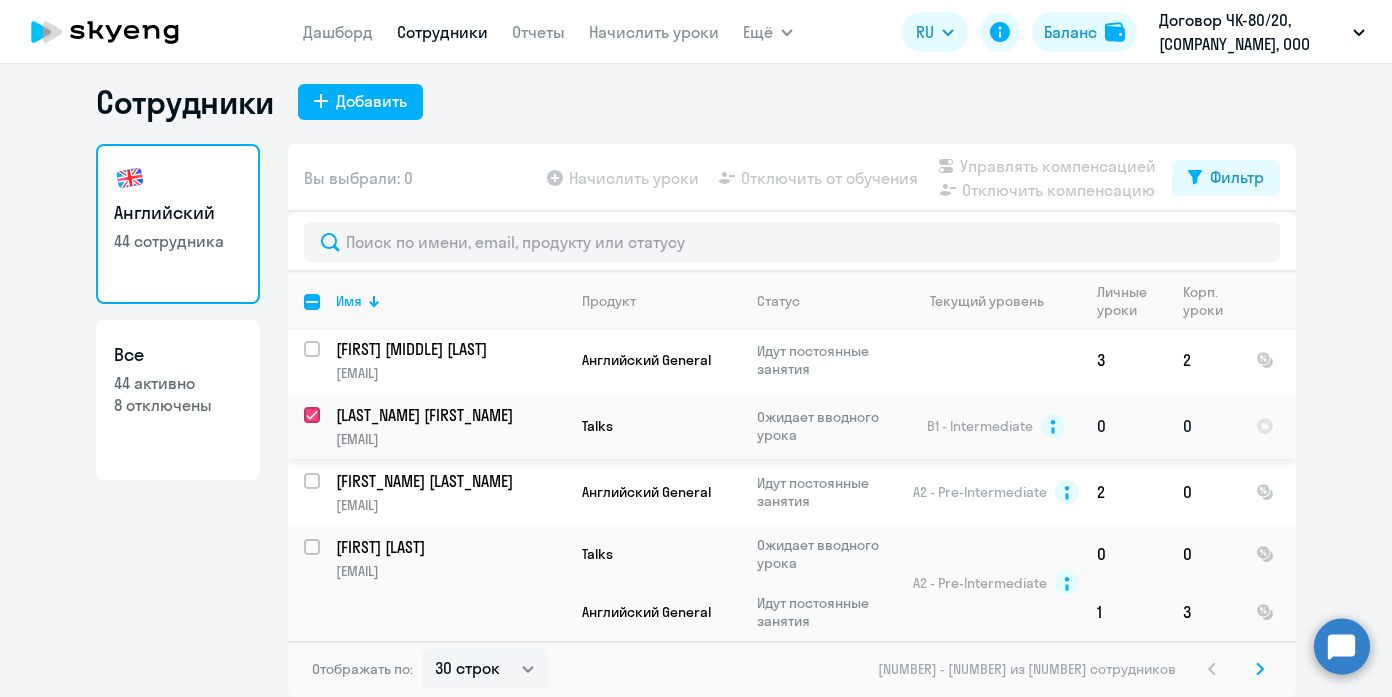 checkbox on "true" 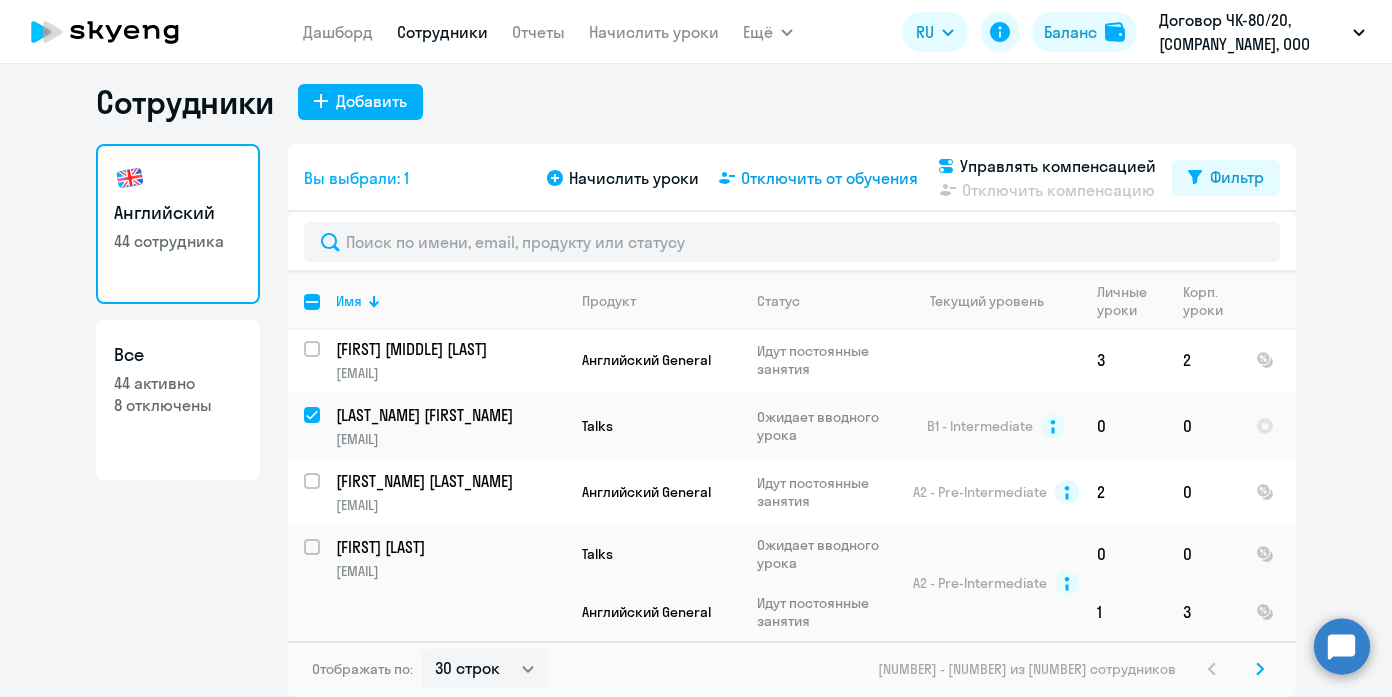 click on "Отключить от обучения" 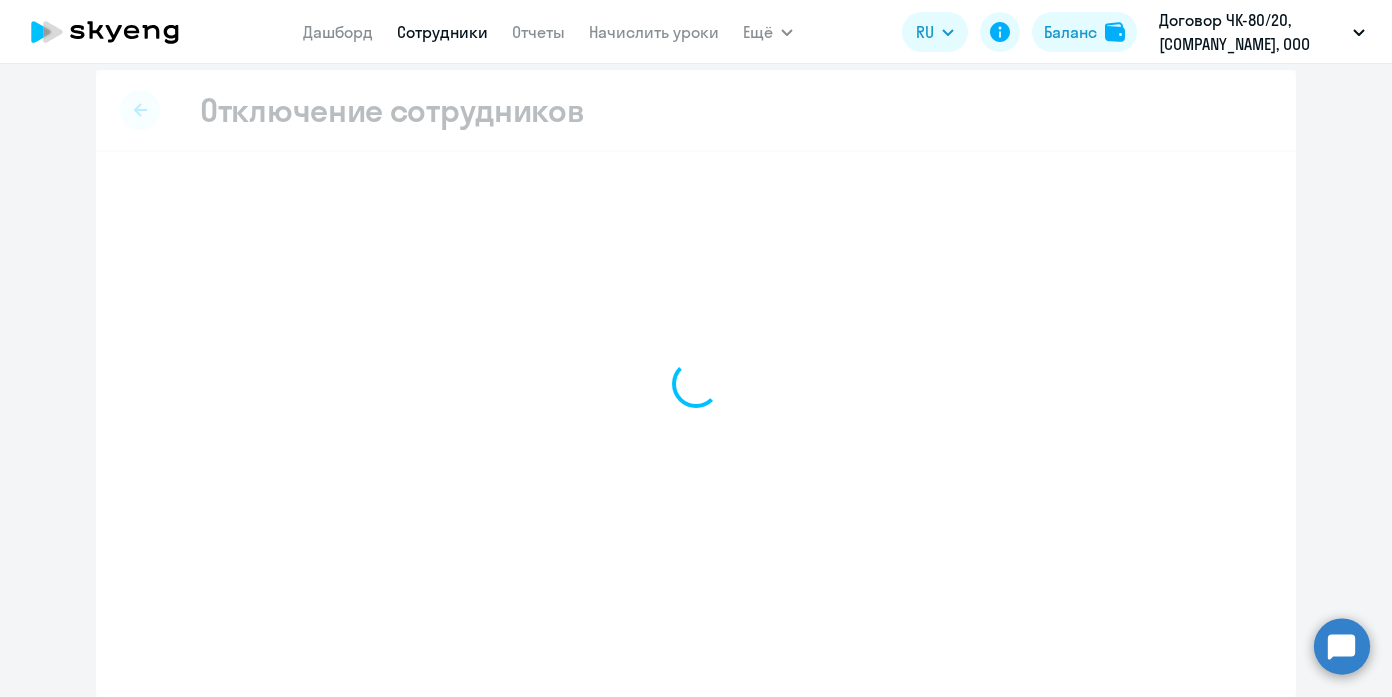 scroll, scrollTop: 10, scrollLeft: 0, axis: vertical 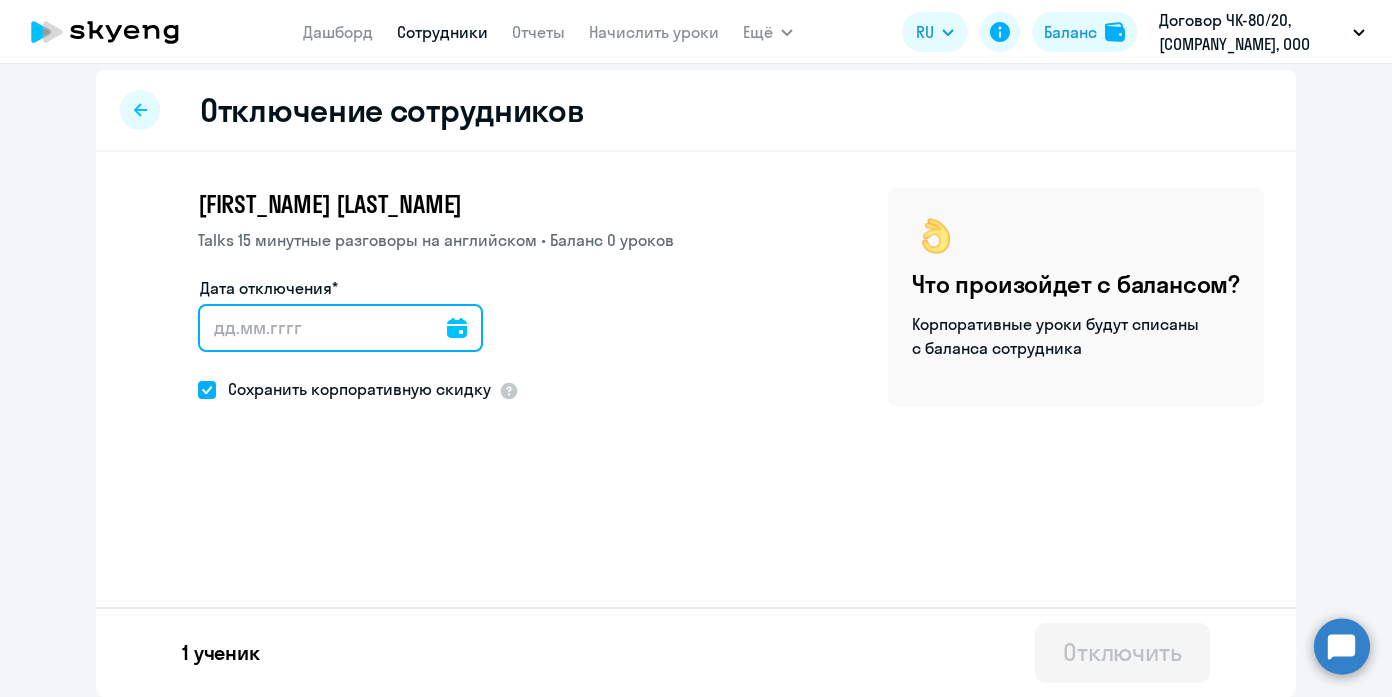 click on "Дата отключения*" at bounding box center [340, 328] 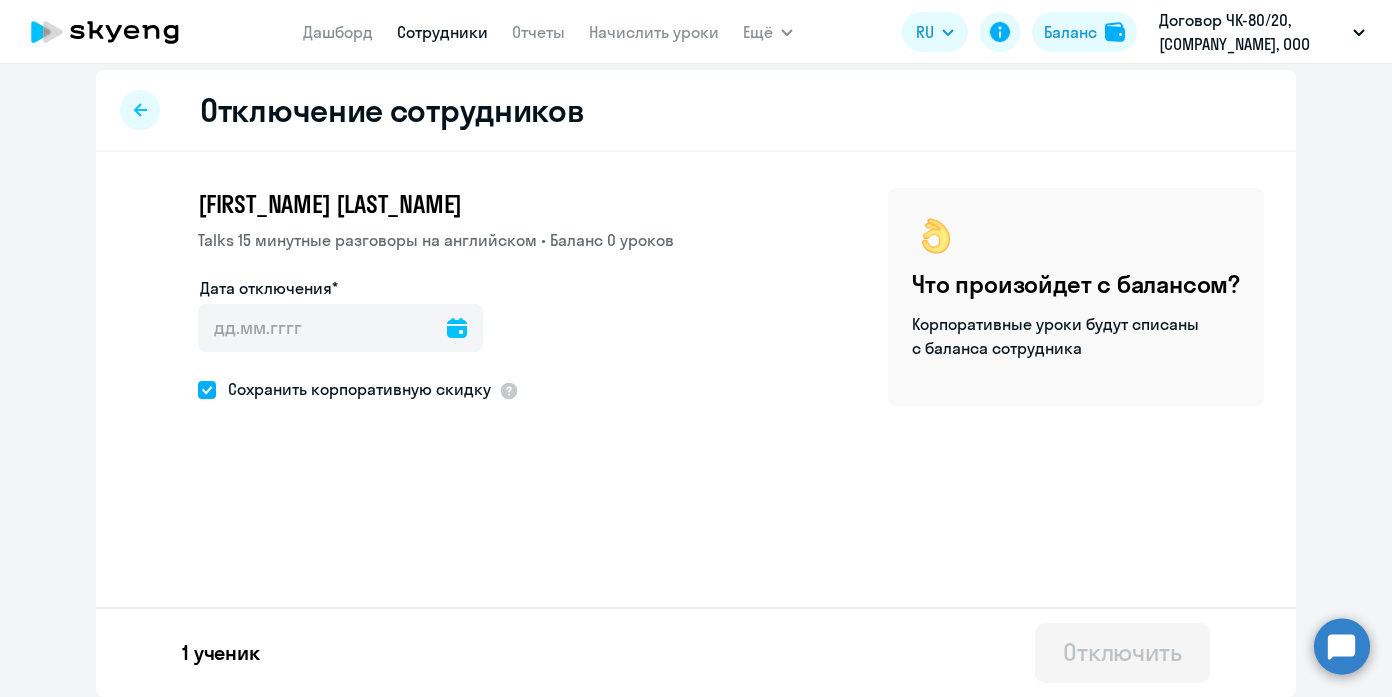 click 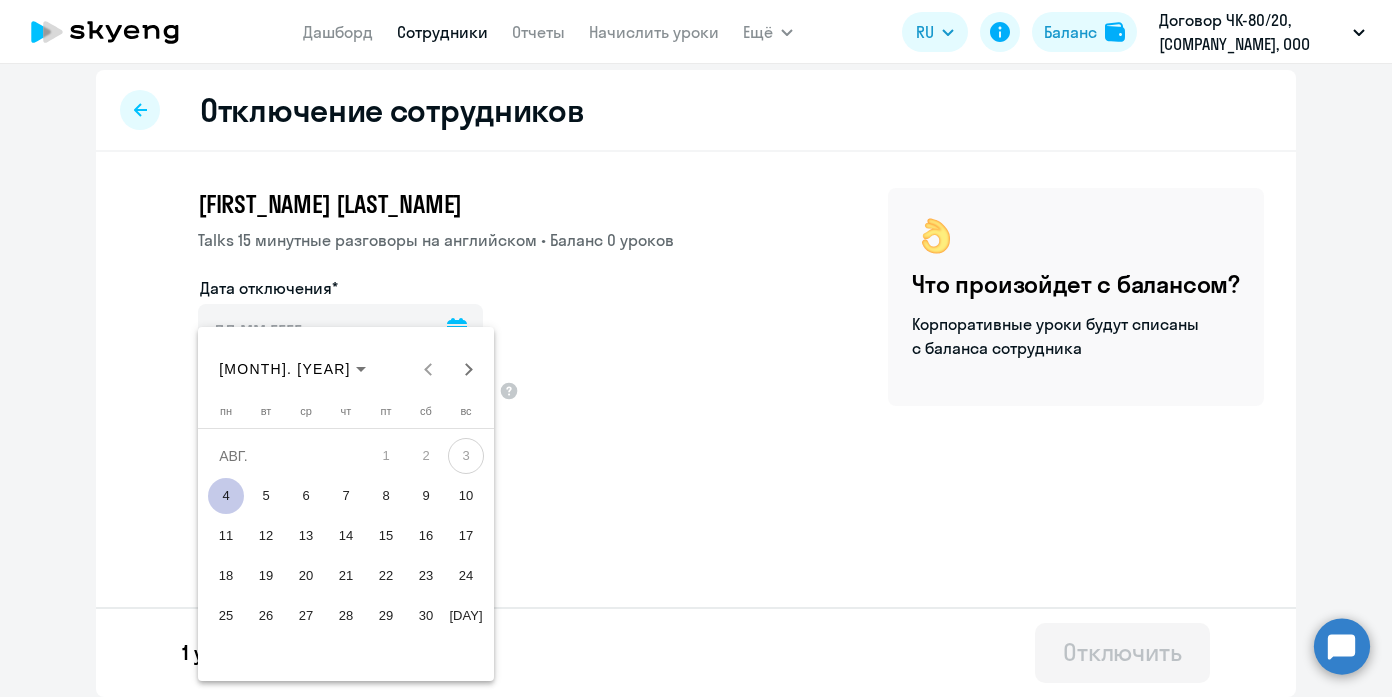 click on "4" at bounding box center (226, 496) 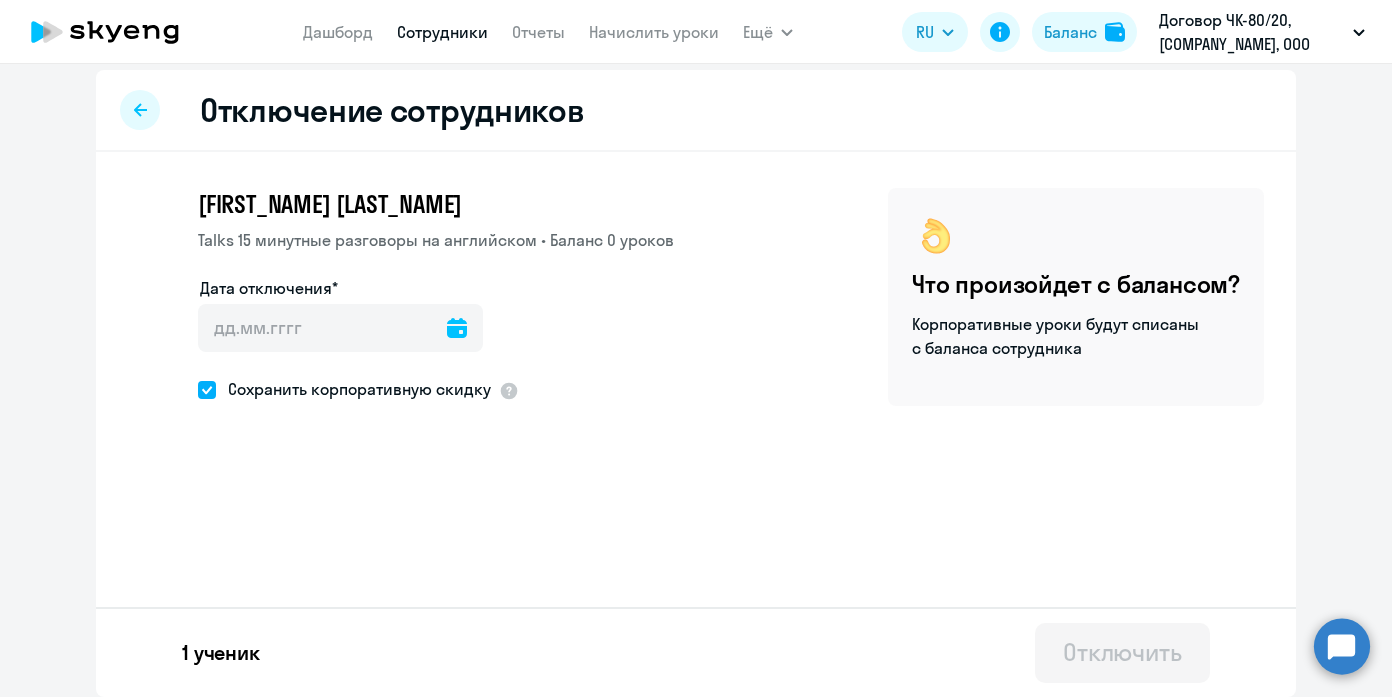 type on "[DATE]" 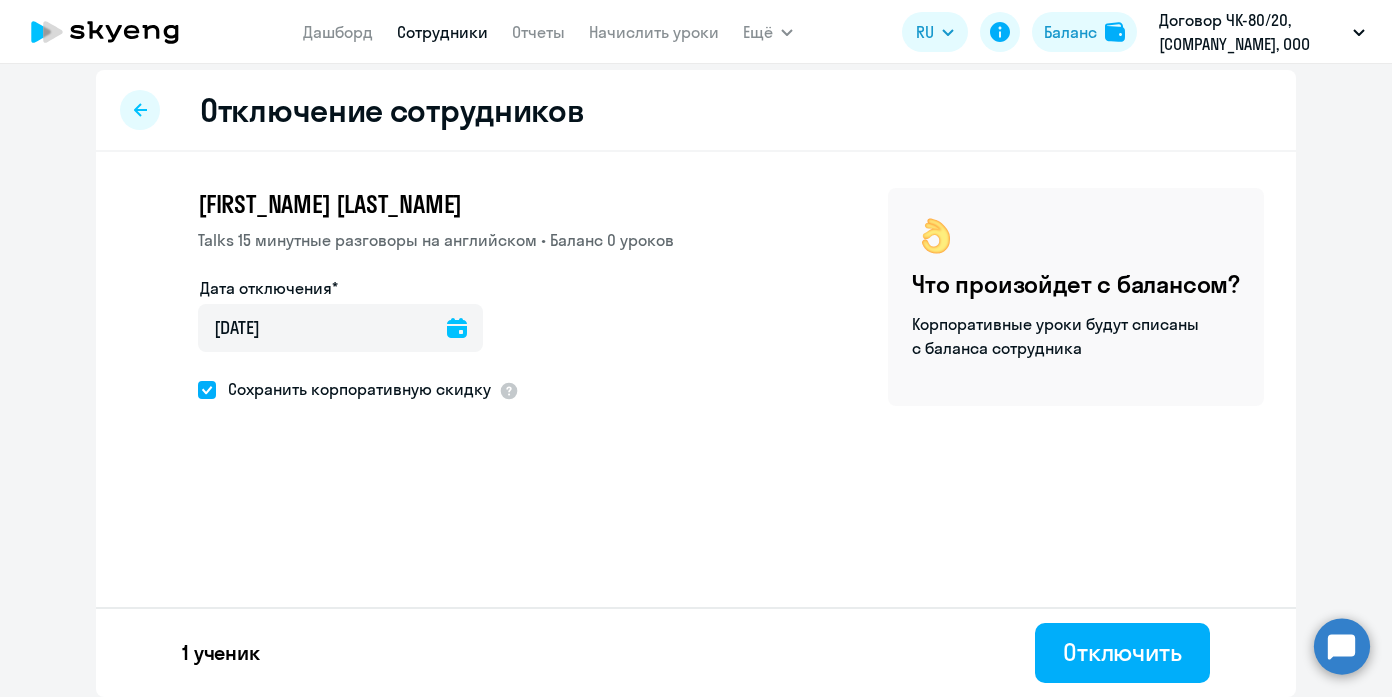 click on "Сохранить корпоративную скидку" 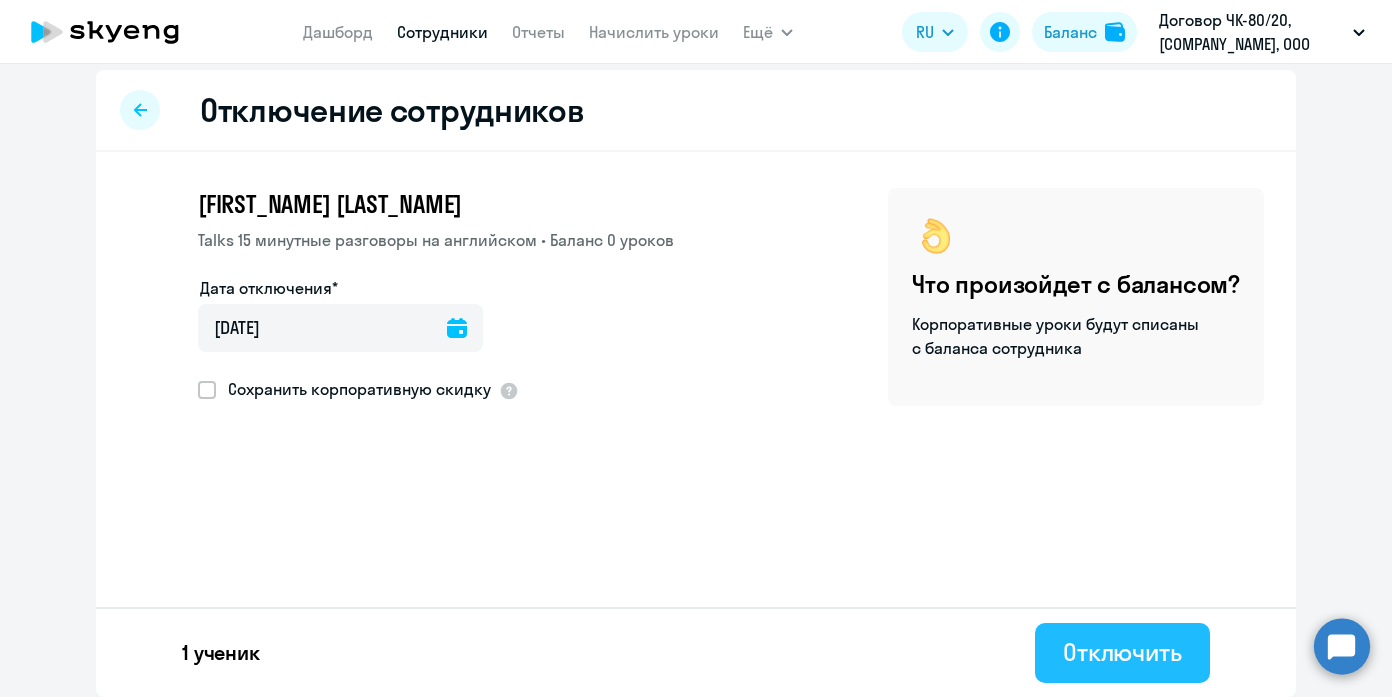 click on "Отключить" 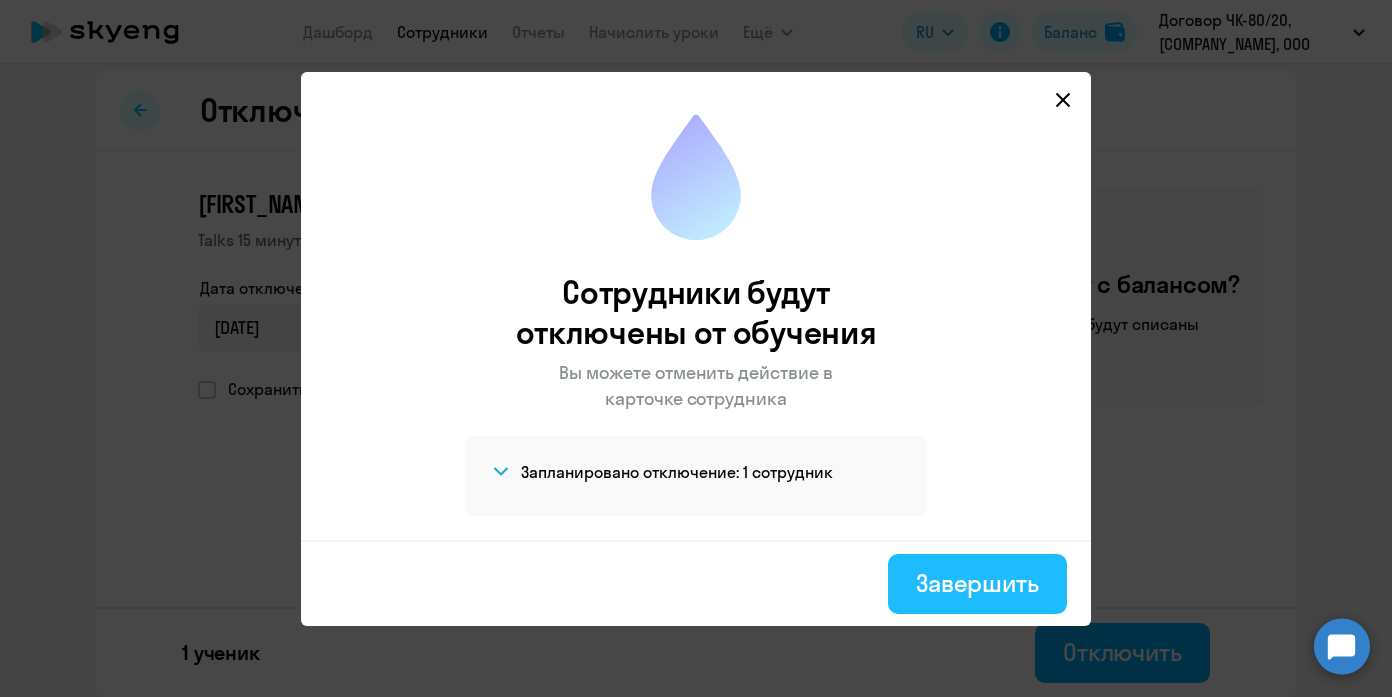 click on "Завершить" at bounding box center (977, 584) 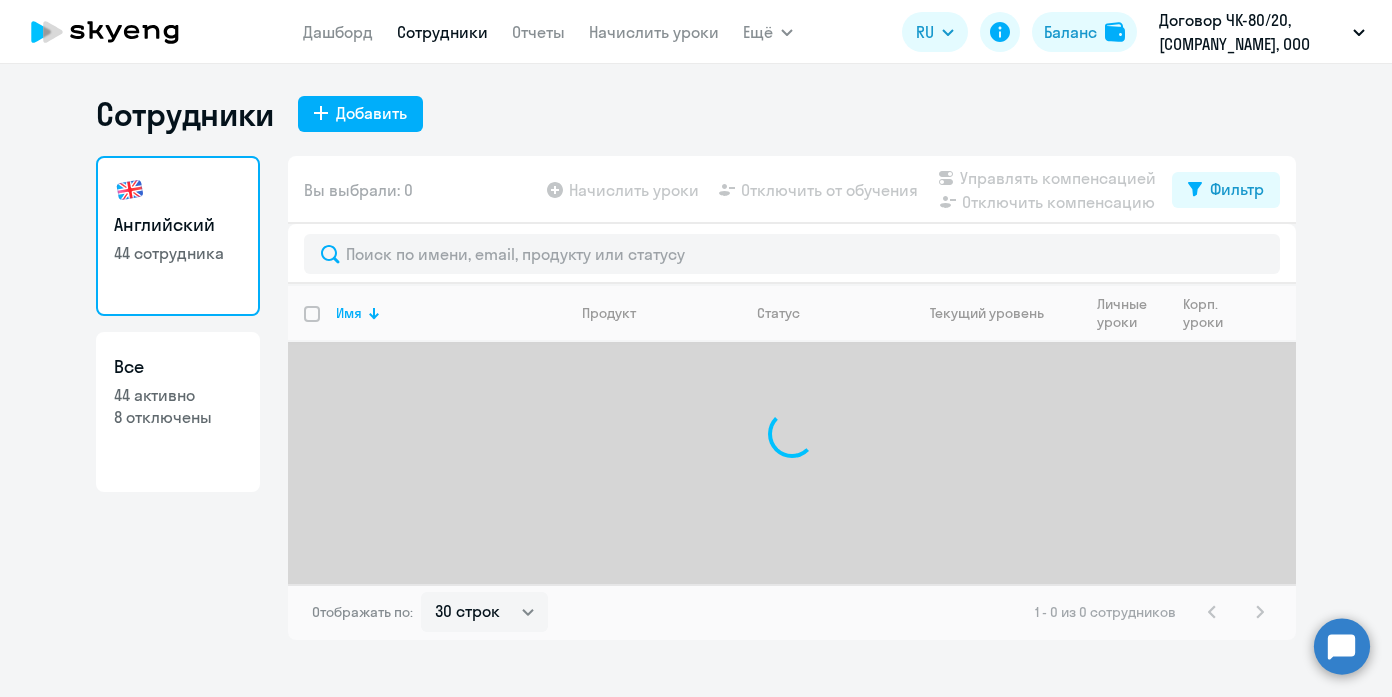scroll, scrollTop: 0, scrollLeft: 0, axis: both 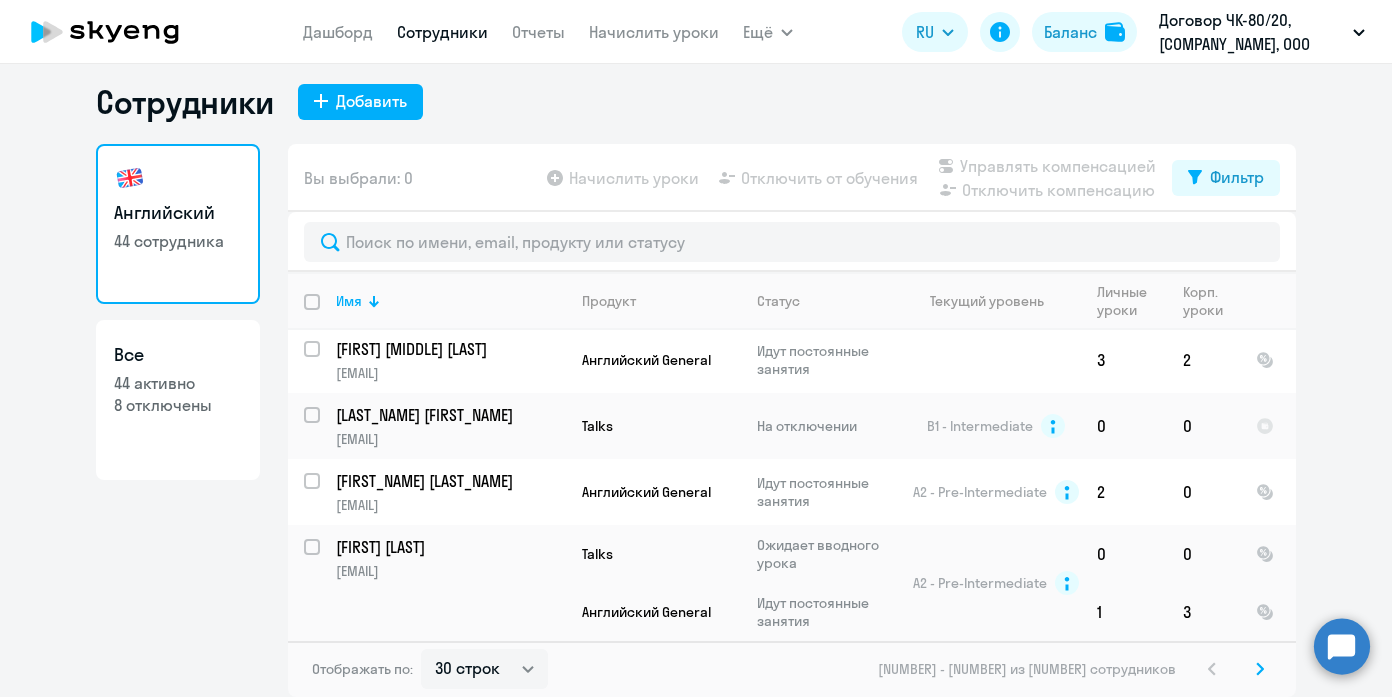 click 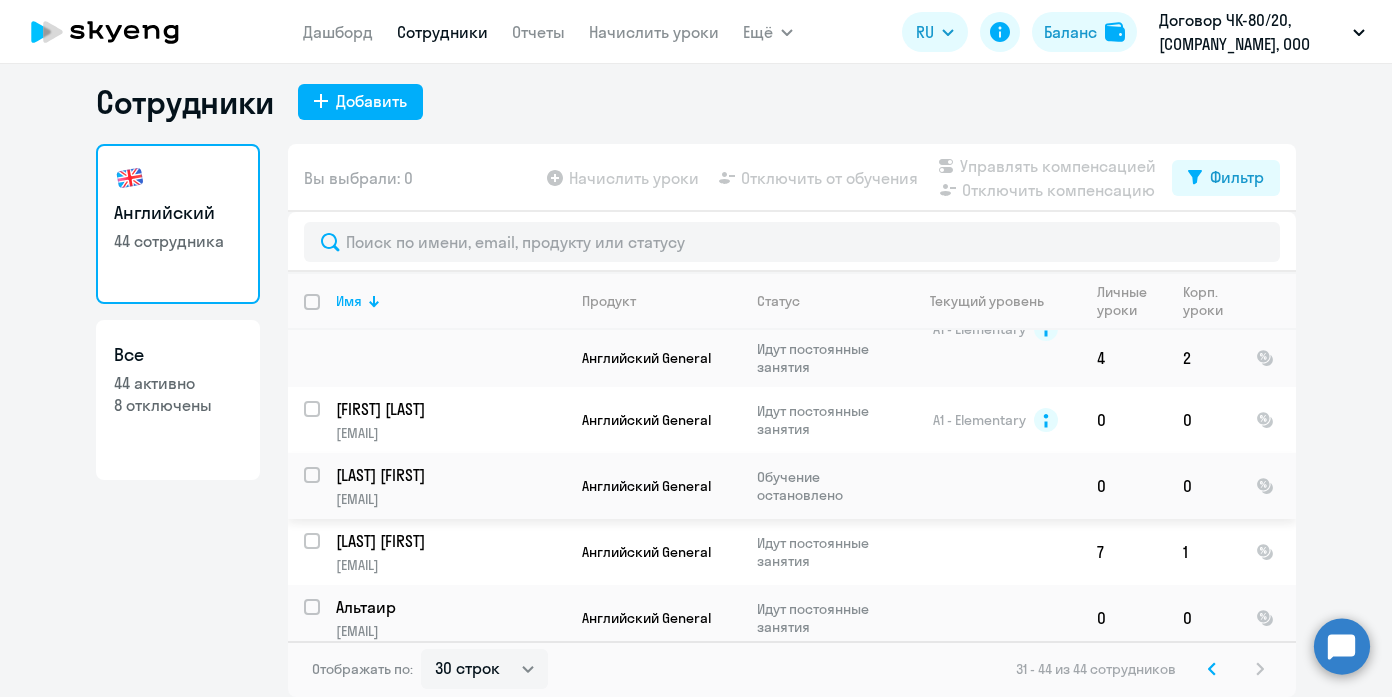 scroll, scrollTop: 654, scrollLeft: 0, axis: vertical 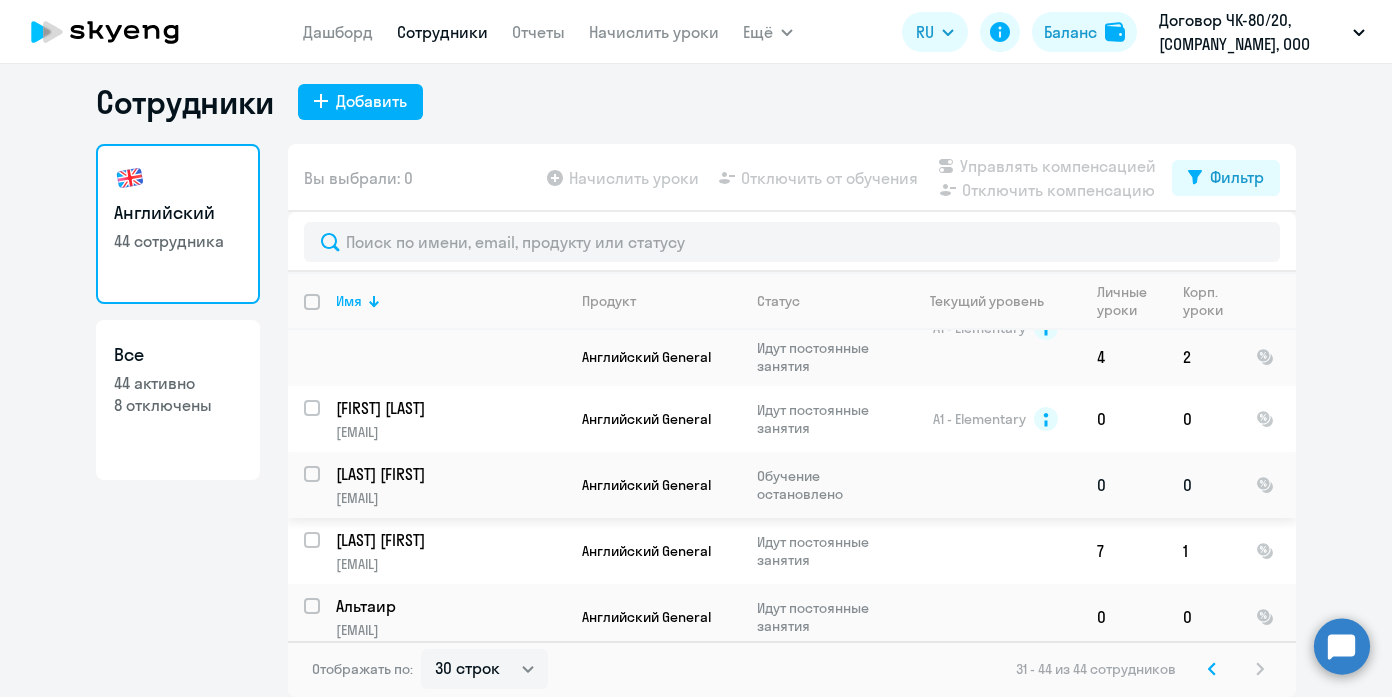 click on "Обучение остановлено" 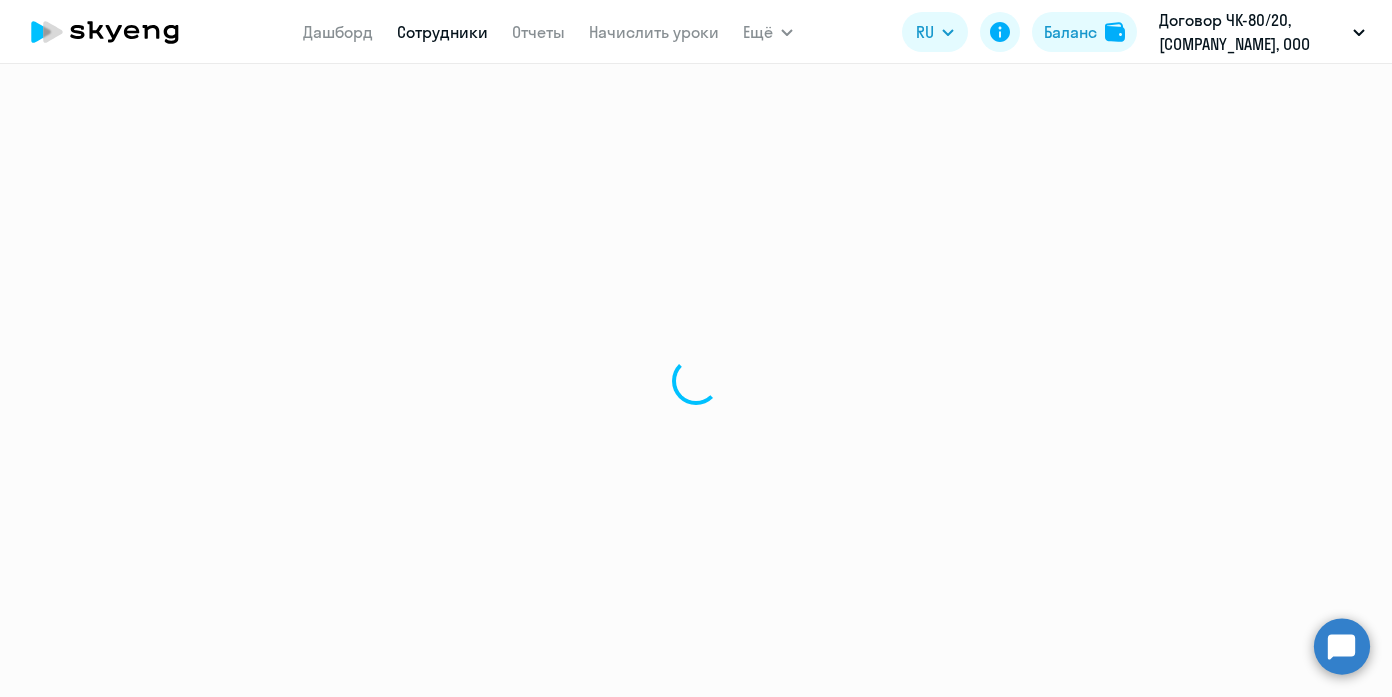 scroll, scrollTop: 0, scrollLeft: 0, axis: both 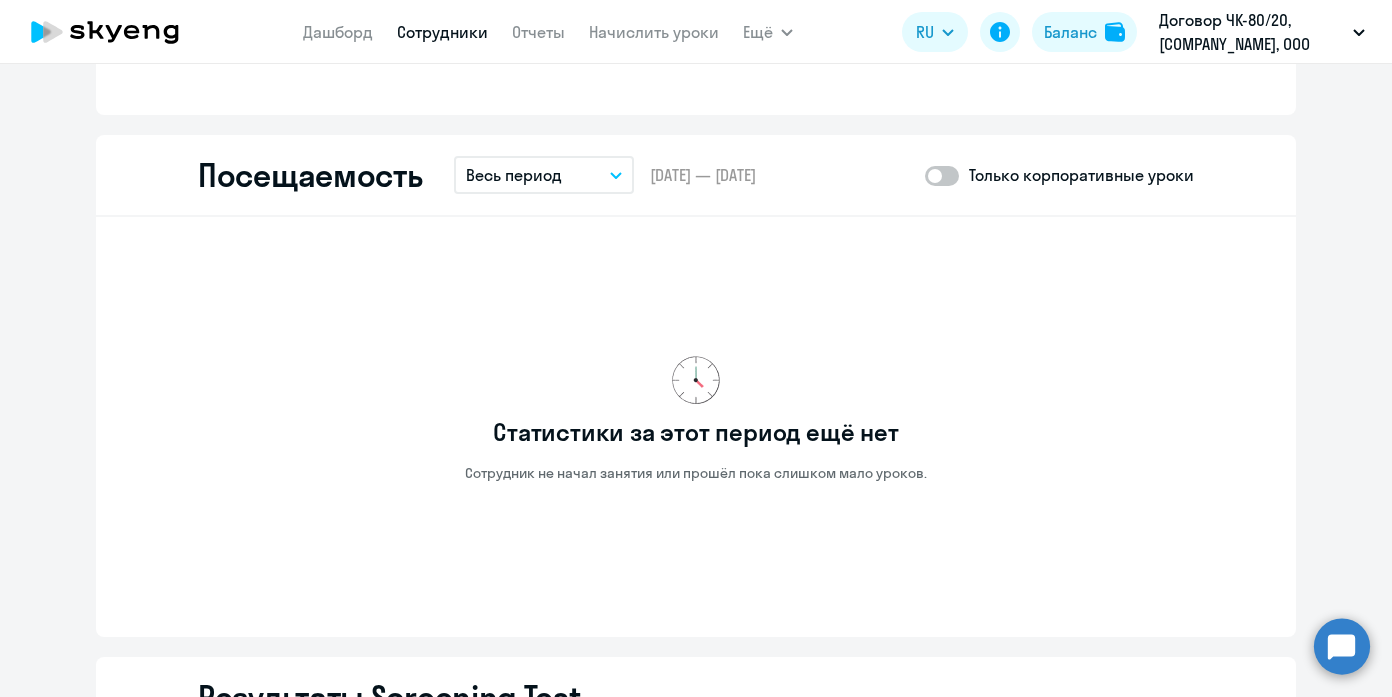 click on "Посещаемость  Весь период
–  [DATE] — [DATE]  Только корпоративные уроки" 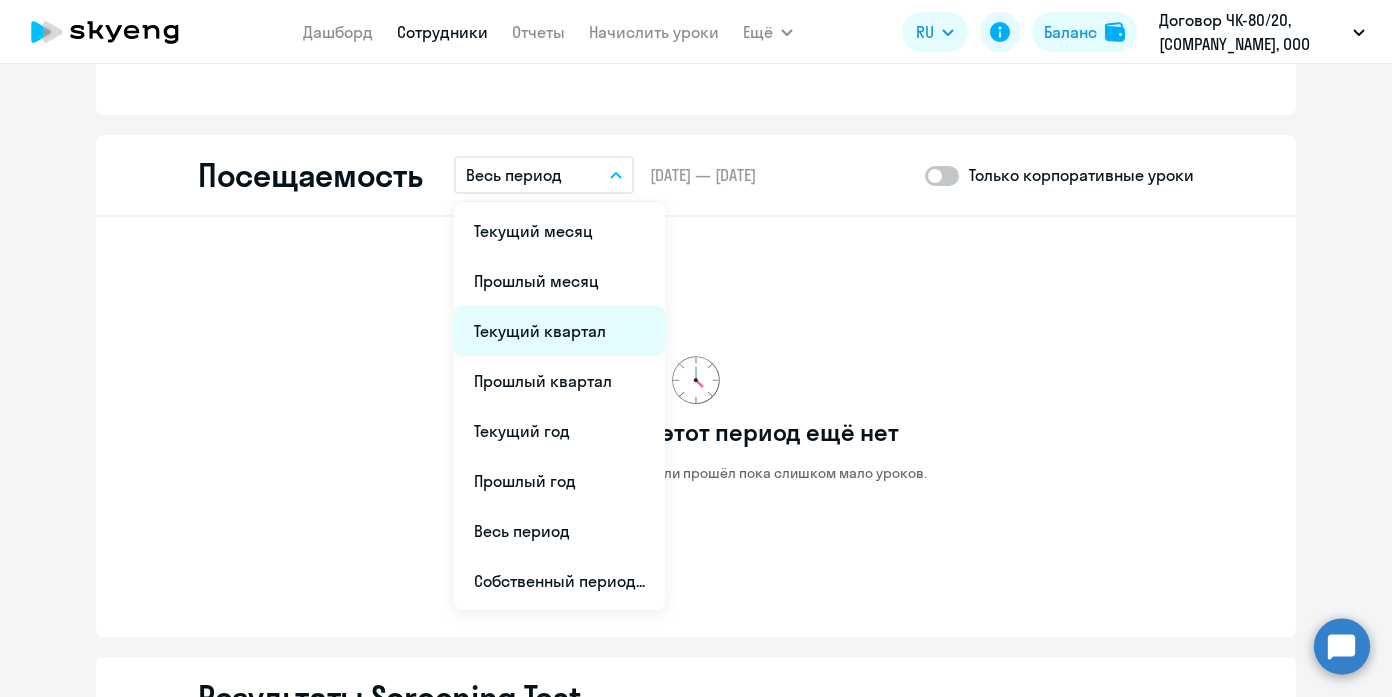 click on "Текущий квартал" at bounding box center [559, 331] 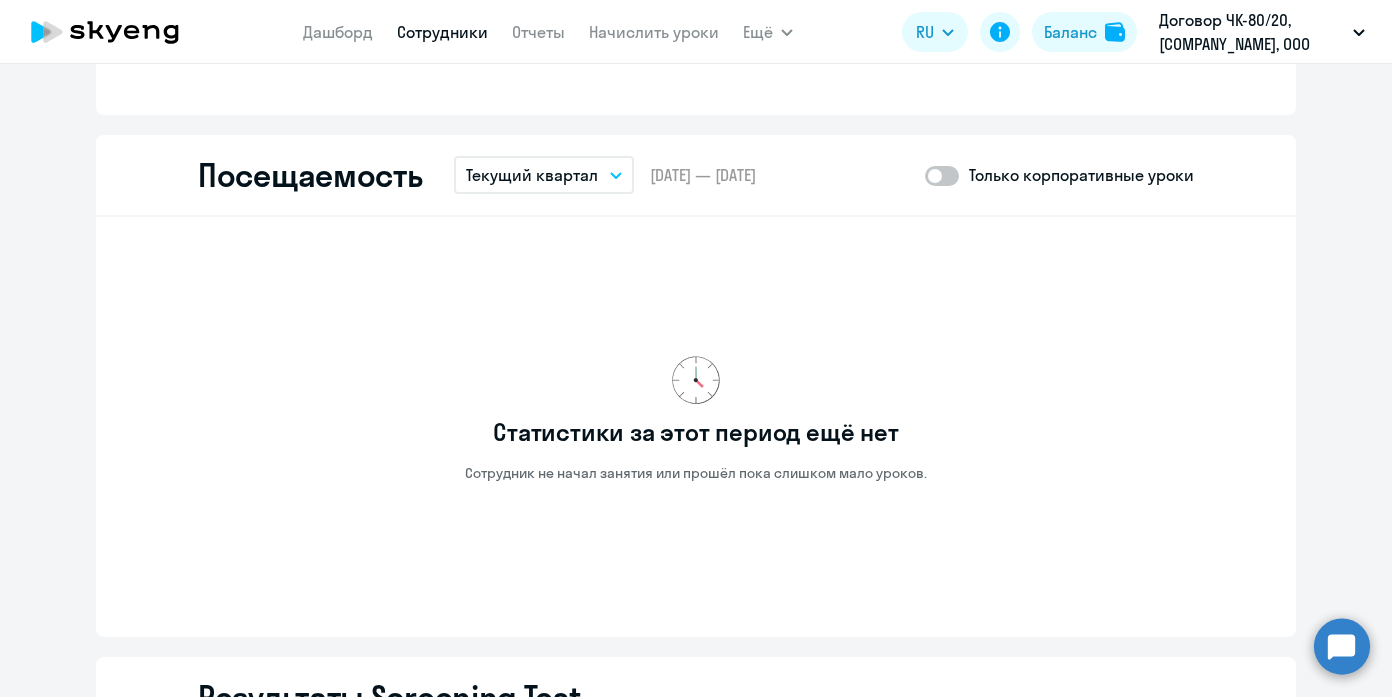 click on "Текущий квартал" at bounding box center [532, 175] 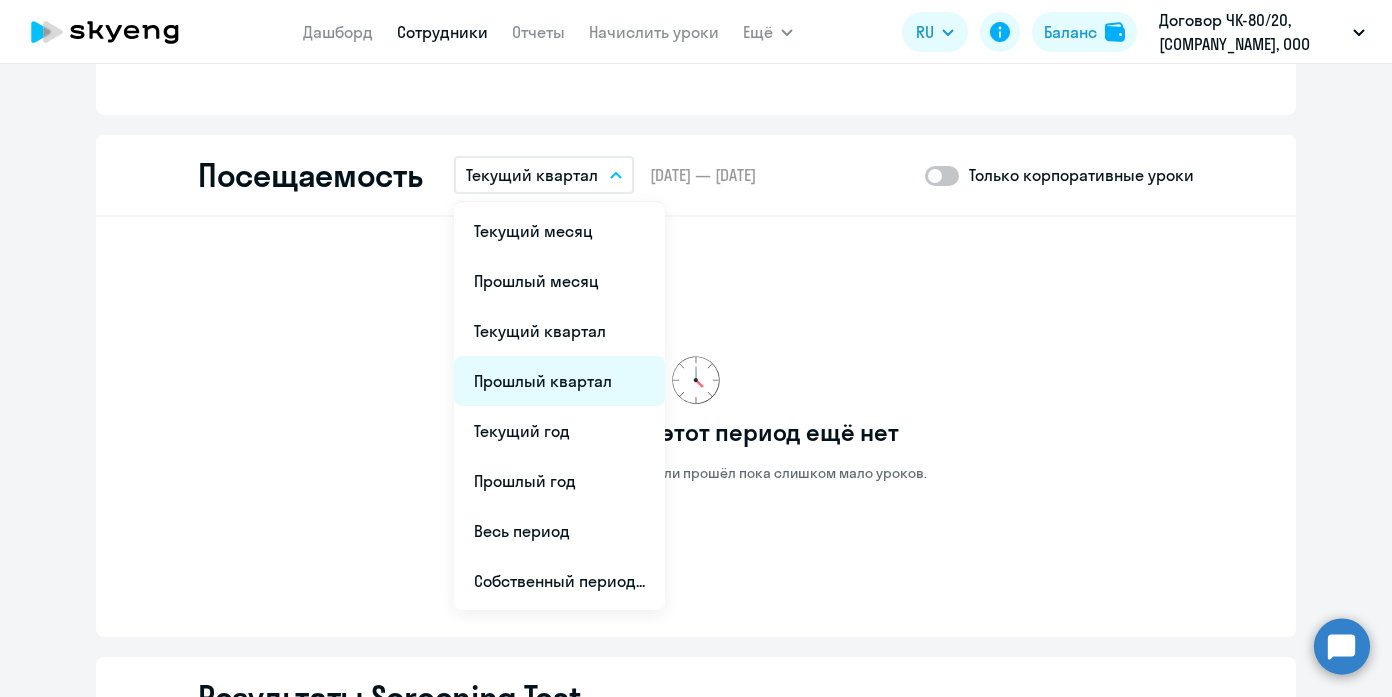 click on "Прошлый квартал" at bounding box center (559, 381) 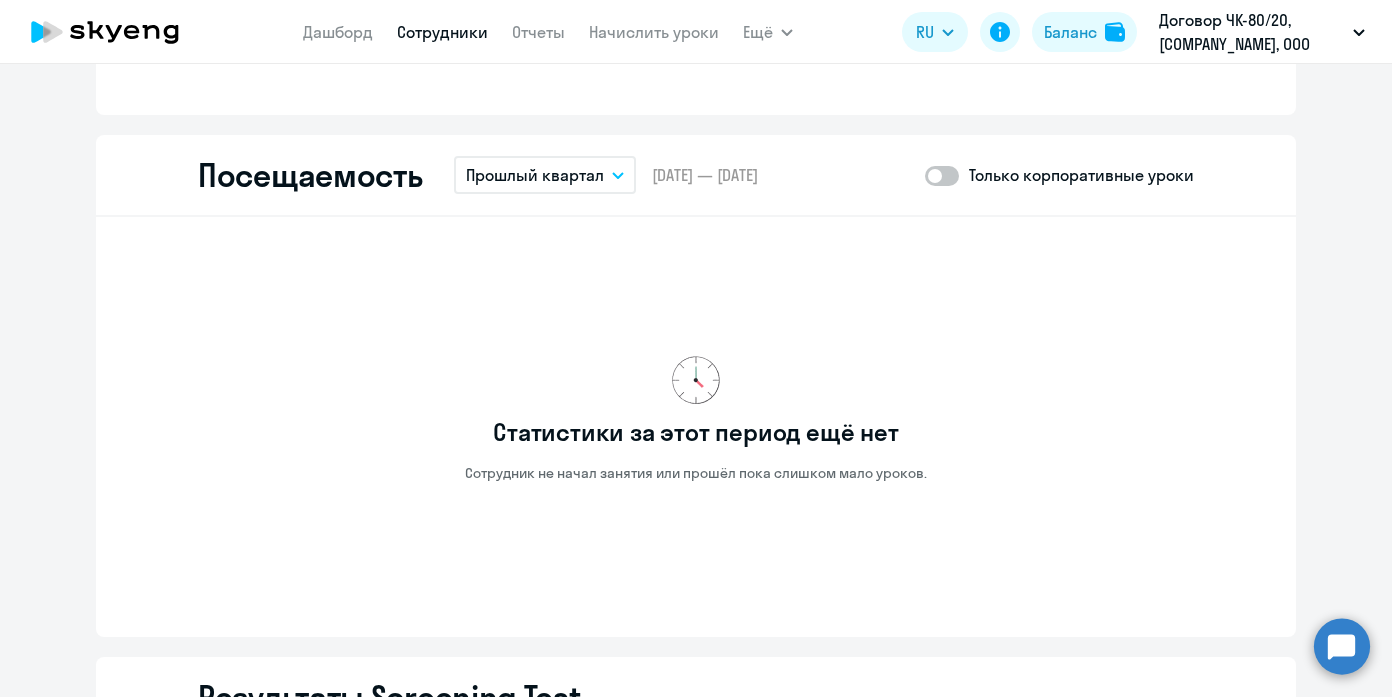 click on "Прошлый квартал" at bounding box center (535, 175) 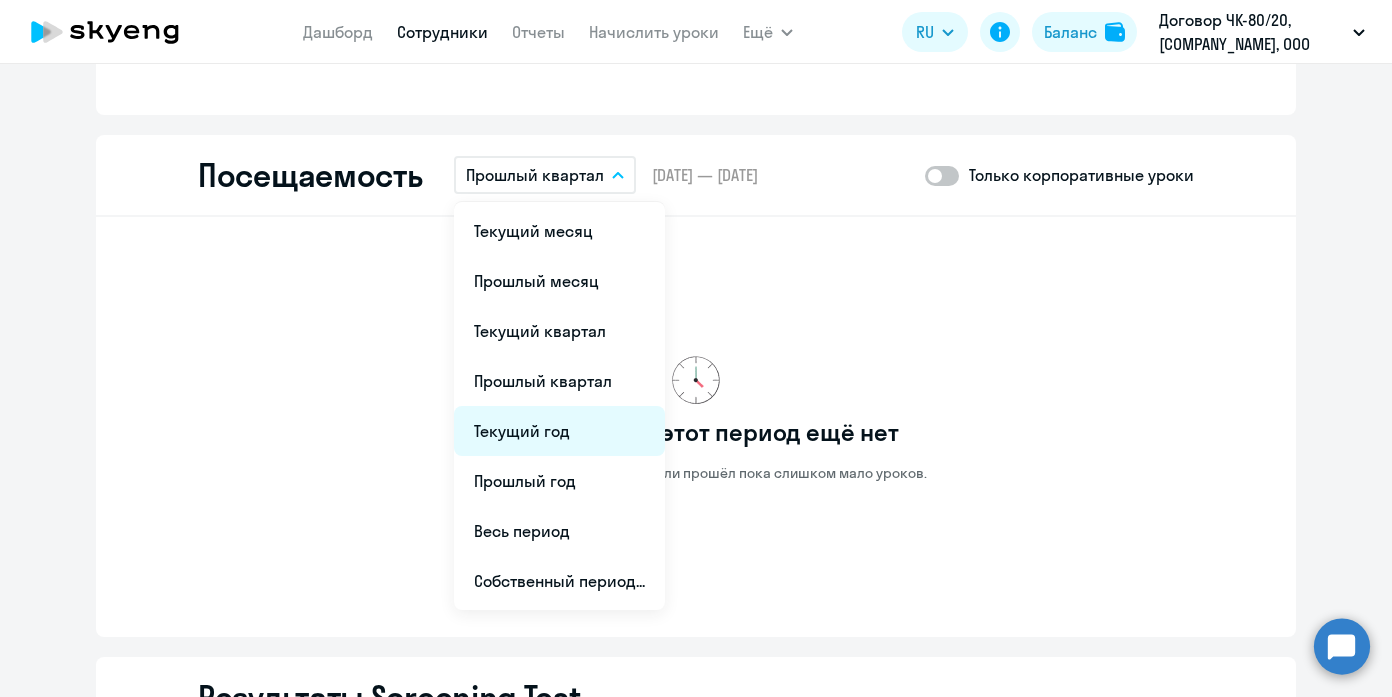 click on "Текущий год" at bounding box center (559, 431) 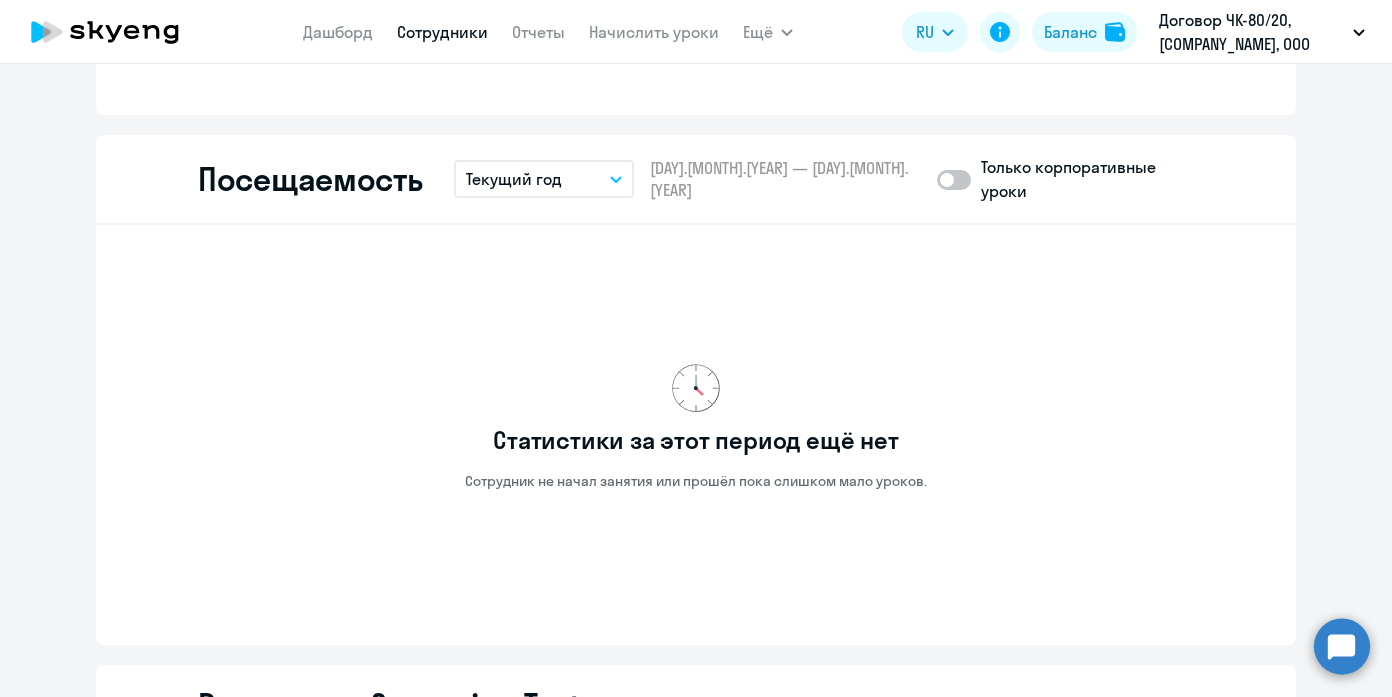 click on "Текущий год" at bounding box center [544, 179] 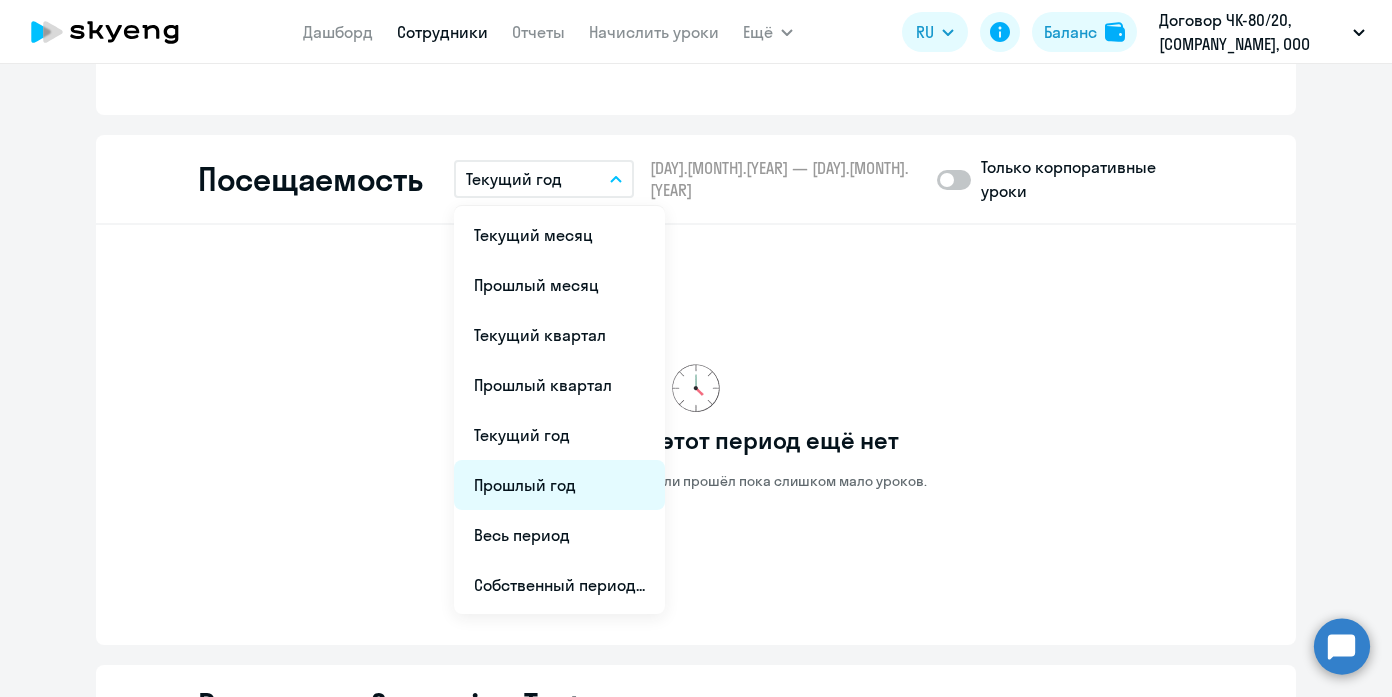click on "Прошлый год" at bounding box center (559, 485) 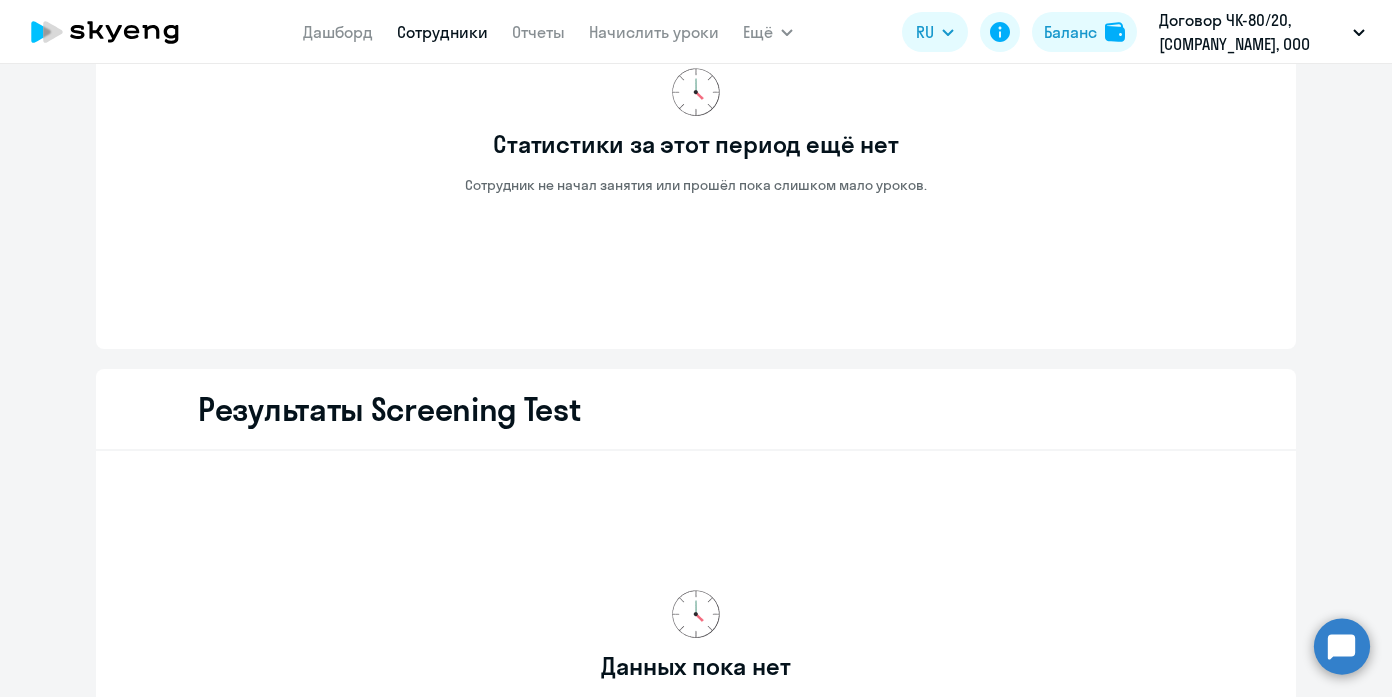scroll, scrollTop: 2679, scrollLeft: 0, axis: vertical 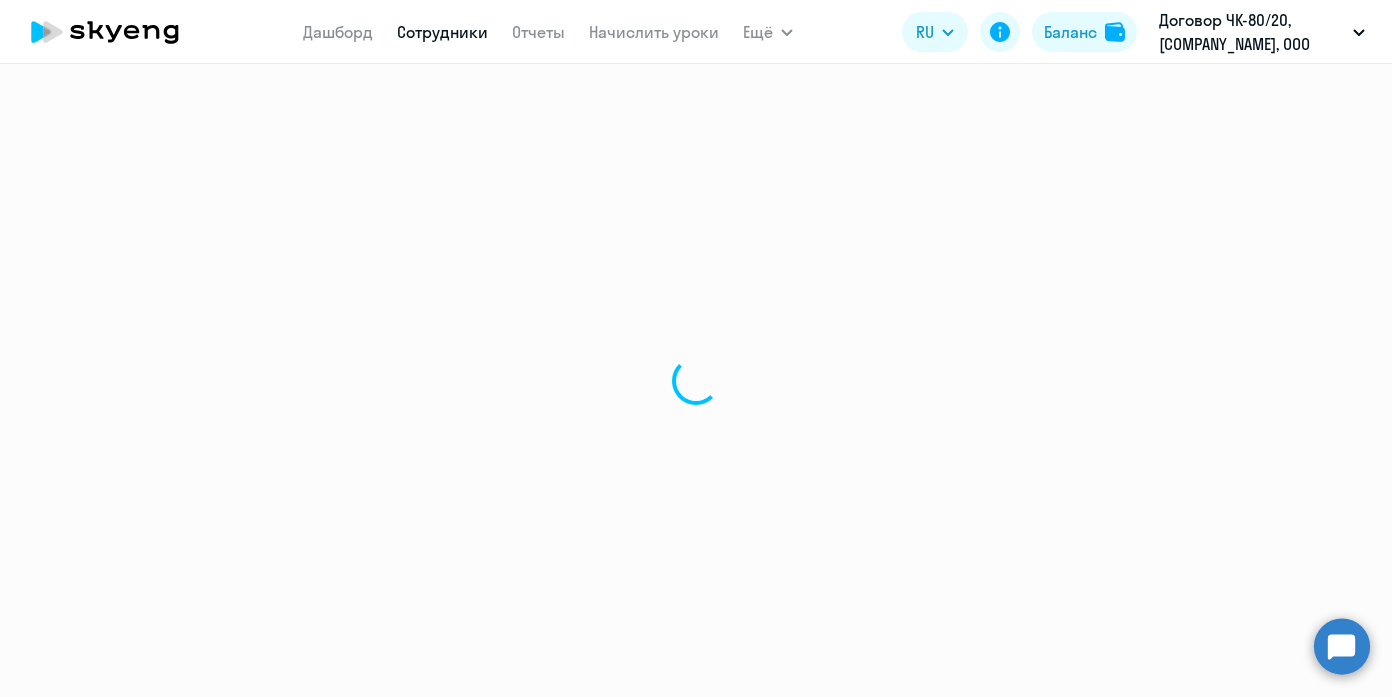 select on "30" 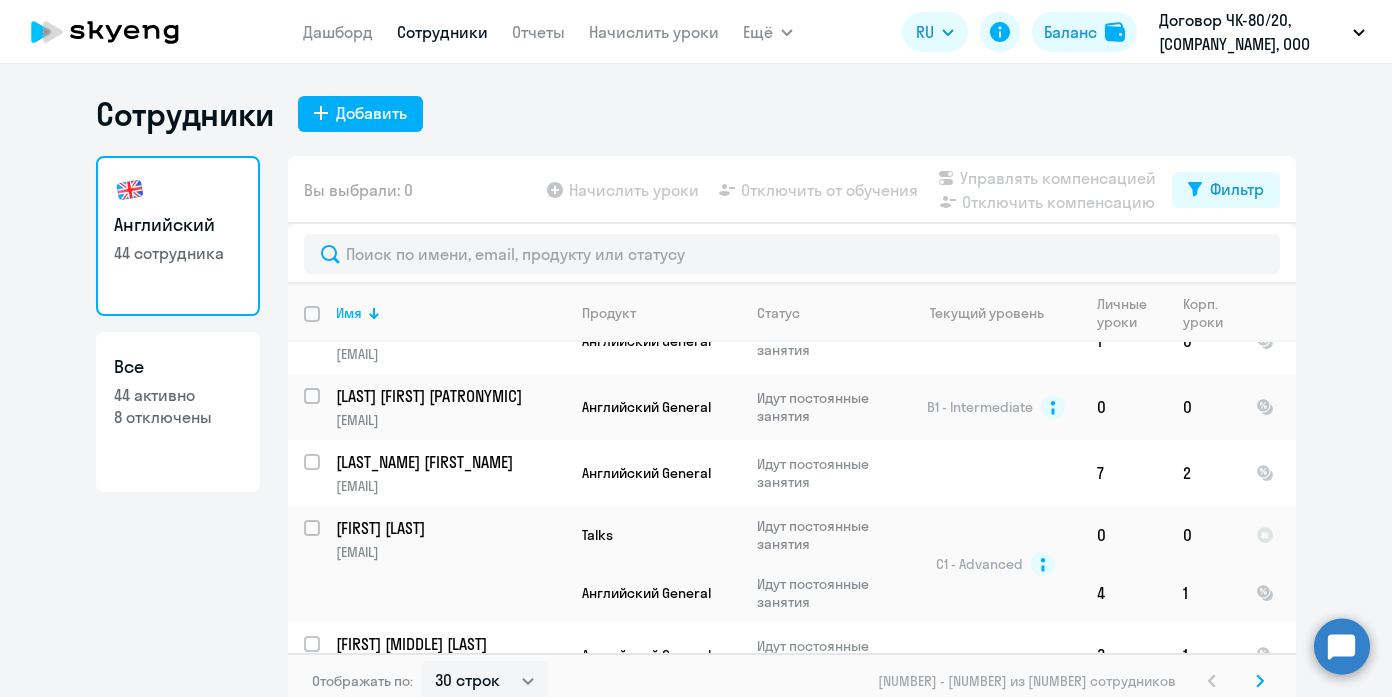 scroll, scrollTop: 2248, scrollLeft: 0, axis: vertical 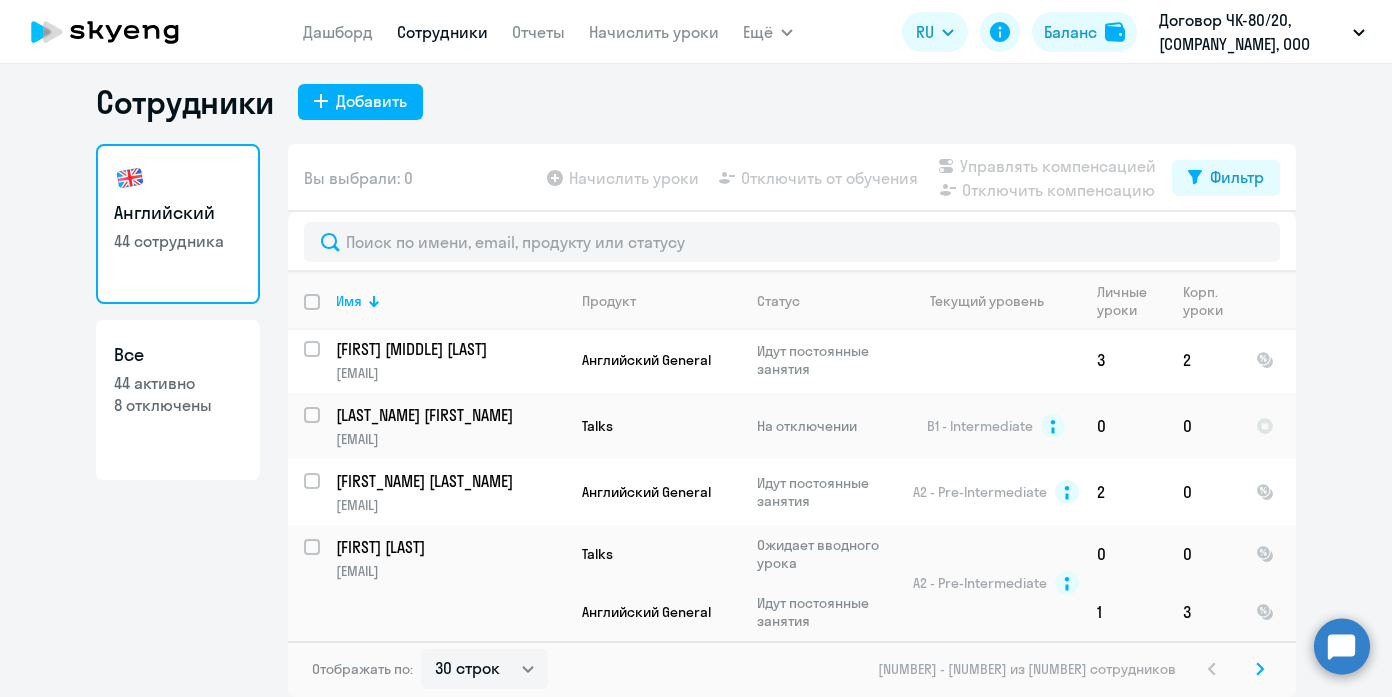 click 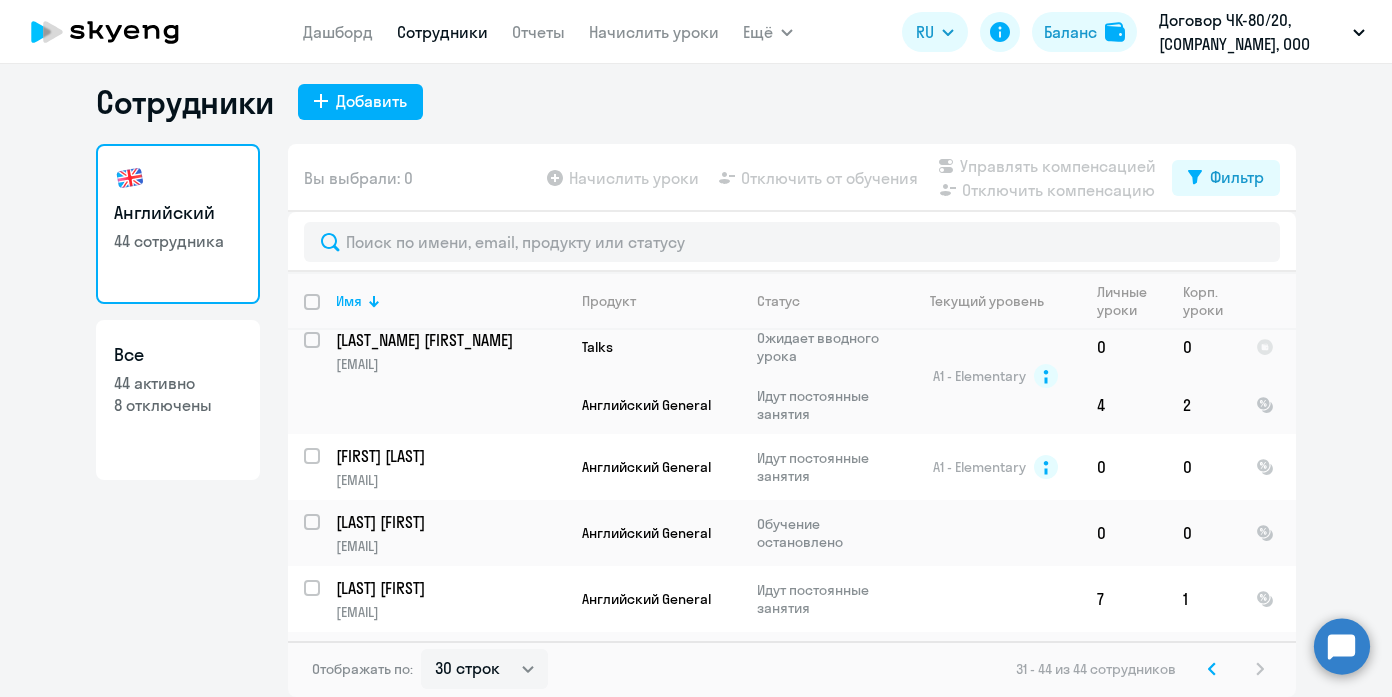 scroll, scrollTop: 654, scrollLeft: 0, axis: vertical 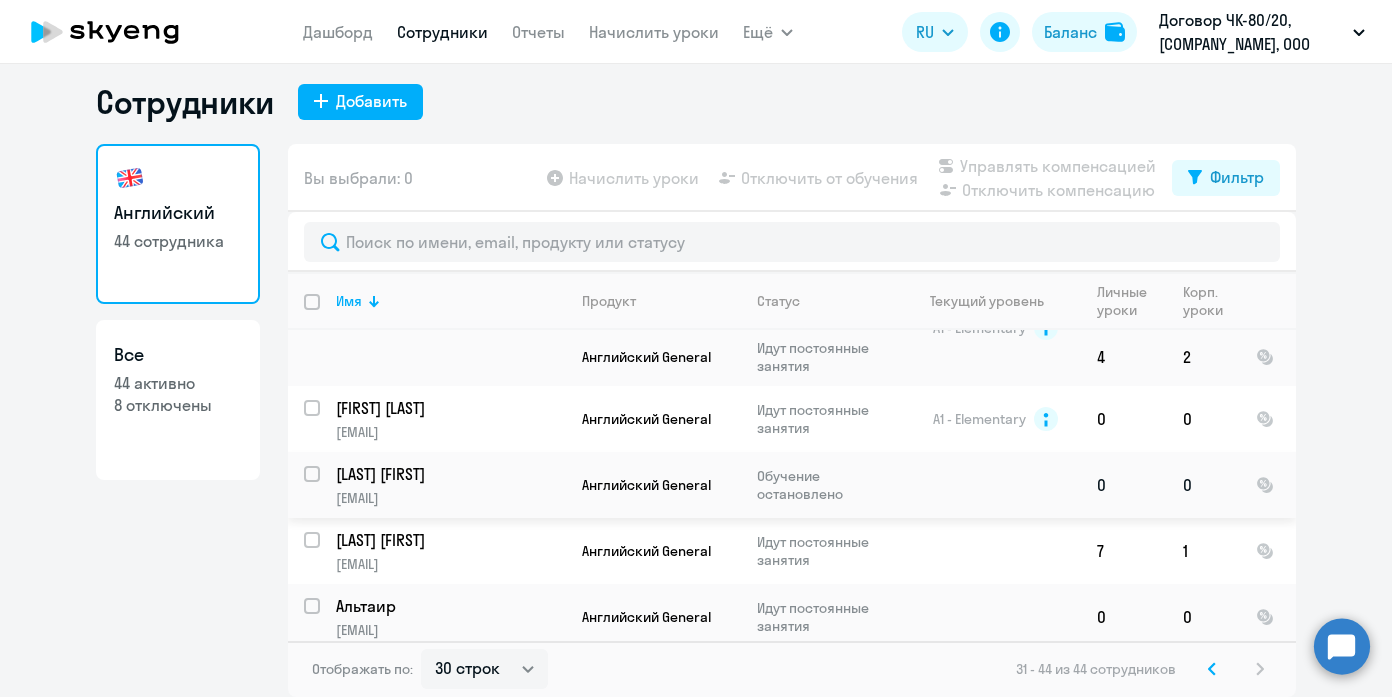 click at bounding box center [324, 486] 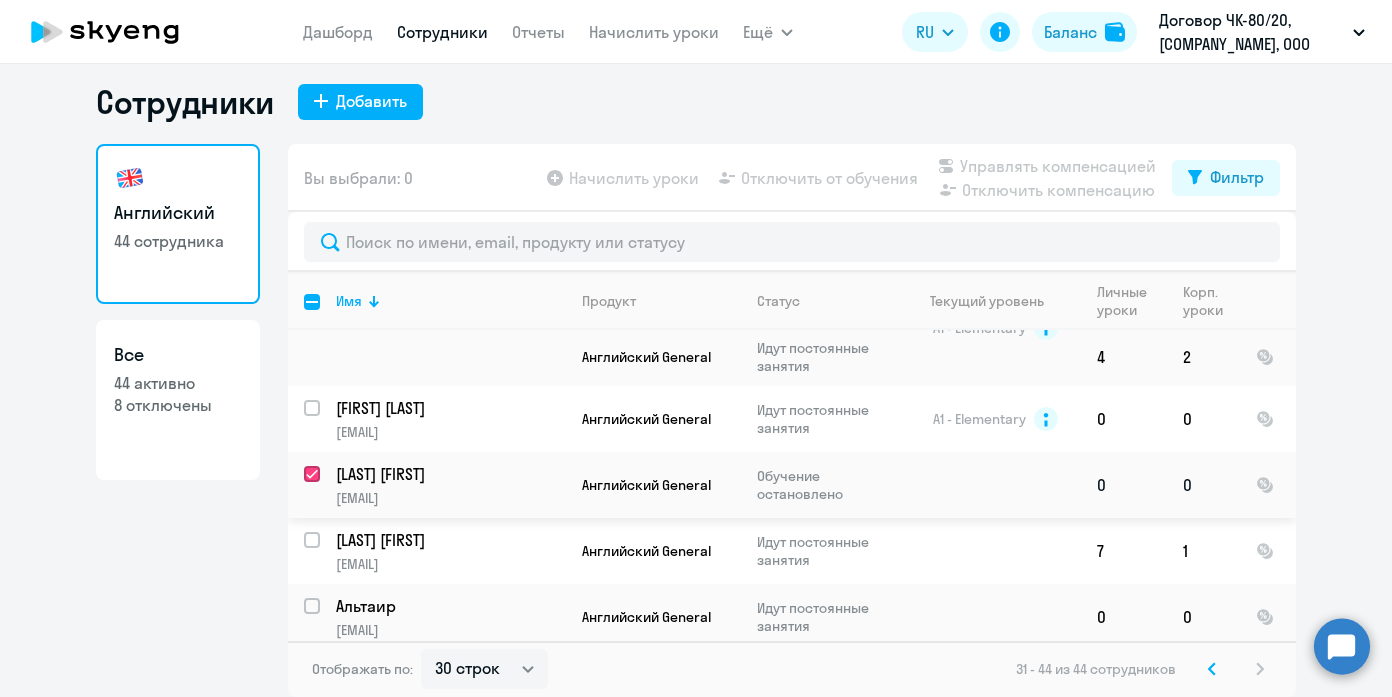 checkbox on "true" 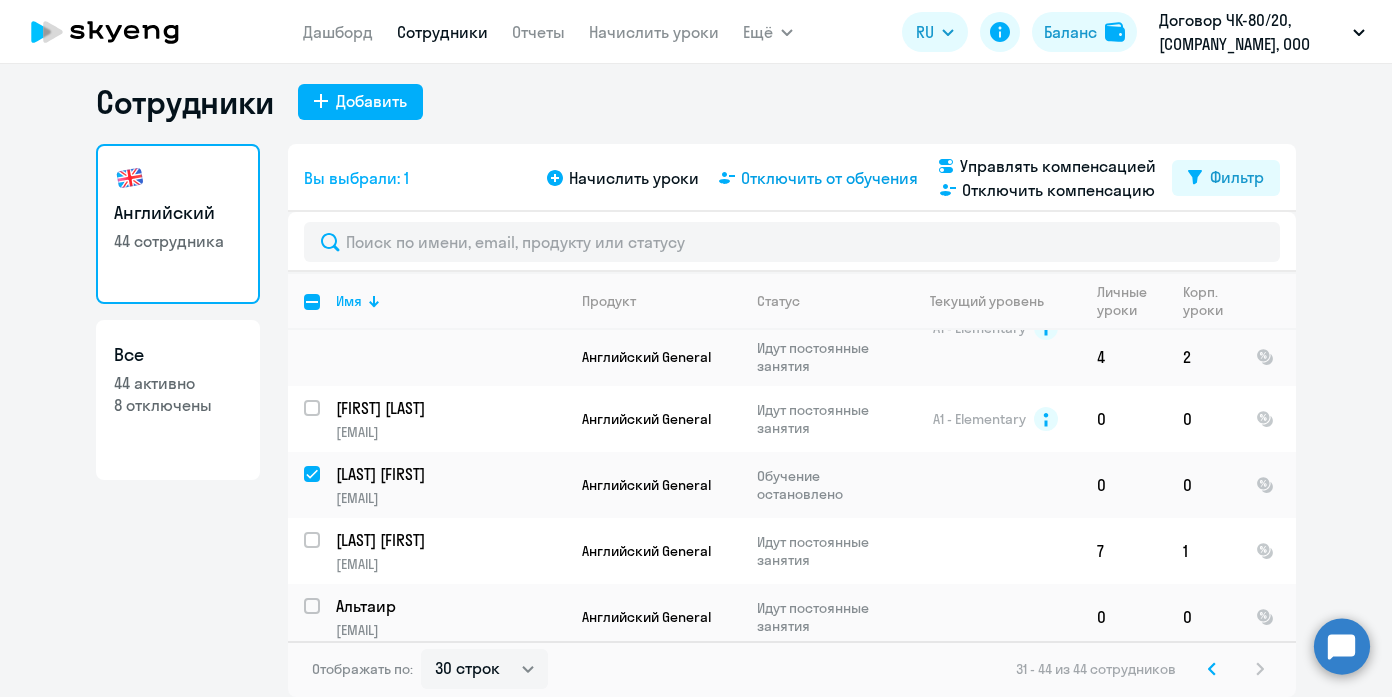 click on "Отключить от обучения" 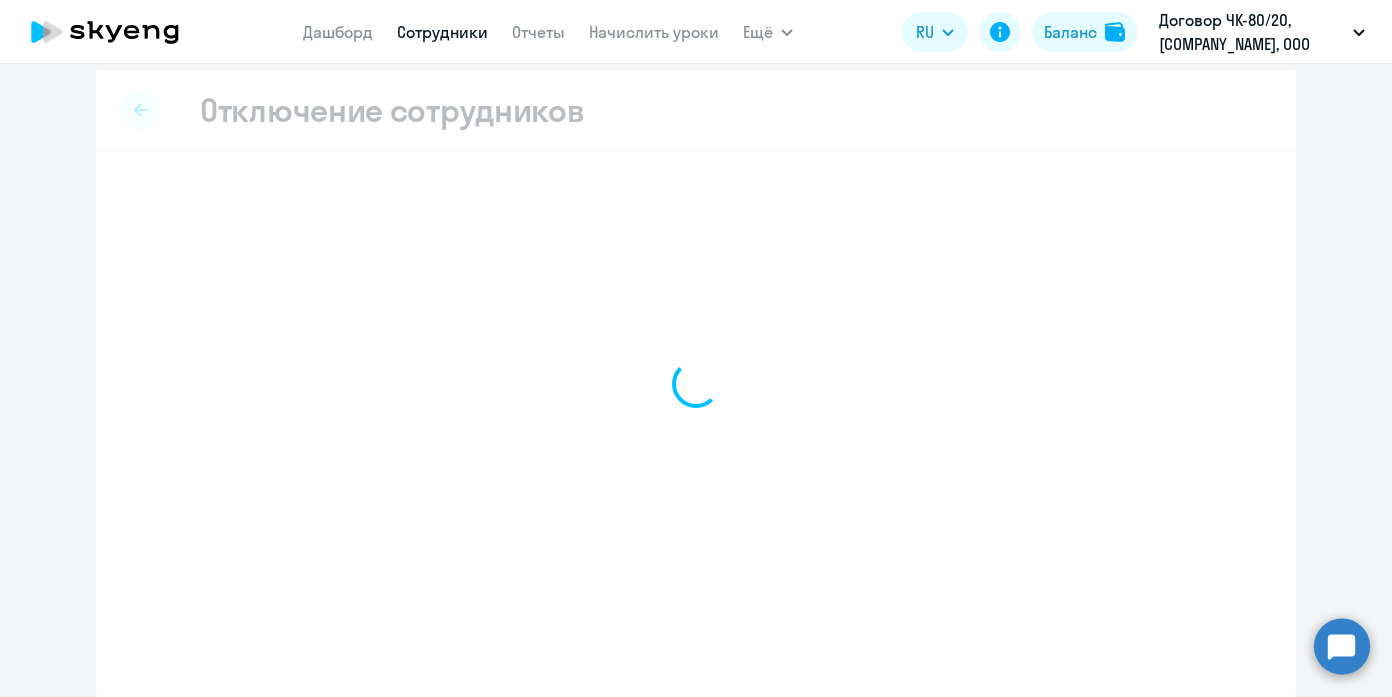 scroll, scrollTop: 10, scrollLeft: 0, axis: vertical 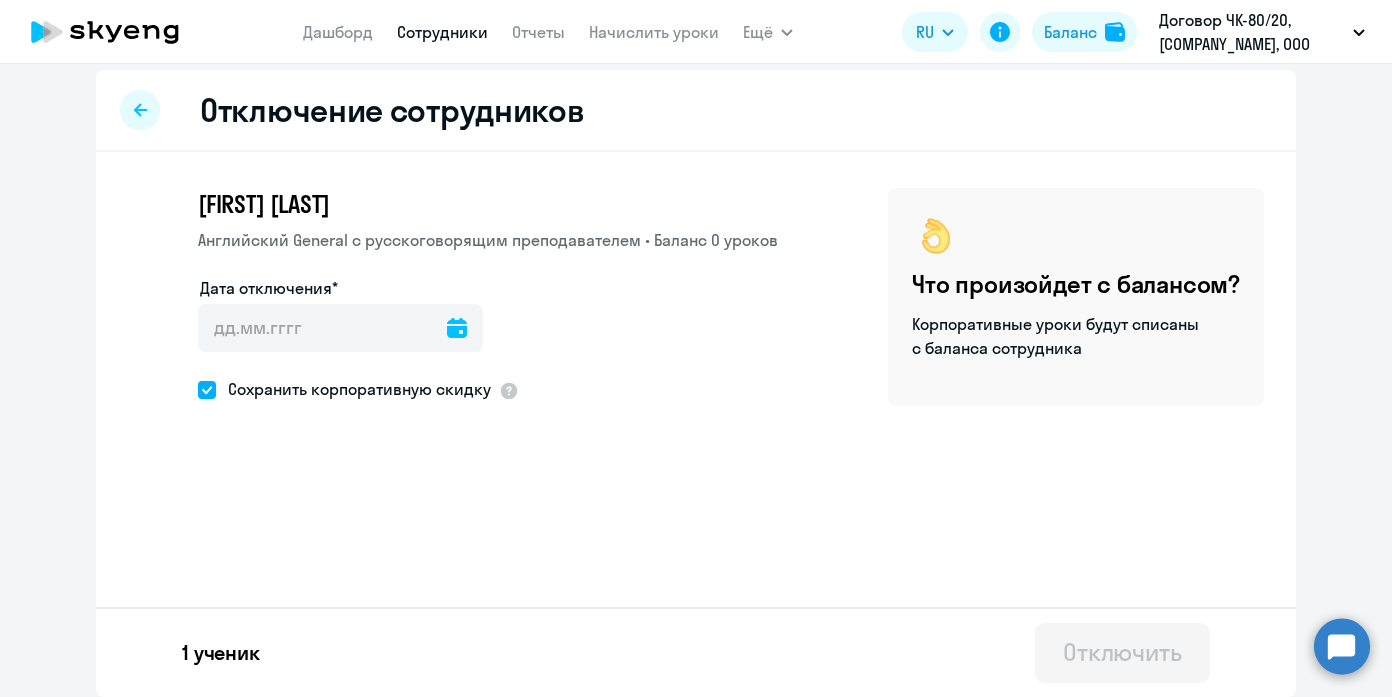 click 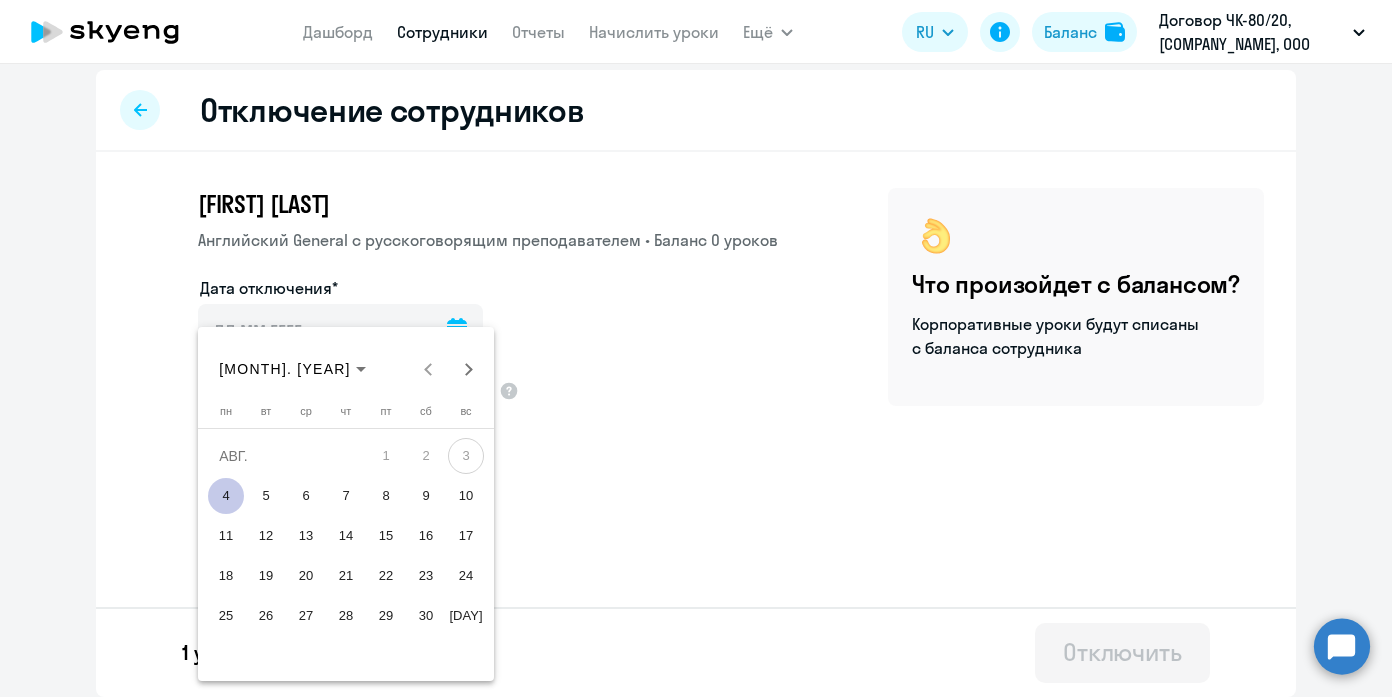 click on "4" at bounding box center (226, 496) 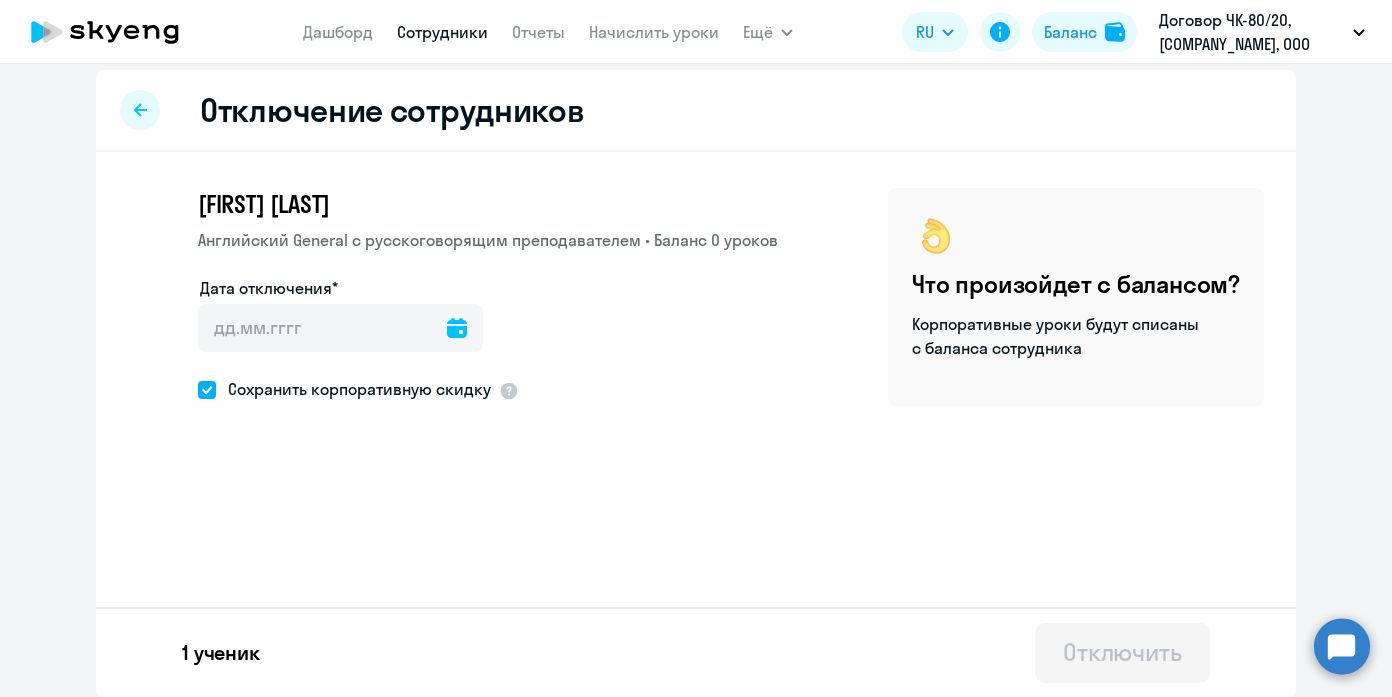 type on "[DATE]" 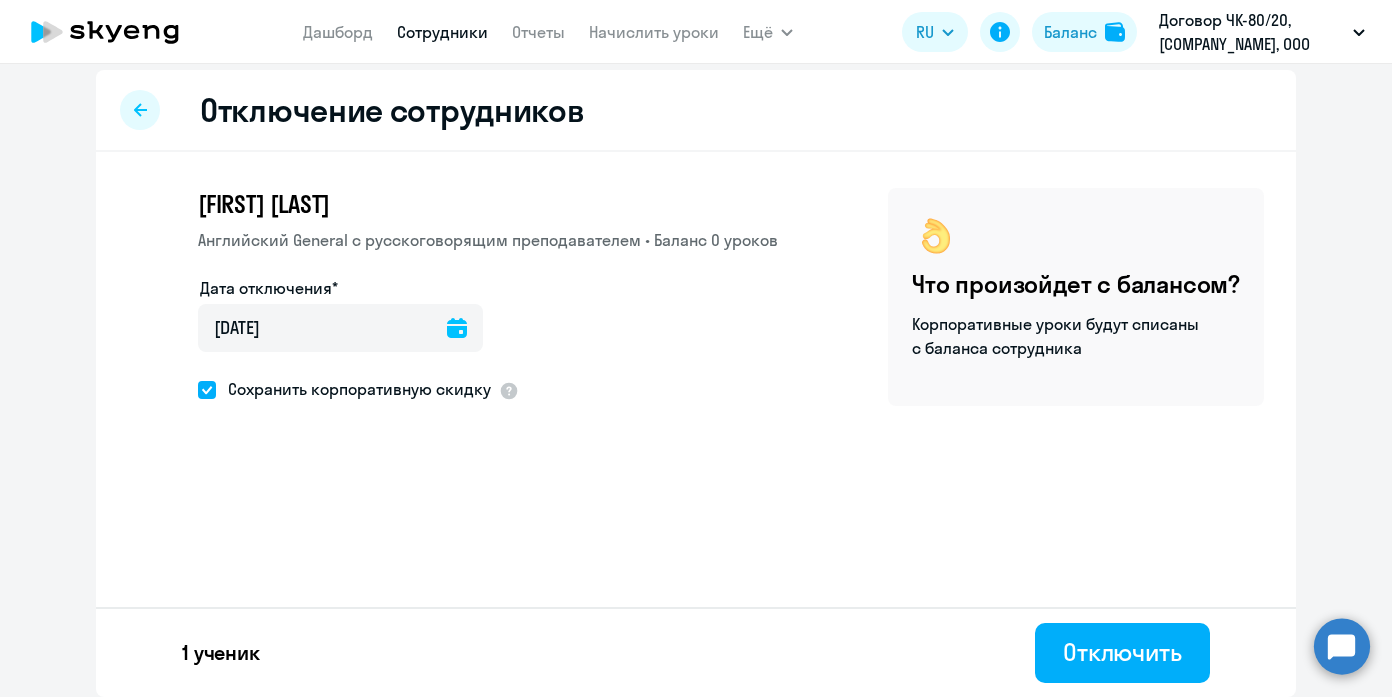 click on "Сохранить корпоративную скидку" 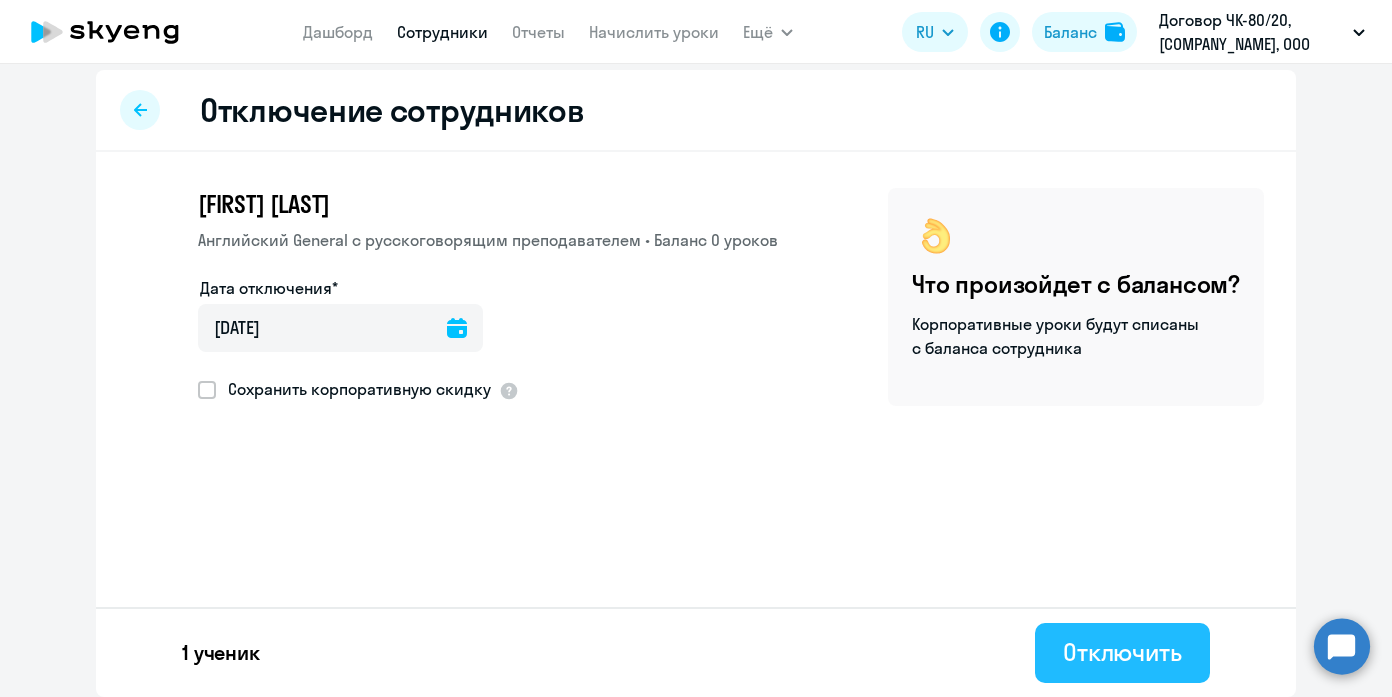click on "Отключить" 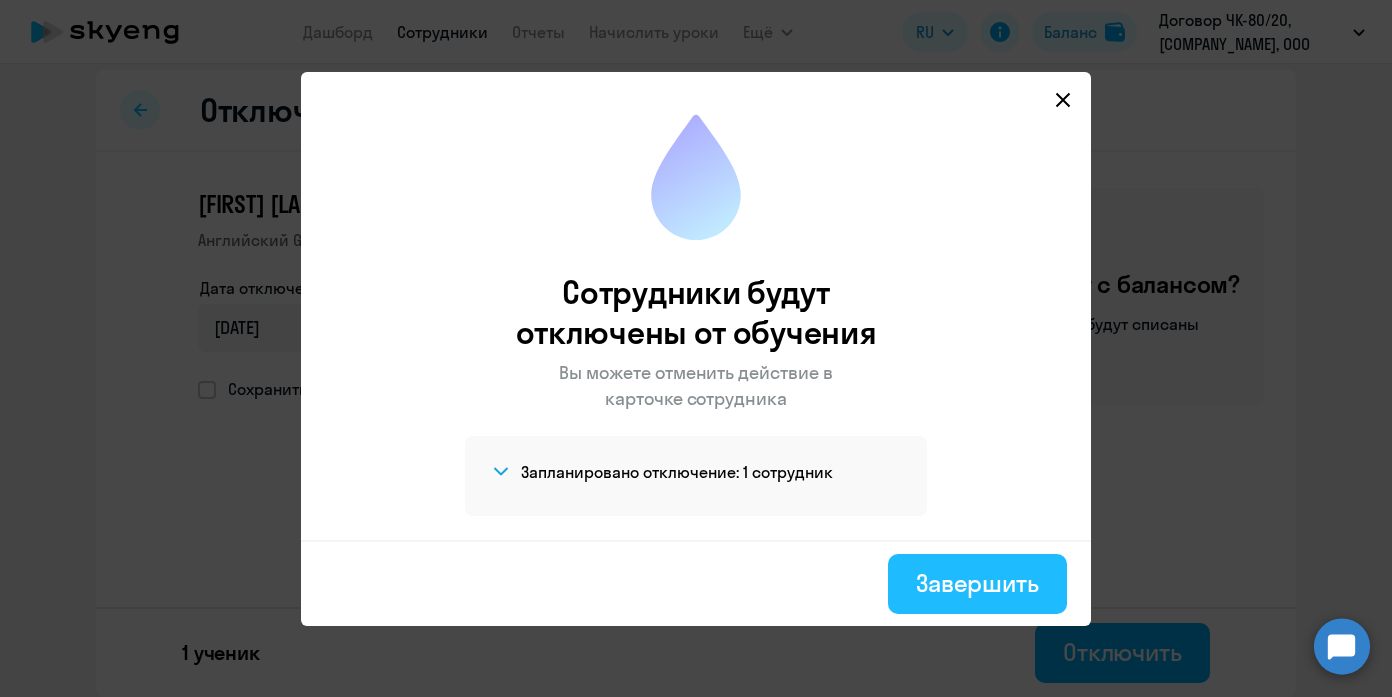 click on "Завершить" at bounding box center [977, 584] 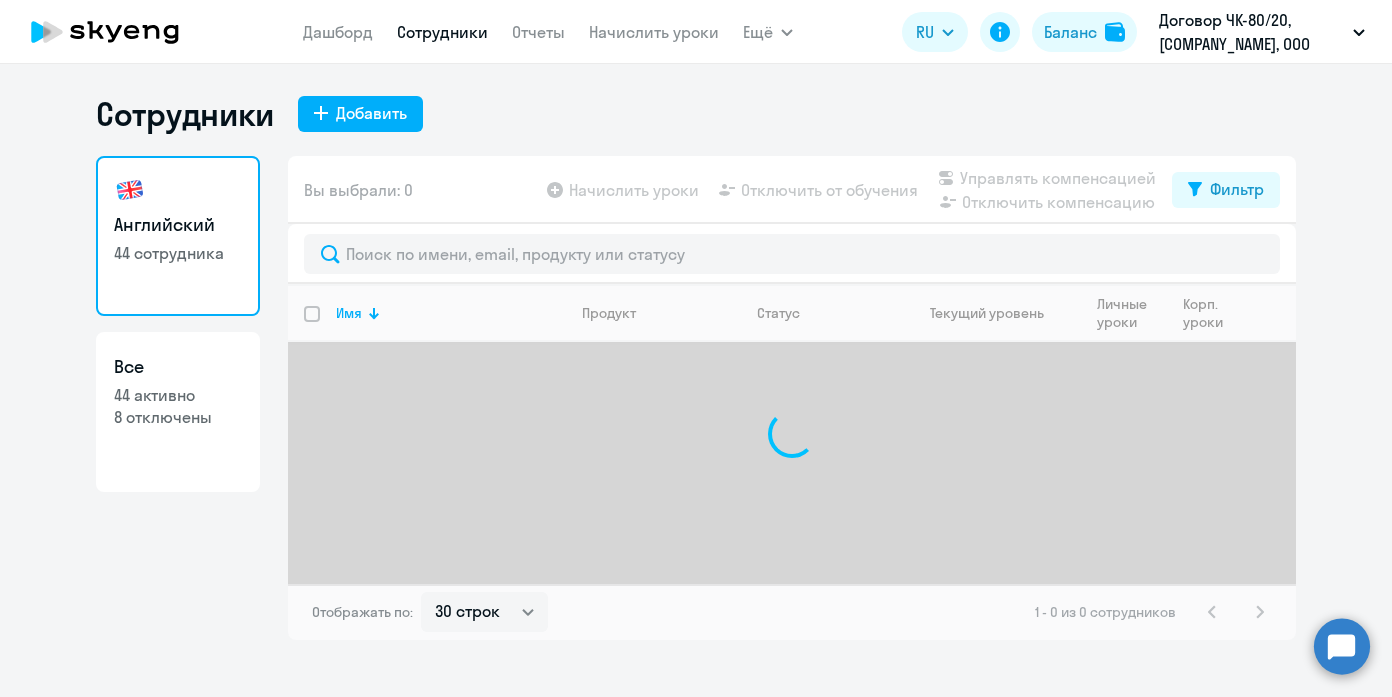 scroll, scrollTop: 0, scrollLeft: 0, axis: both 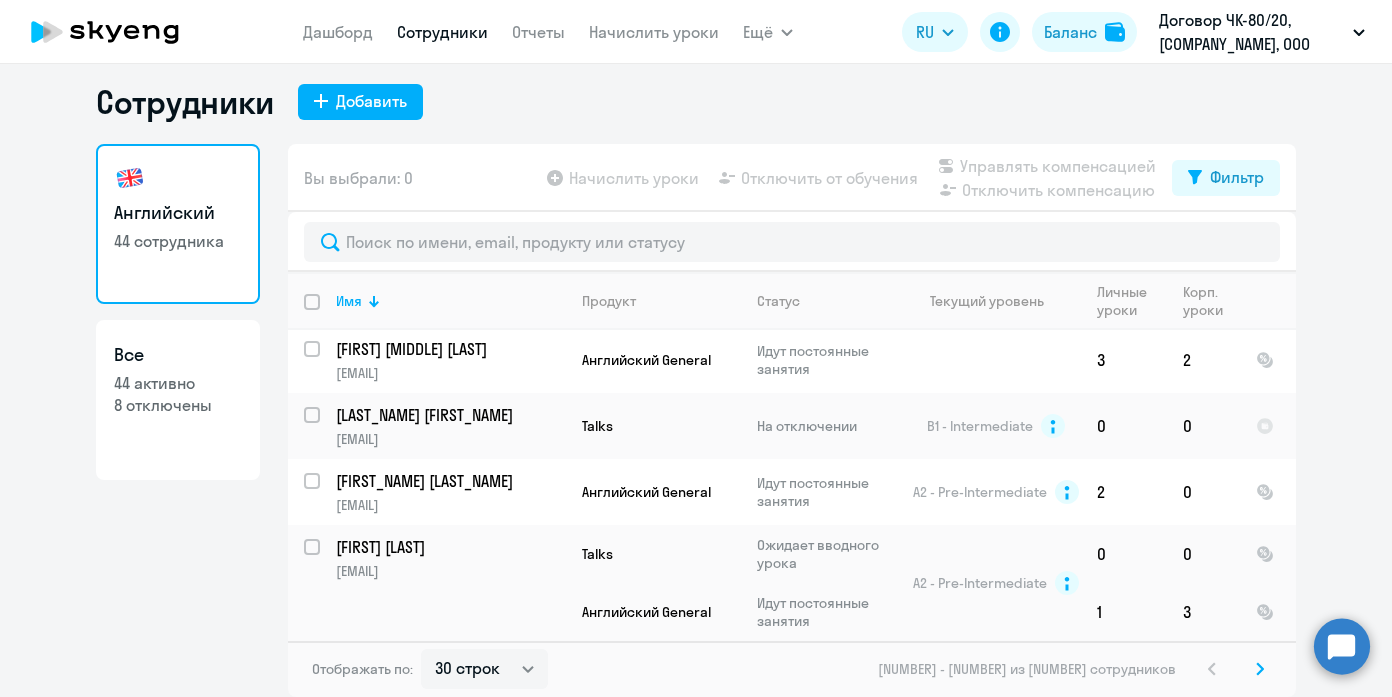 click 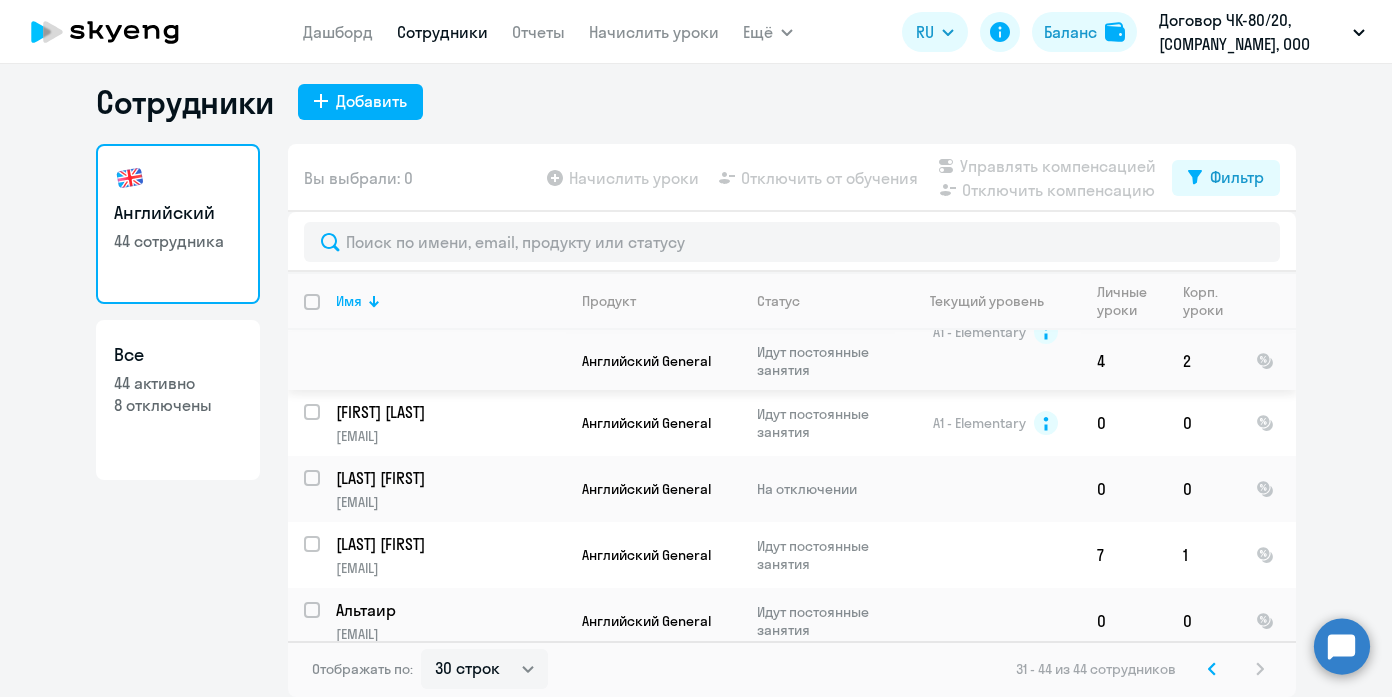 scroll, scrollTop: 654, scrollLeft: 0, axis: vertical 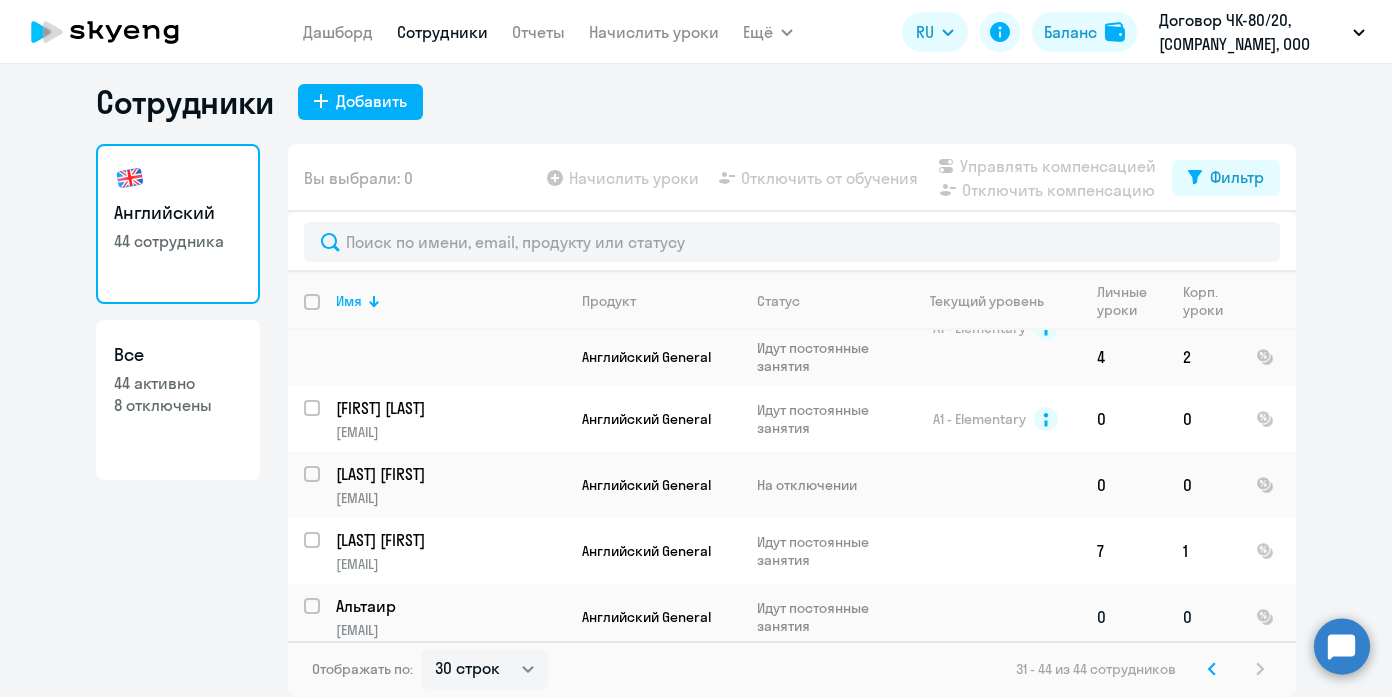 click on "Идут постоянные занятия" 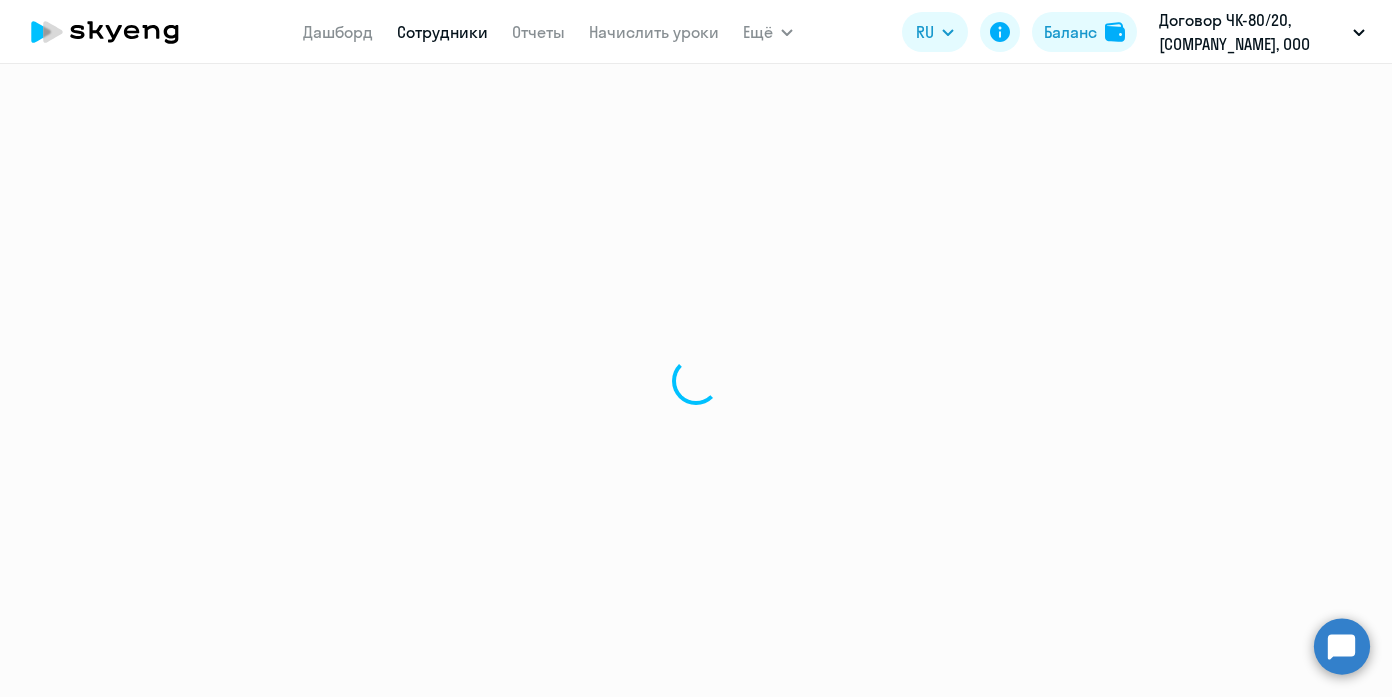 scroll, scrollTop: 0, scrollLeft: 0, axis: both 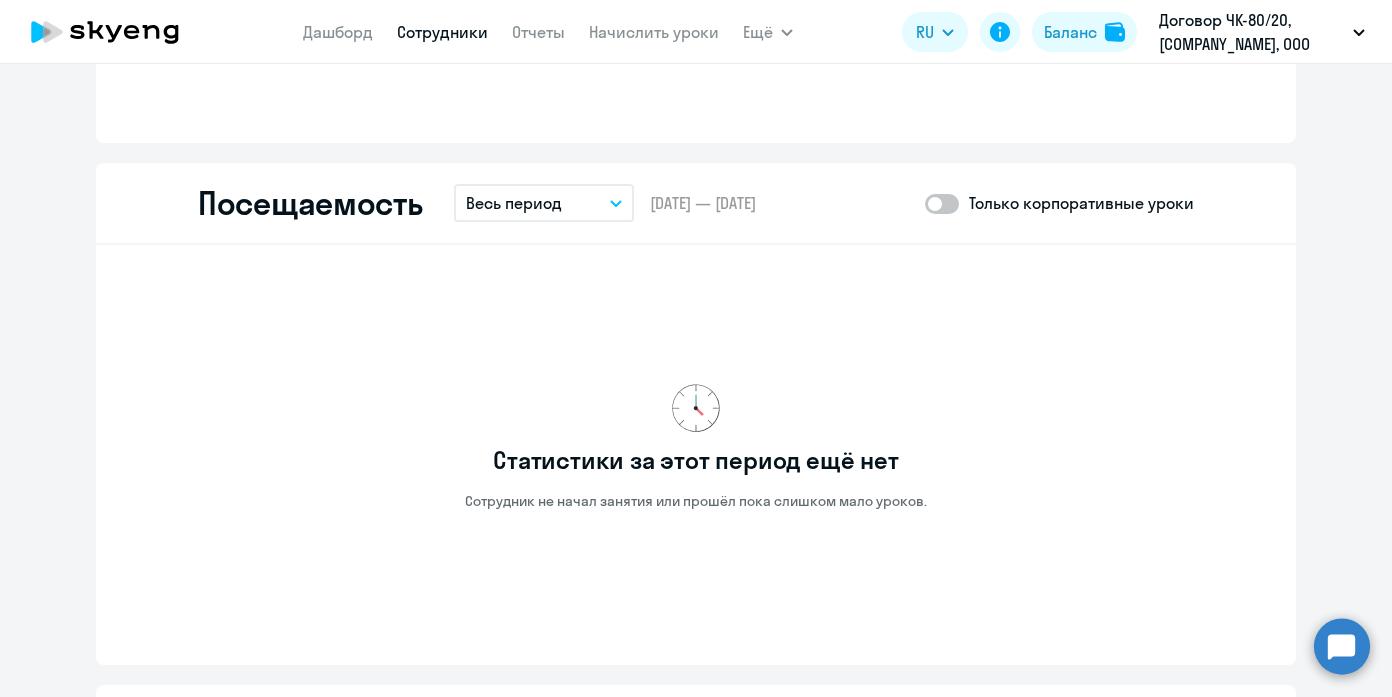 click on "Весь период" at bounding box center [544, 203] 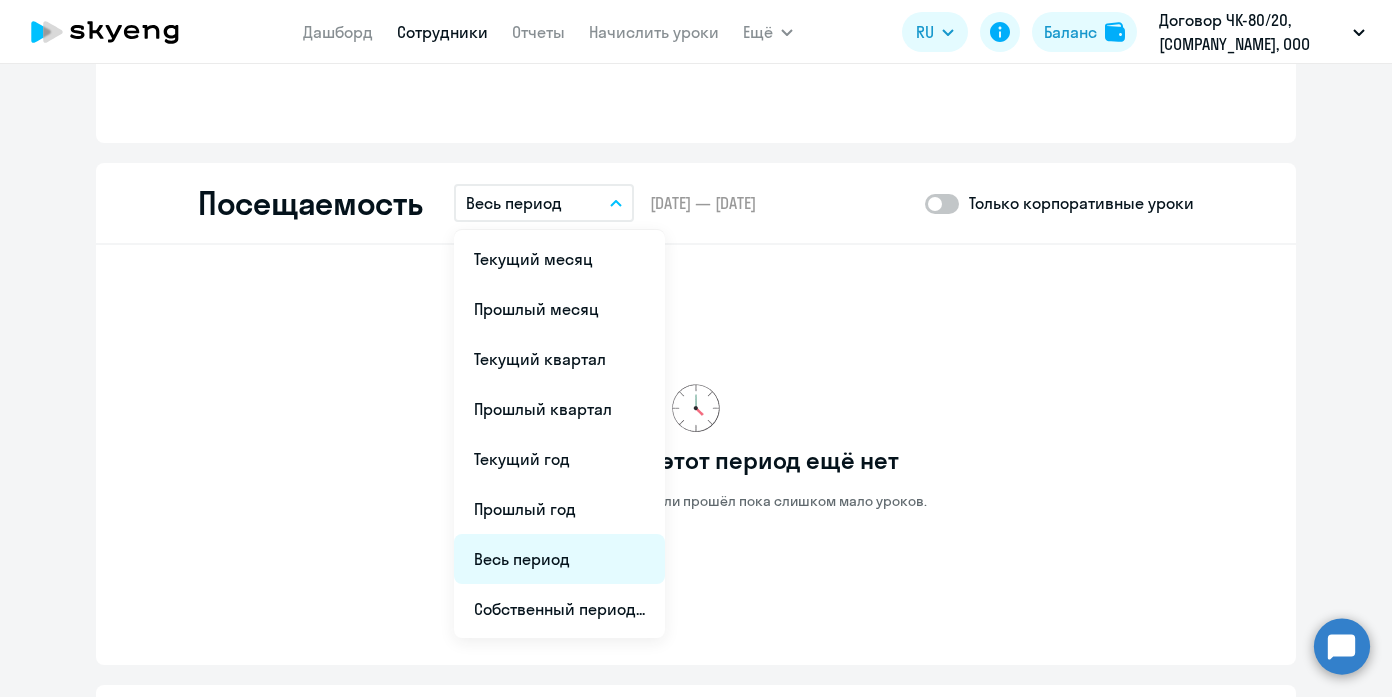 click on "Весь период" at bounding box center [559, 559] 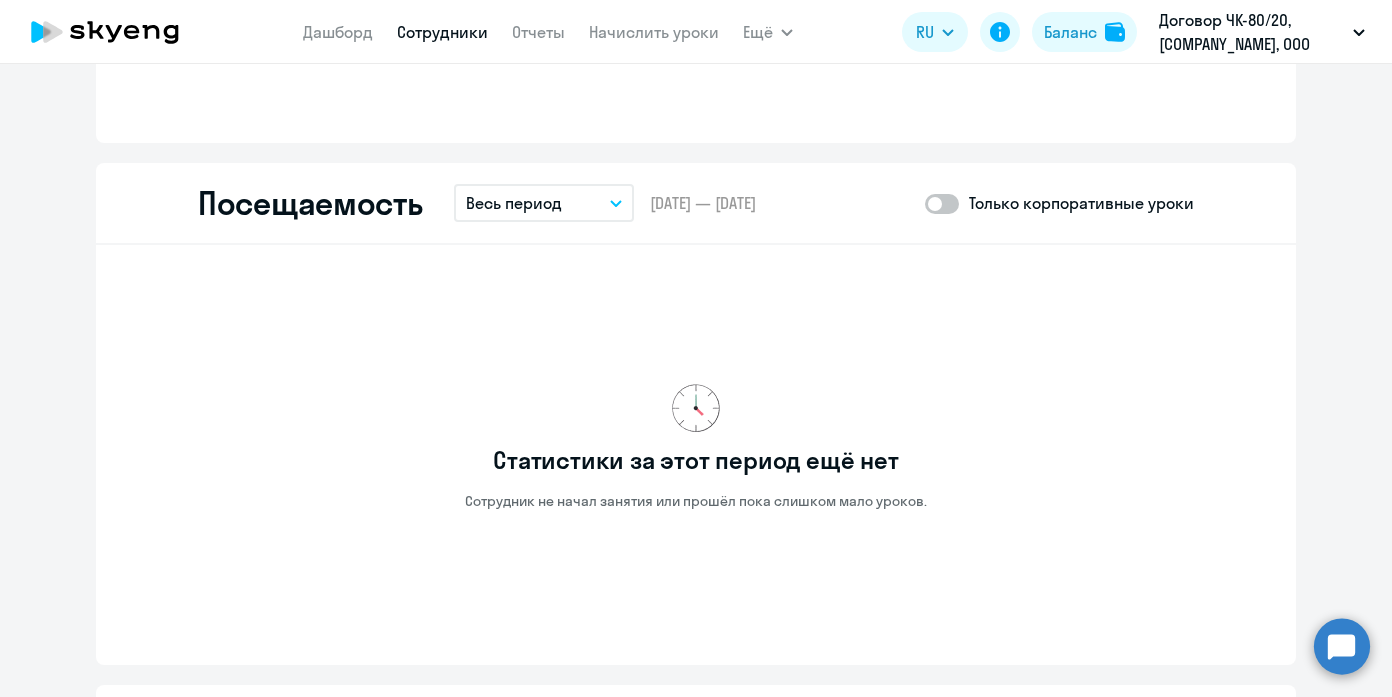click on "Весь период" at bounding box center [544, 203] 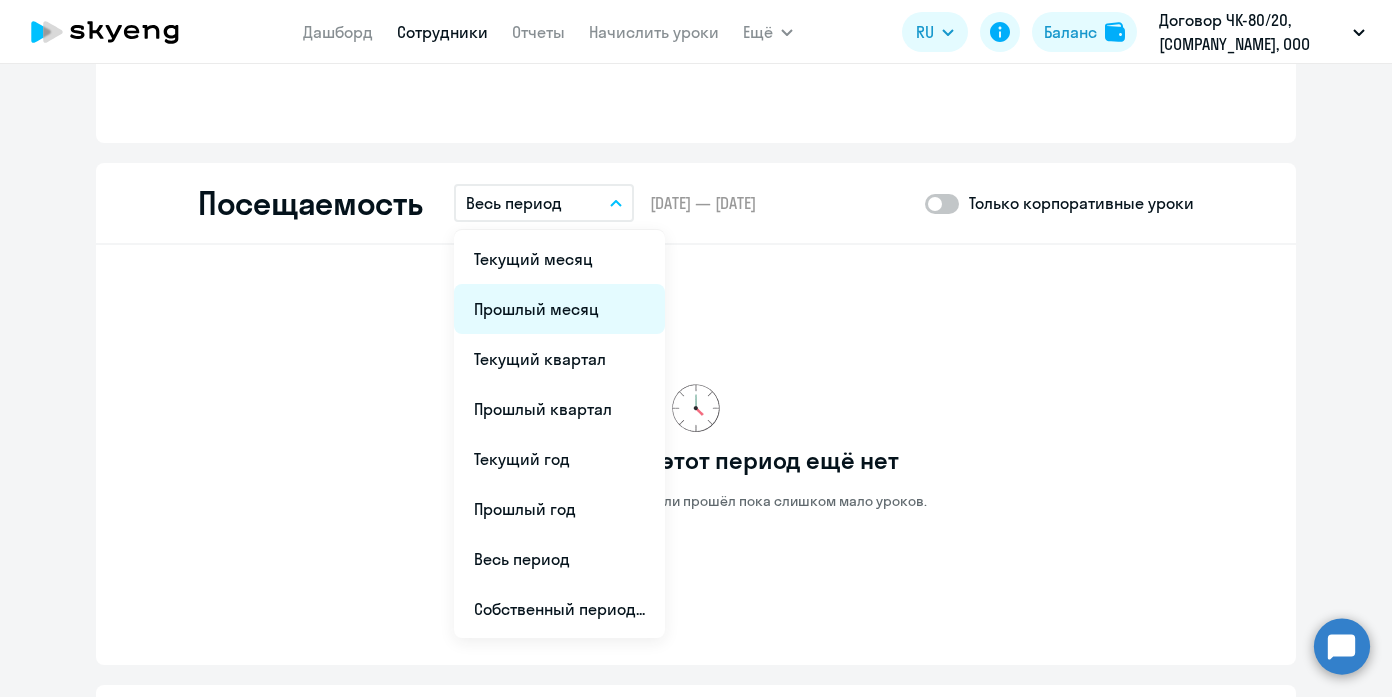 click on "Прошлый месяц" at bounding box center [559, 309] 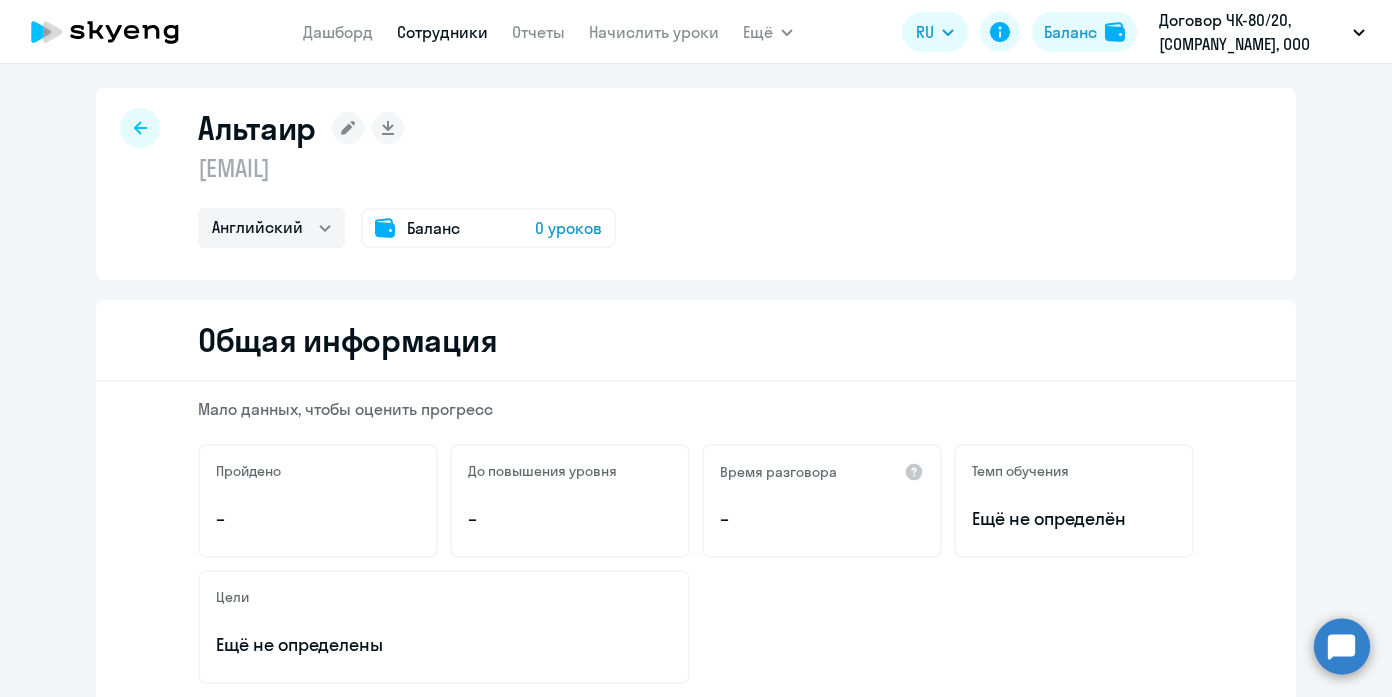 scroll, scrollTop: 0, scrollLeft: 0, axis: both 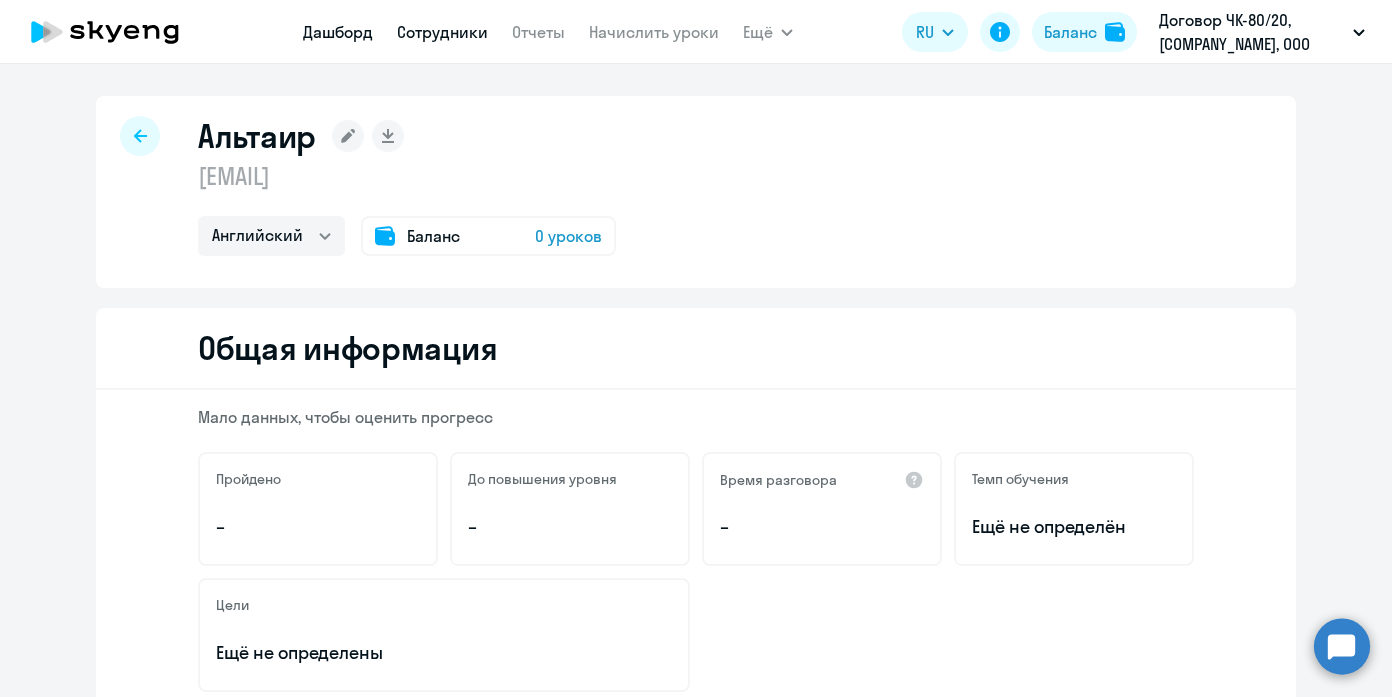 click on "Дашборд" at bounding box center [338, 32] 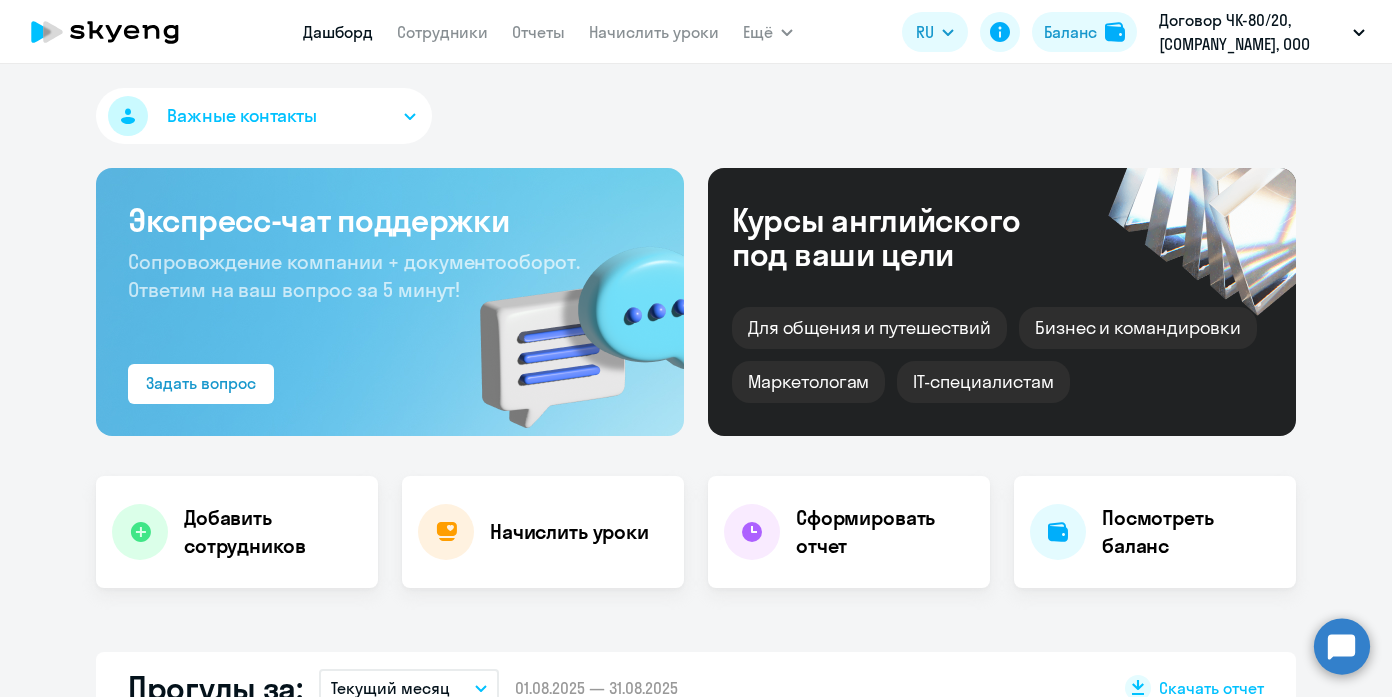 select on "30" 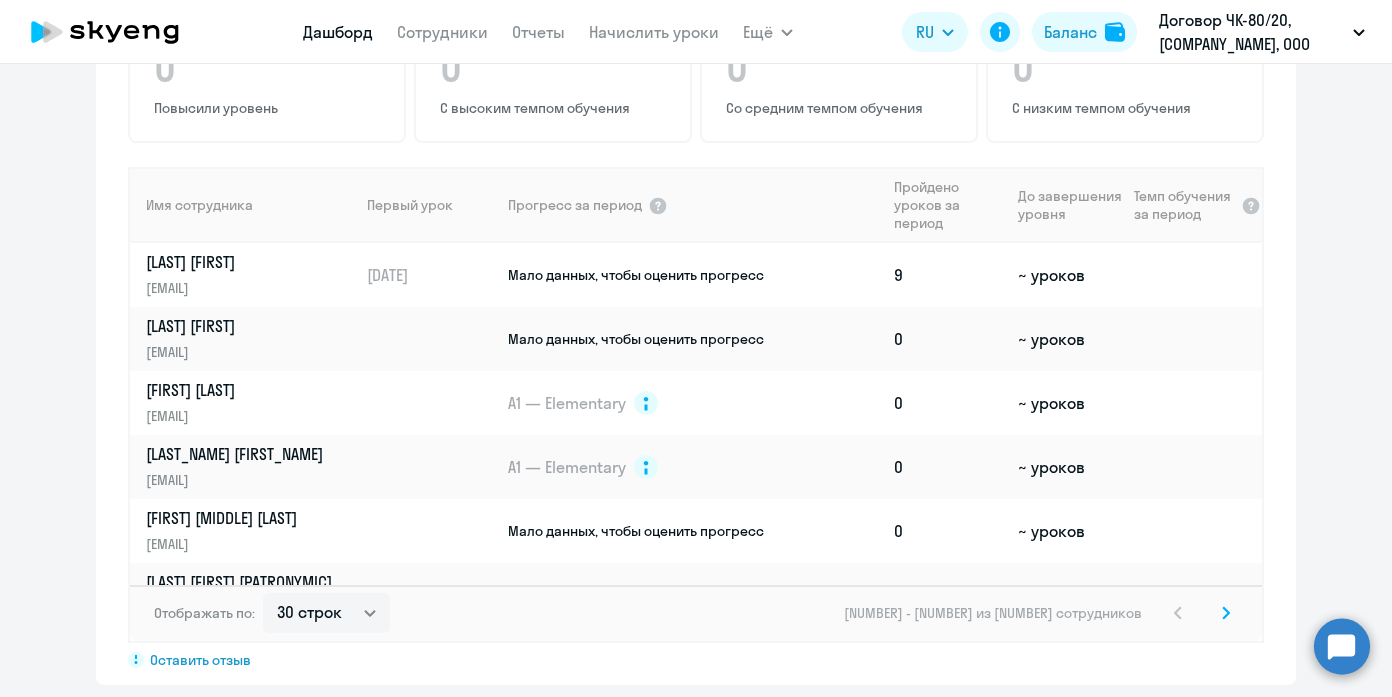 scroll, scrollTop: 1376, scrollLeft: 0, axis: vertical 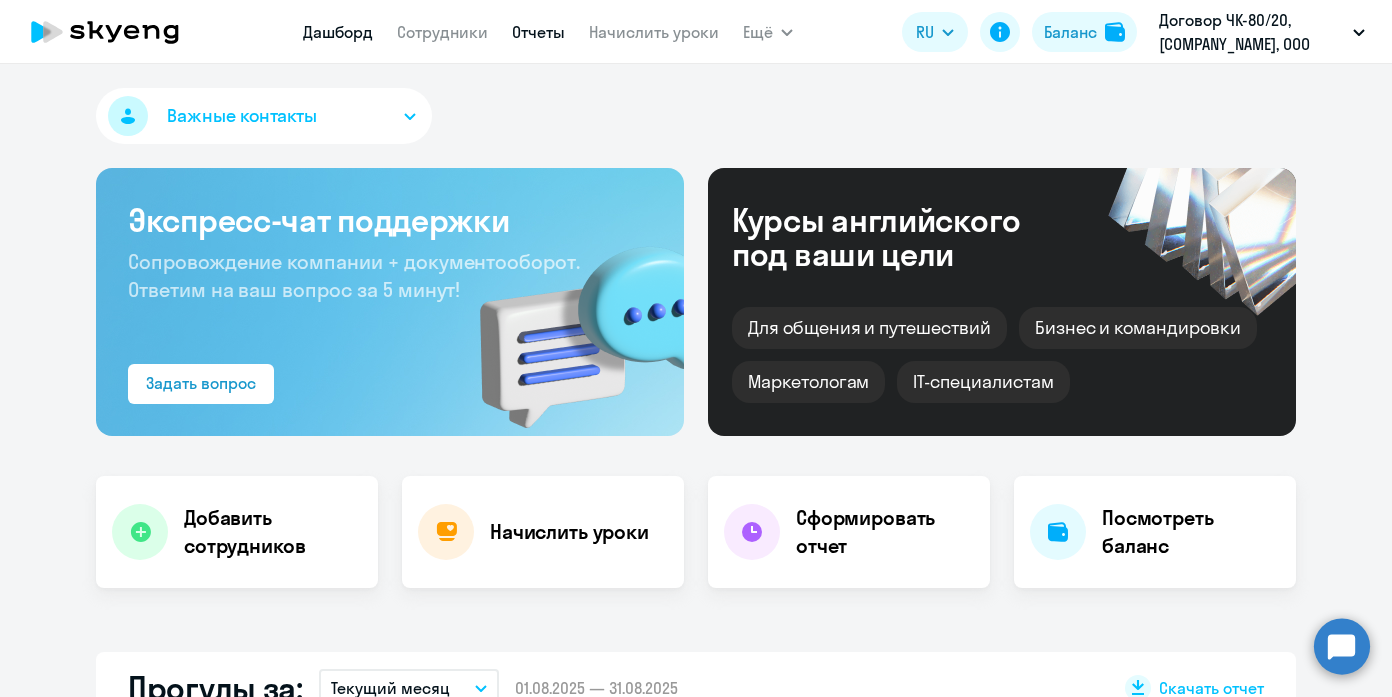 click on "Отчеты" at bounding box center [538, 32] 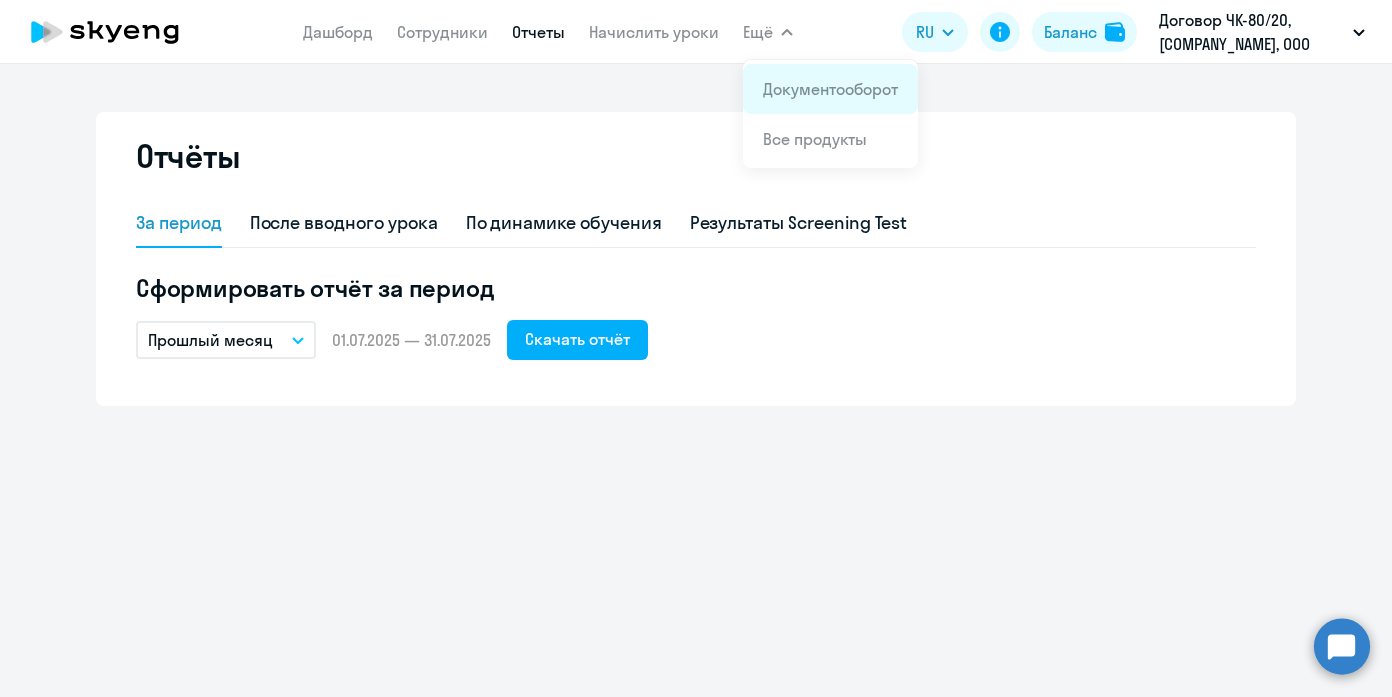 click on "Документооборот" at bounding box center [830, 89] 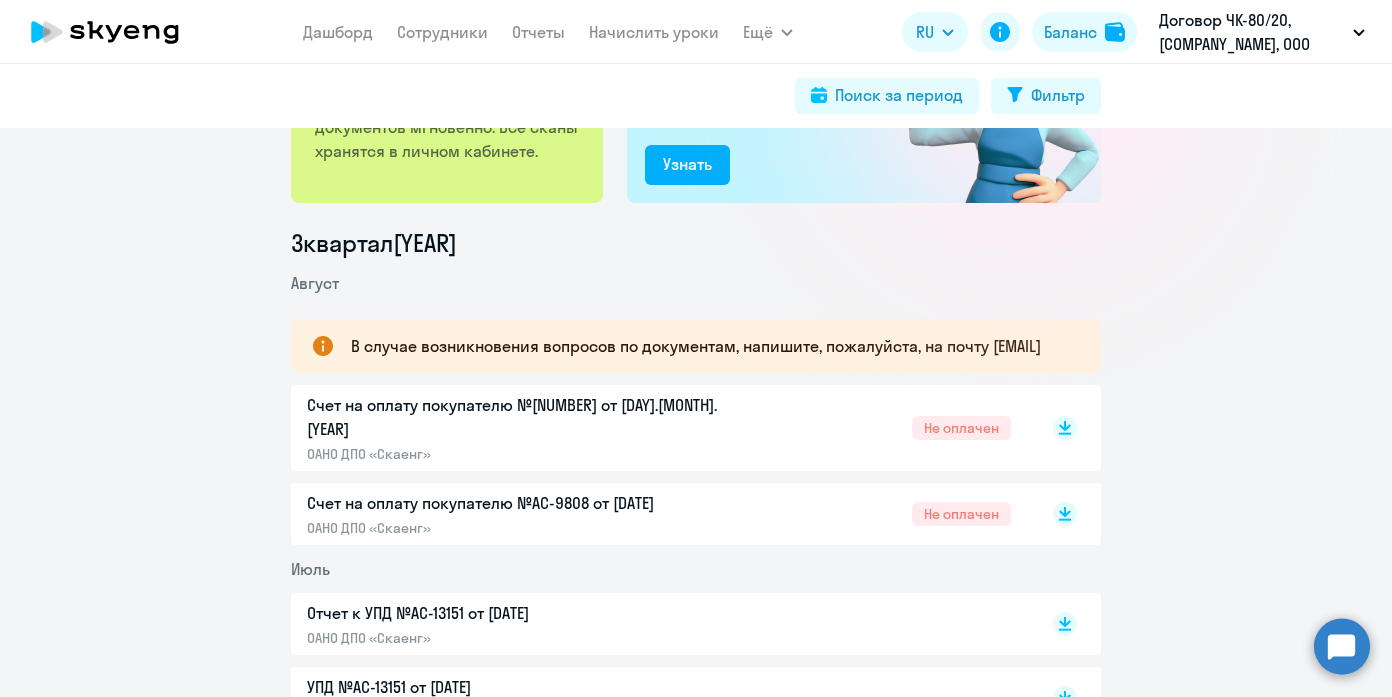 scroll, scrollTop: 288, scrollLeft: 0, axis: vertical 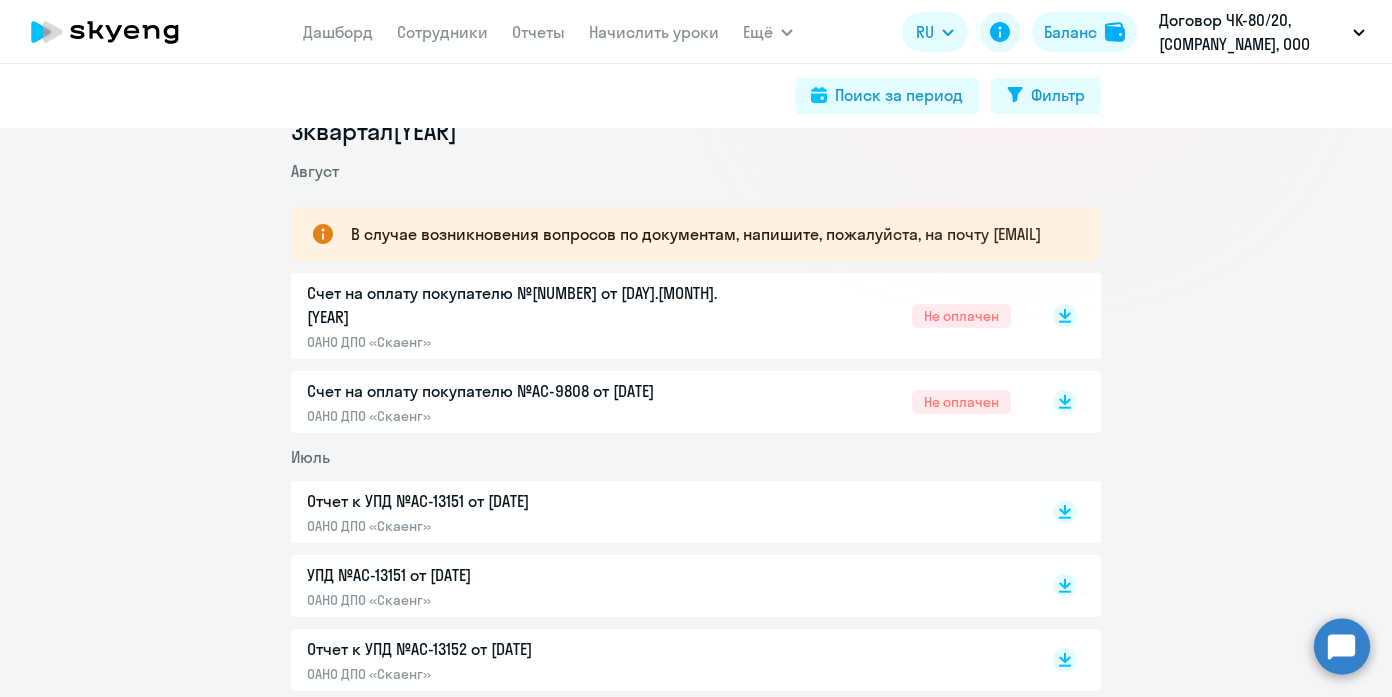 click on "ОАНО ДПО «Скаенг»" 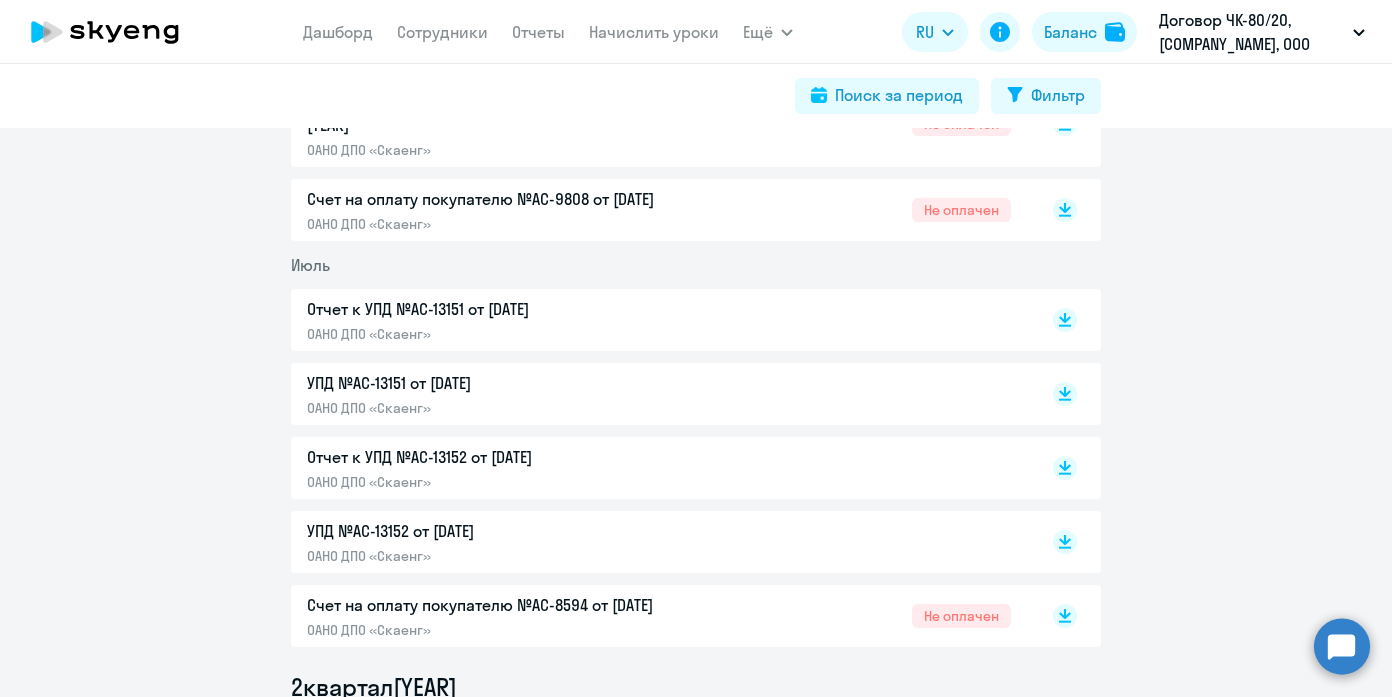 scroll, scrollTop: 488, scrollLeft: 0, axis: vertical 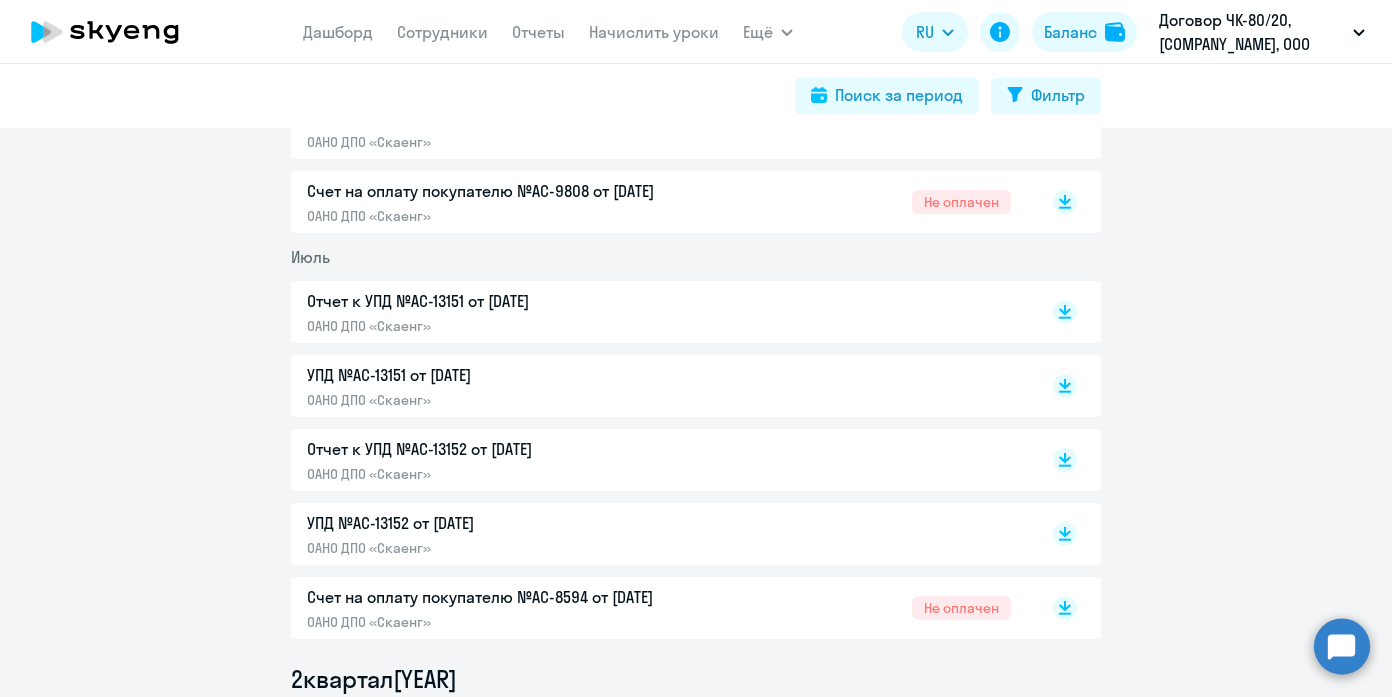 click on "Отчет к УПД №AC-13152 от [DATE]" 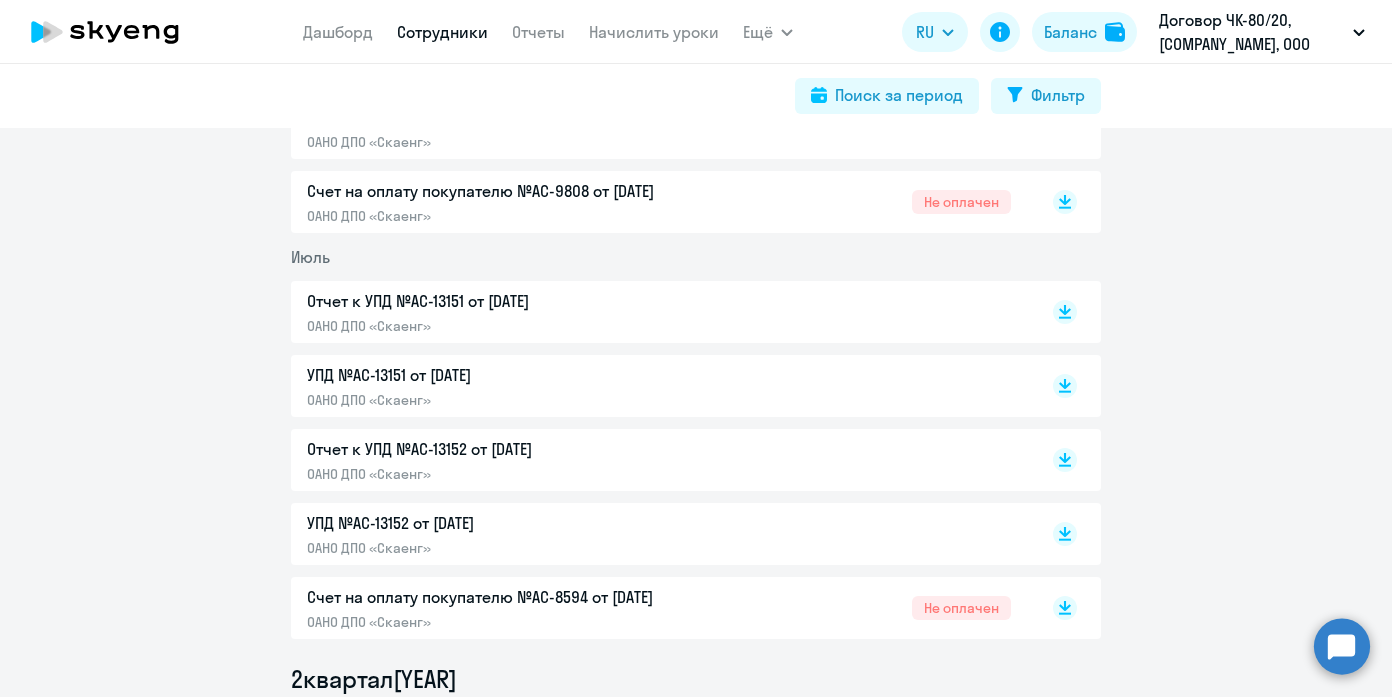 click on "Сотрудники" at bounding box center [442, 32] 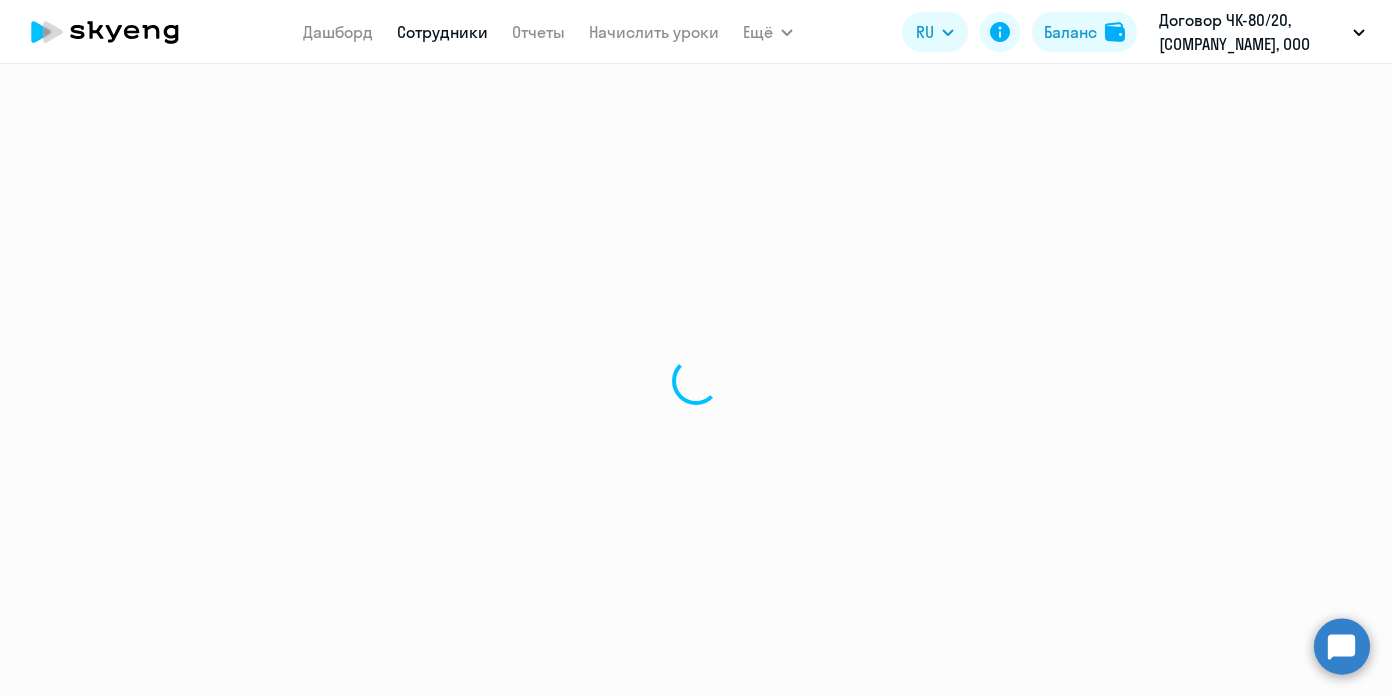 select on "30" 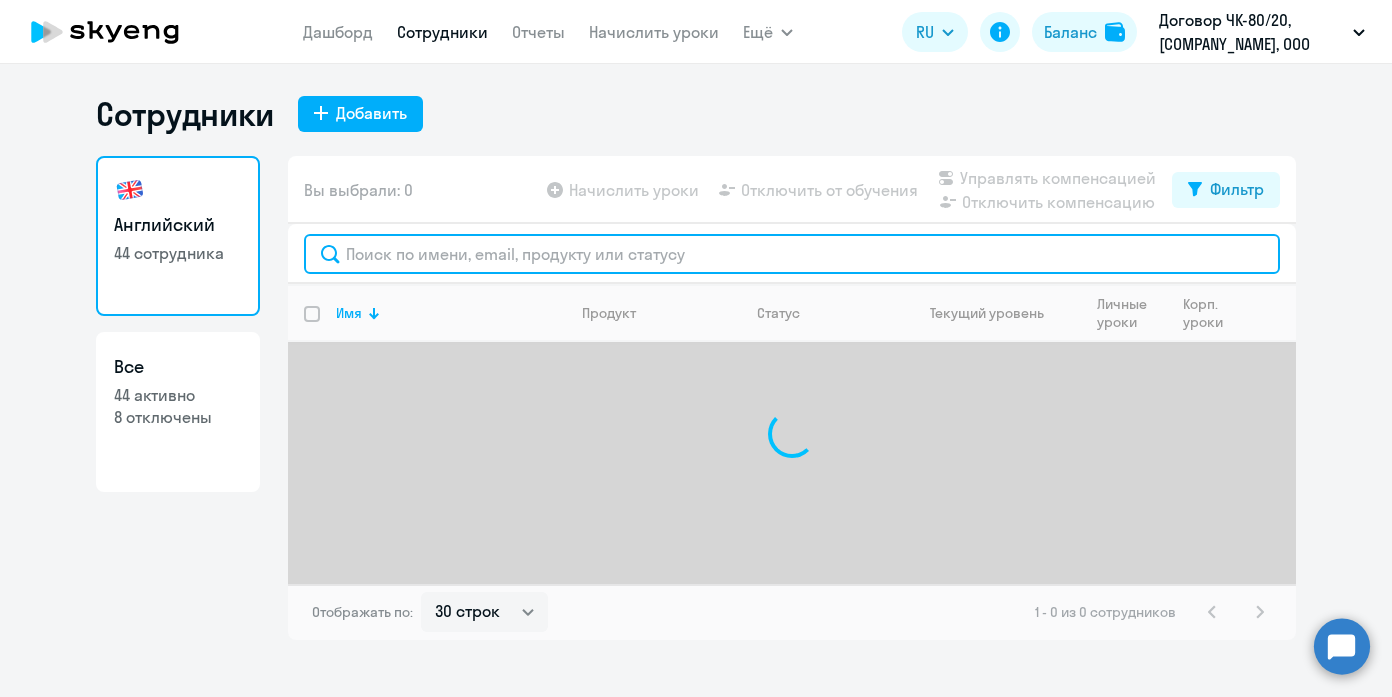 click 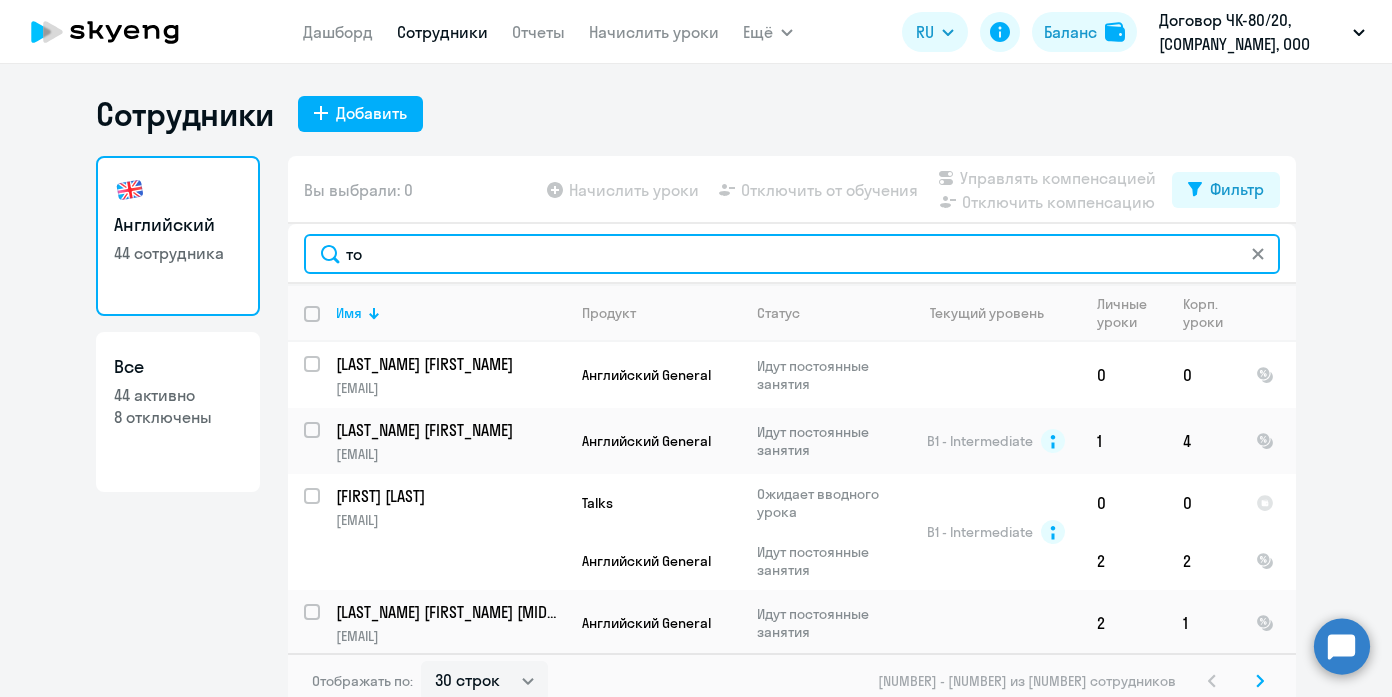 type on "тот" 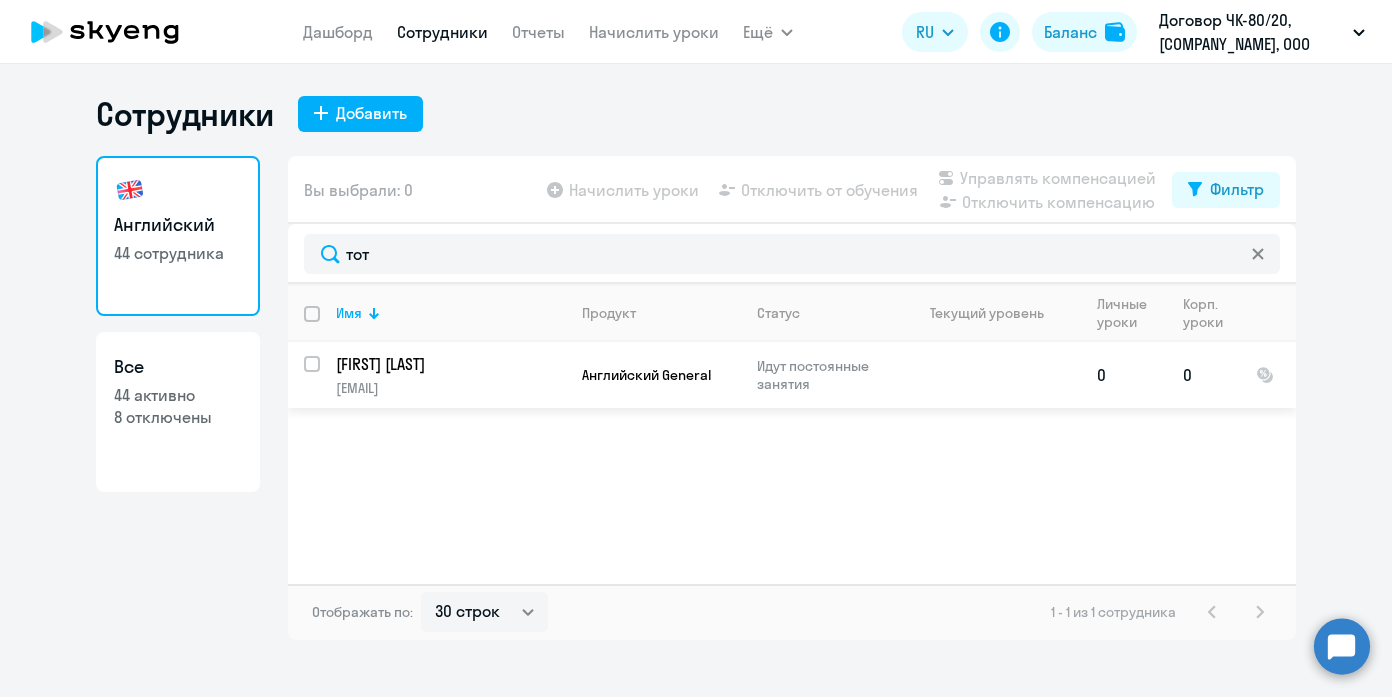 click on "[LAST_NAME] [FIRST_NAME] [EMAIL]" 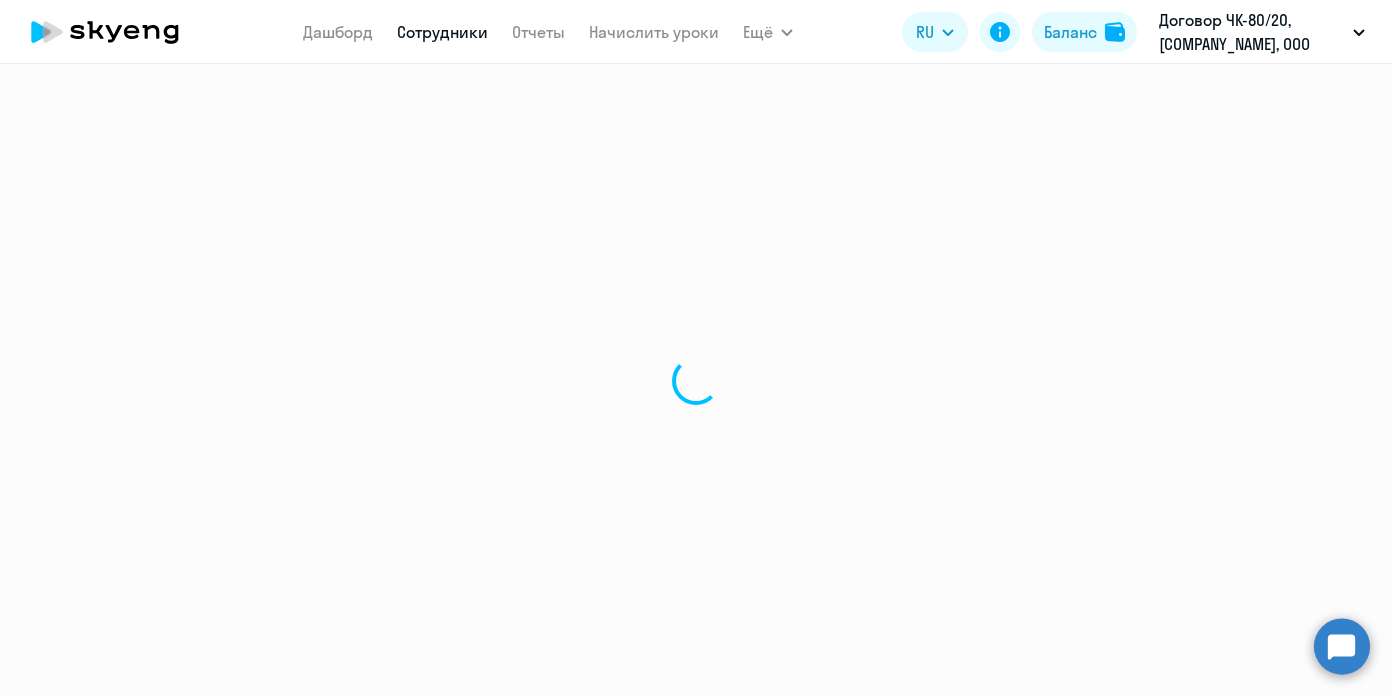 select on "english" 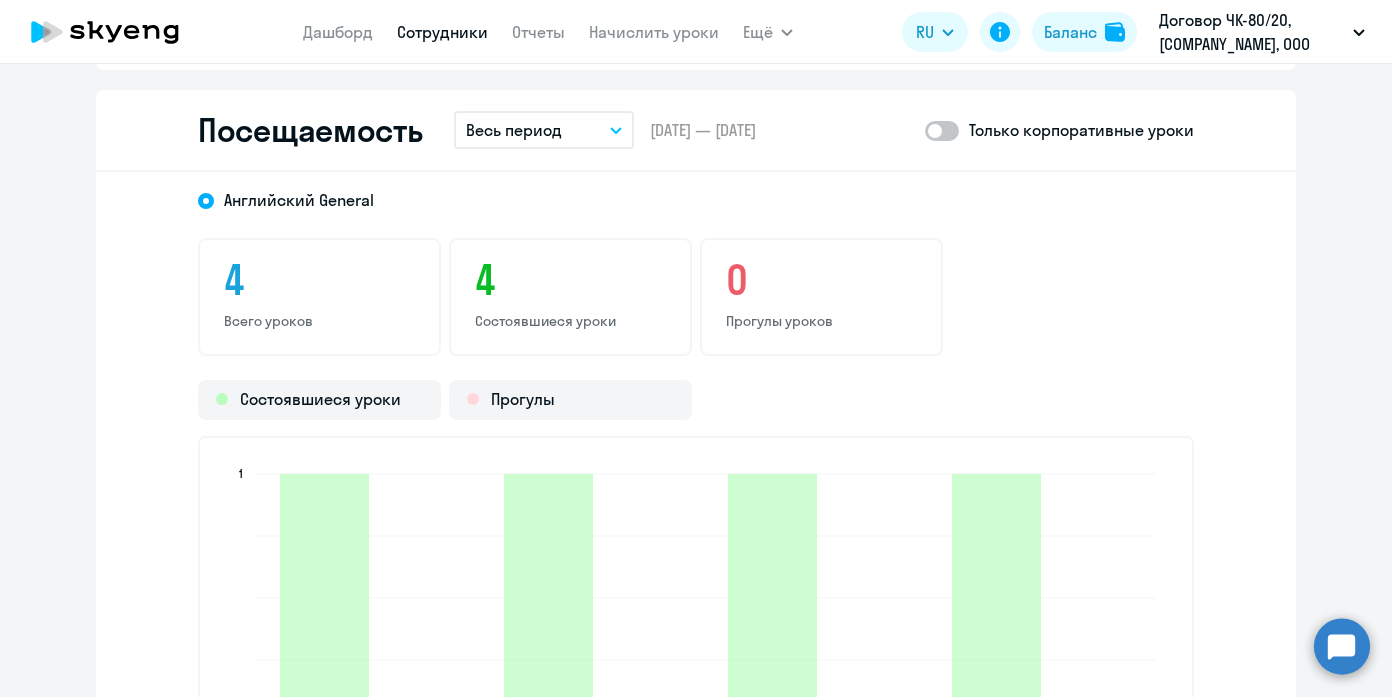 scroll, scrollTop: 2414, scrollLeft: 0, axis: vertical 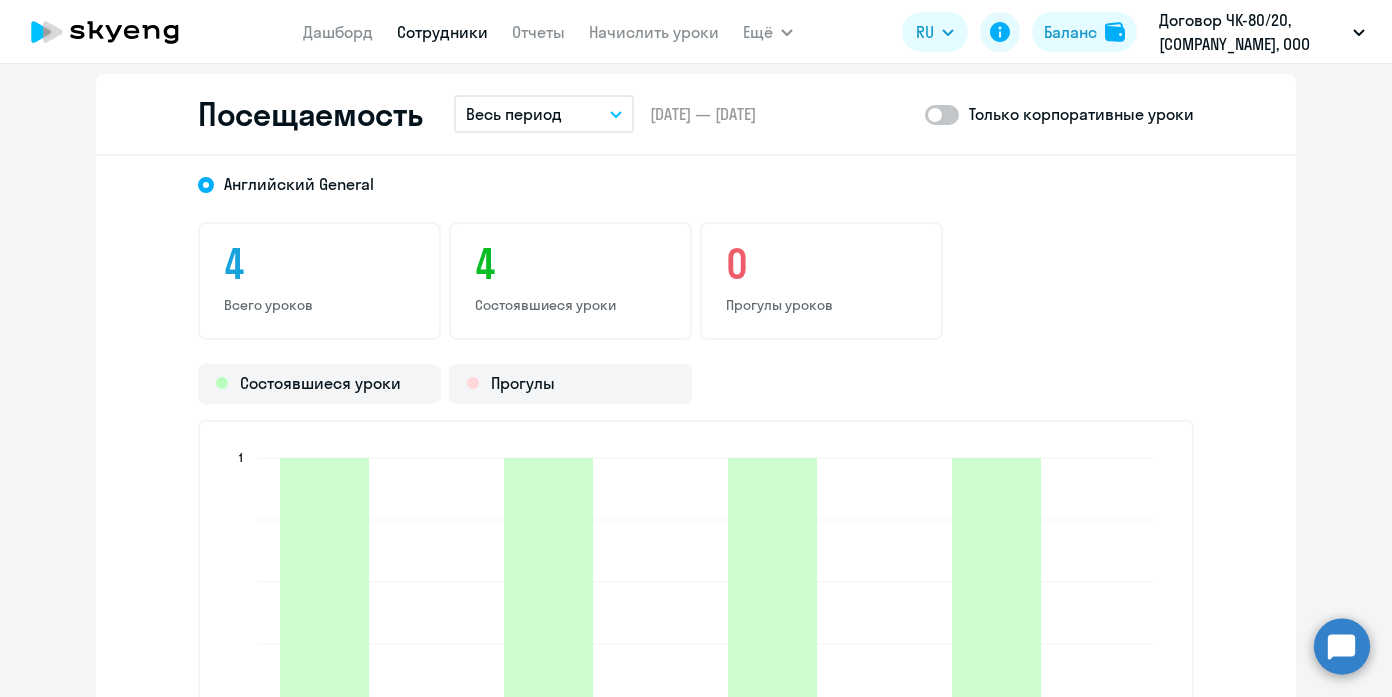 click on "Весь период" at bounding box center (544, 114) 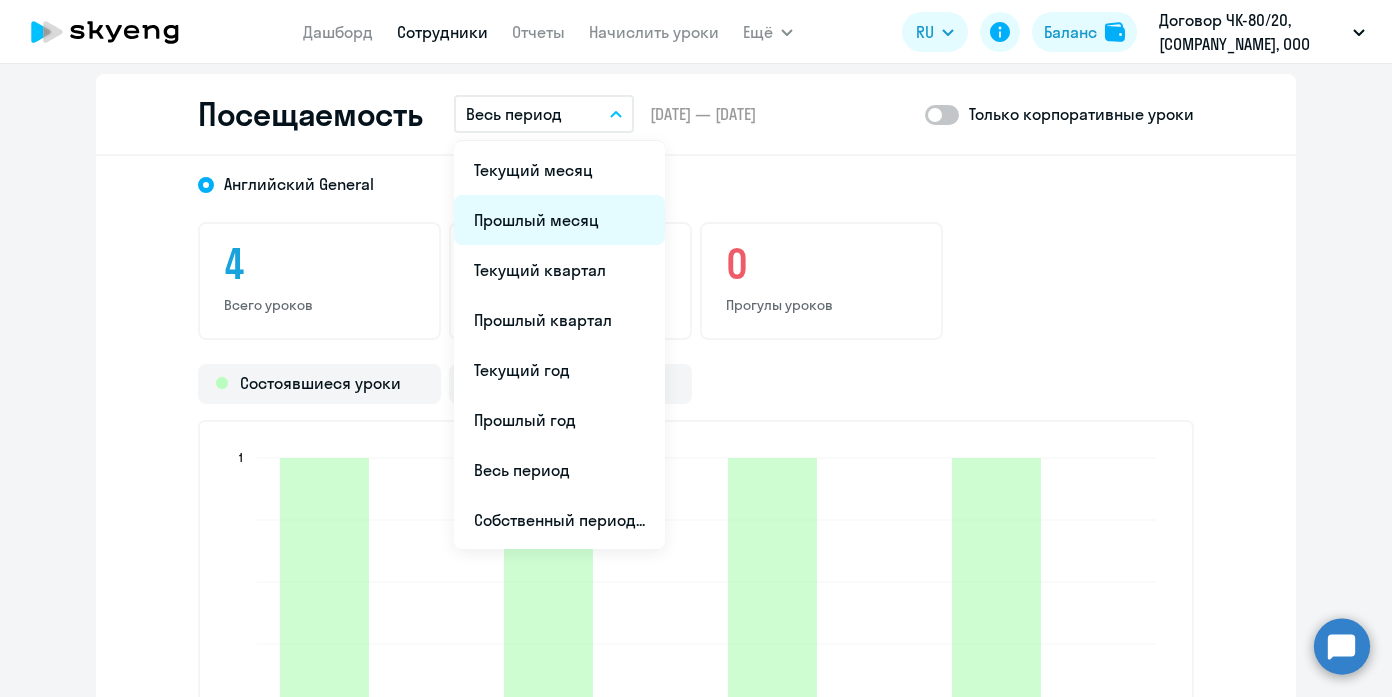click on "Прошлый месяц" at bounding box center [559, 220] 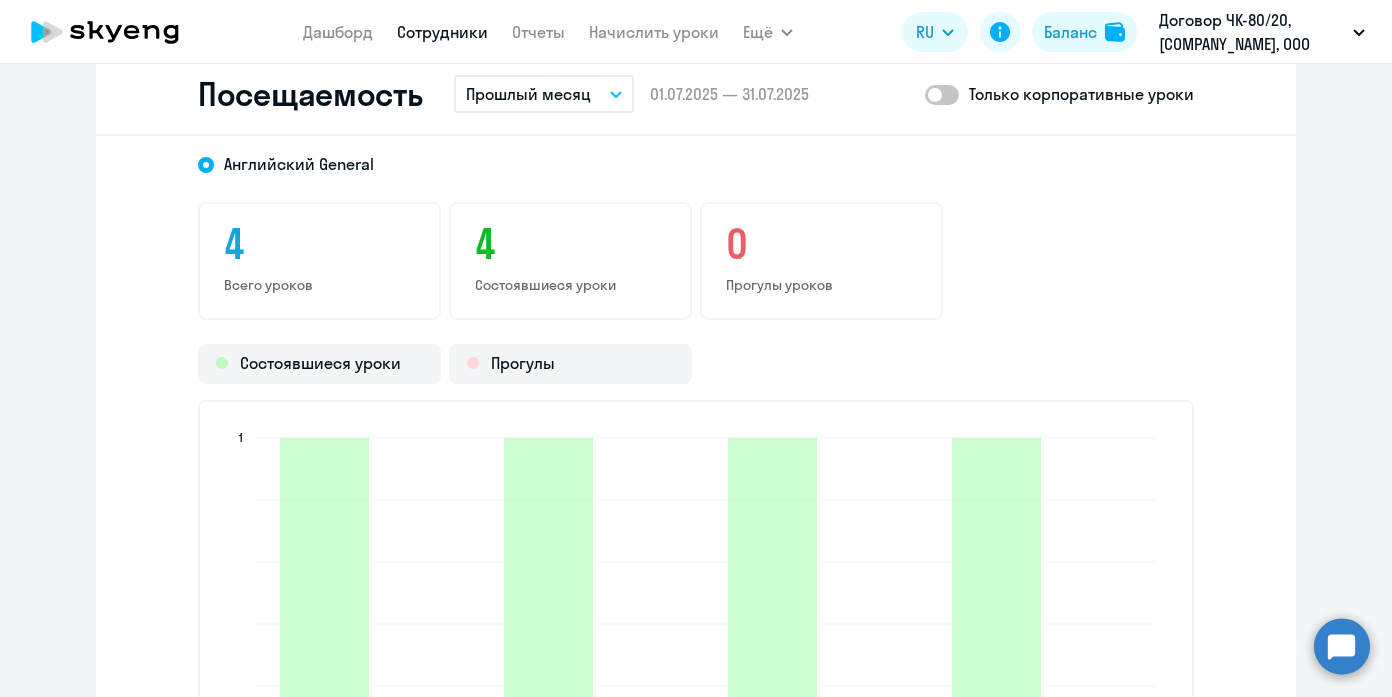 scroll, scrollTop: 2432, scrollLeft: 0, axis: vertical 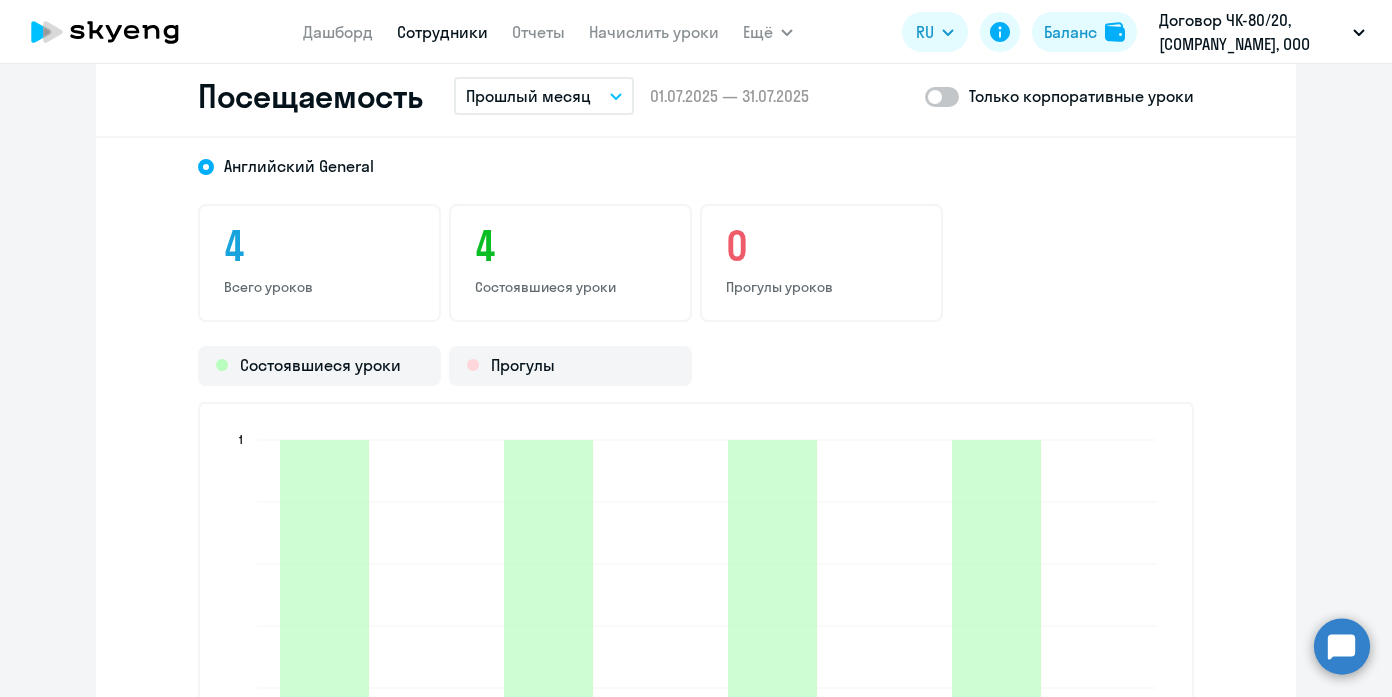 click on "Прошлый месяц" at bounding box center [528, 96] 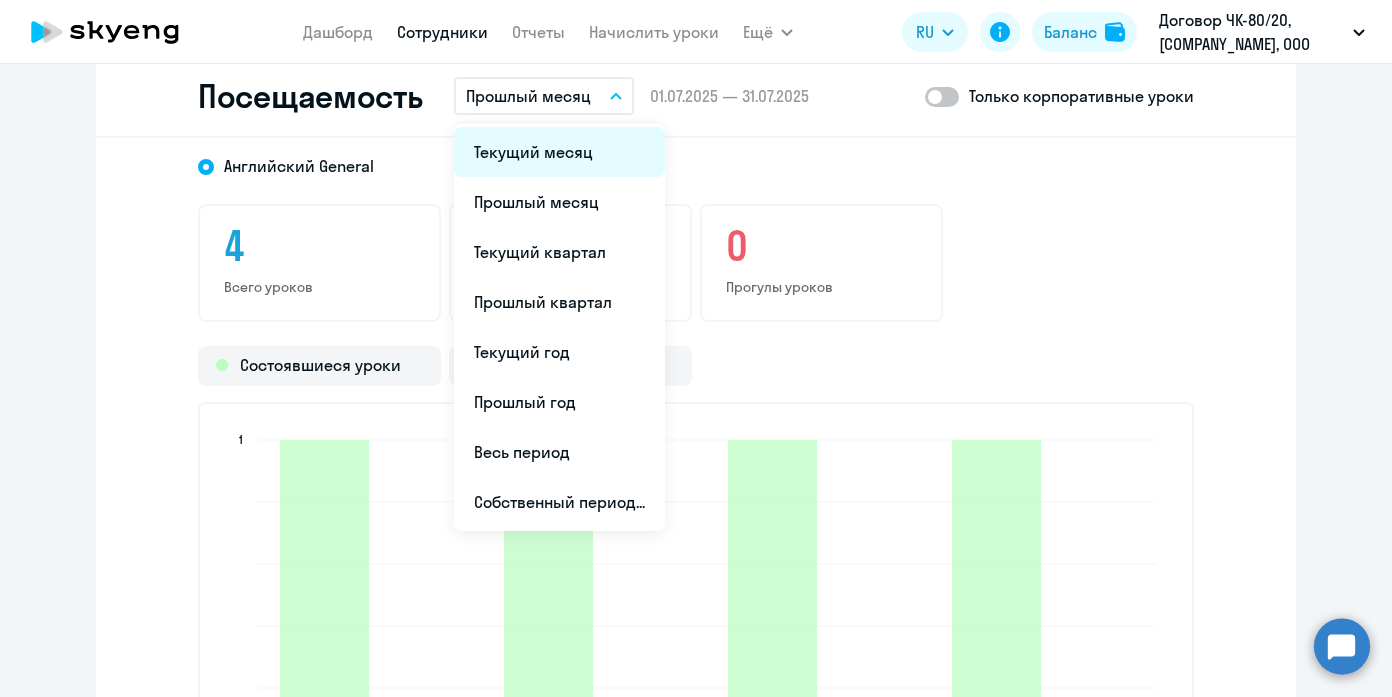 click on "Текущий месяц" at bounding box center [559, 152] 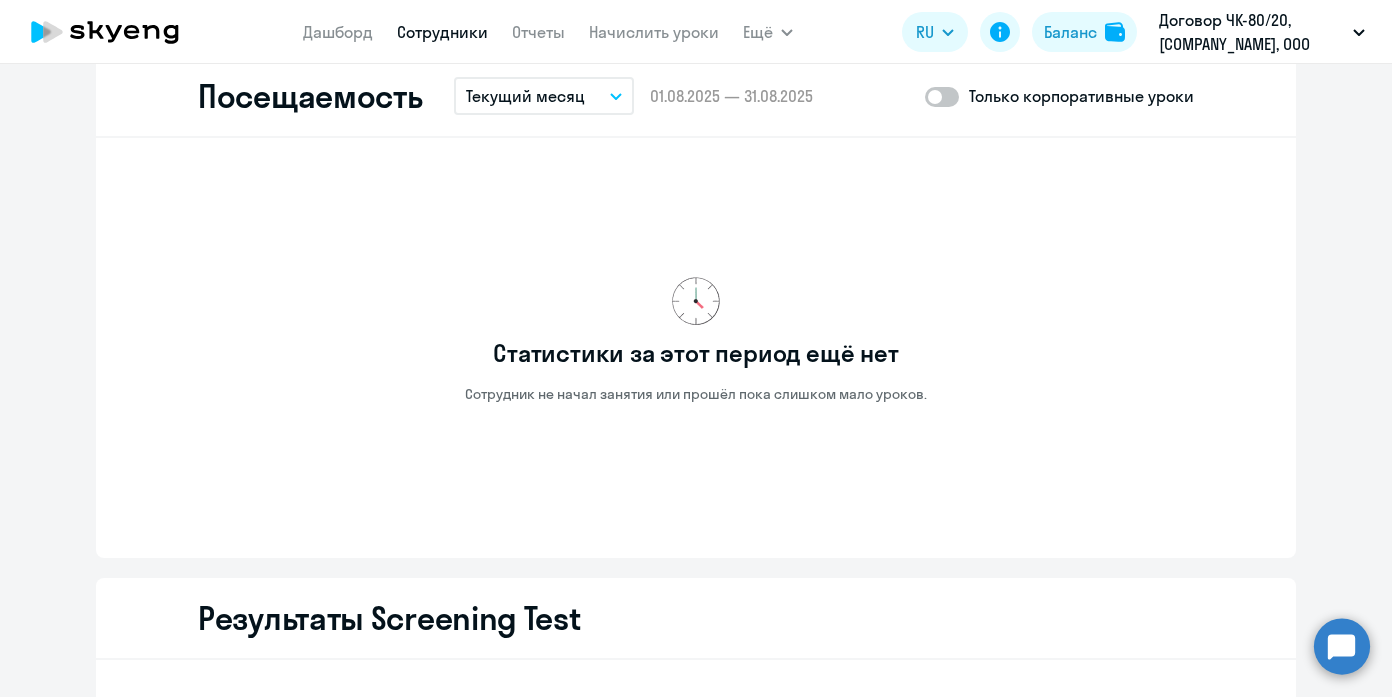 click on "Сотрудники" at bounding box center (442, 32) 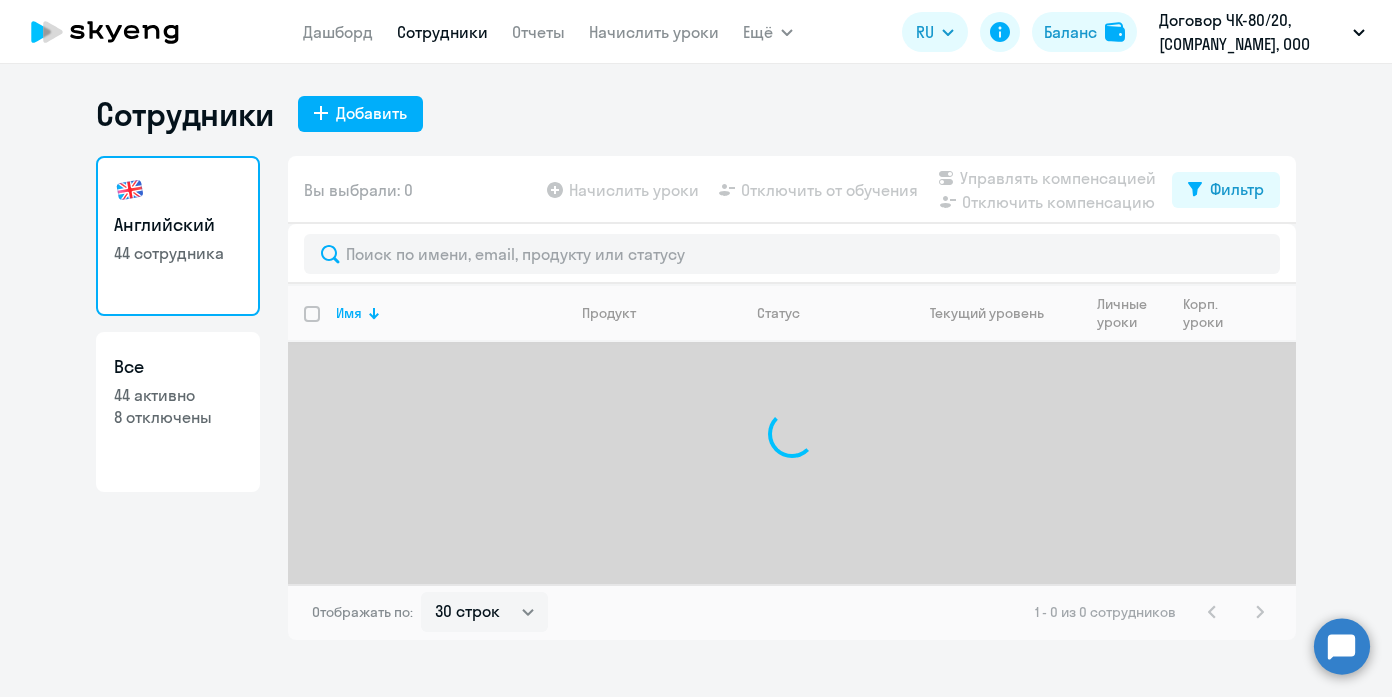 scroll, scrollTop: 0, scrollLeft: 0, axis: both 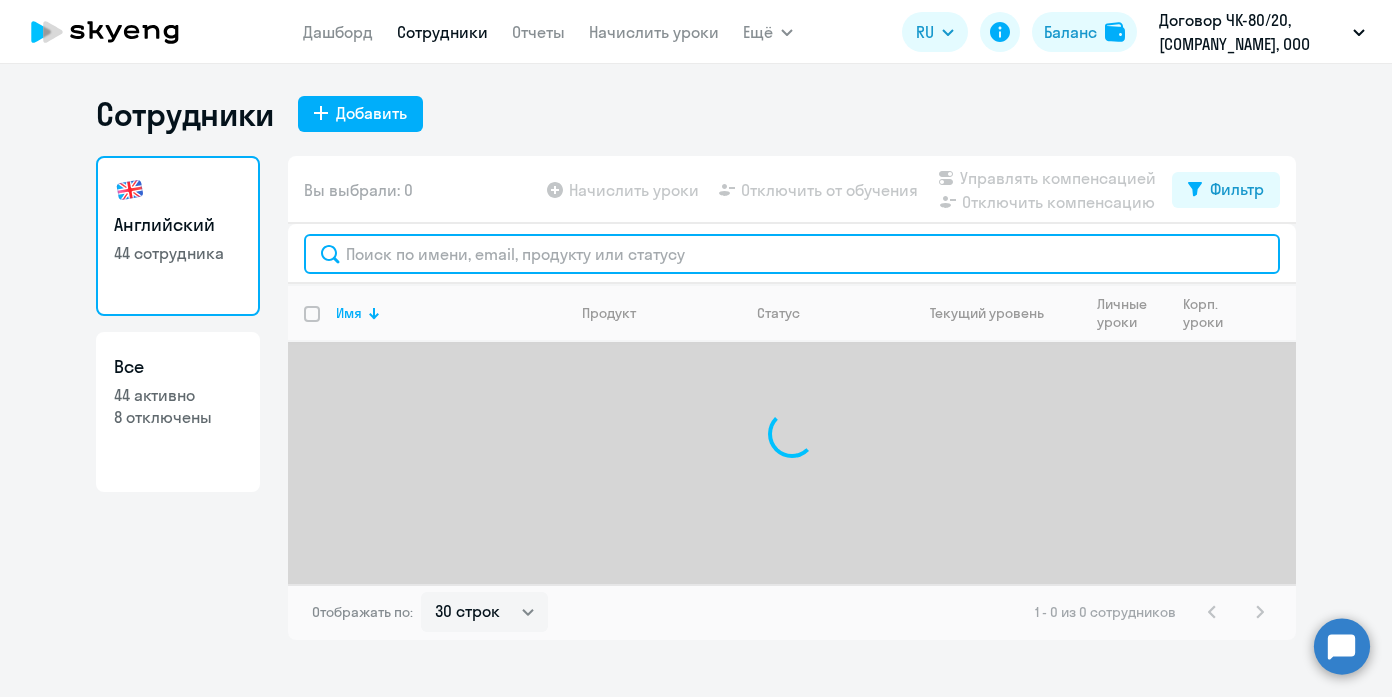 click 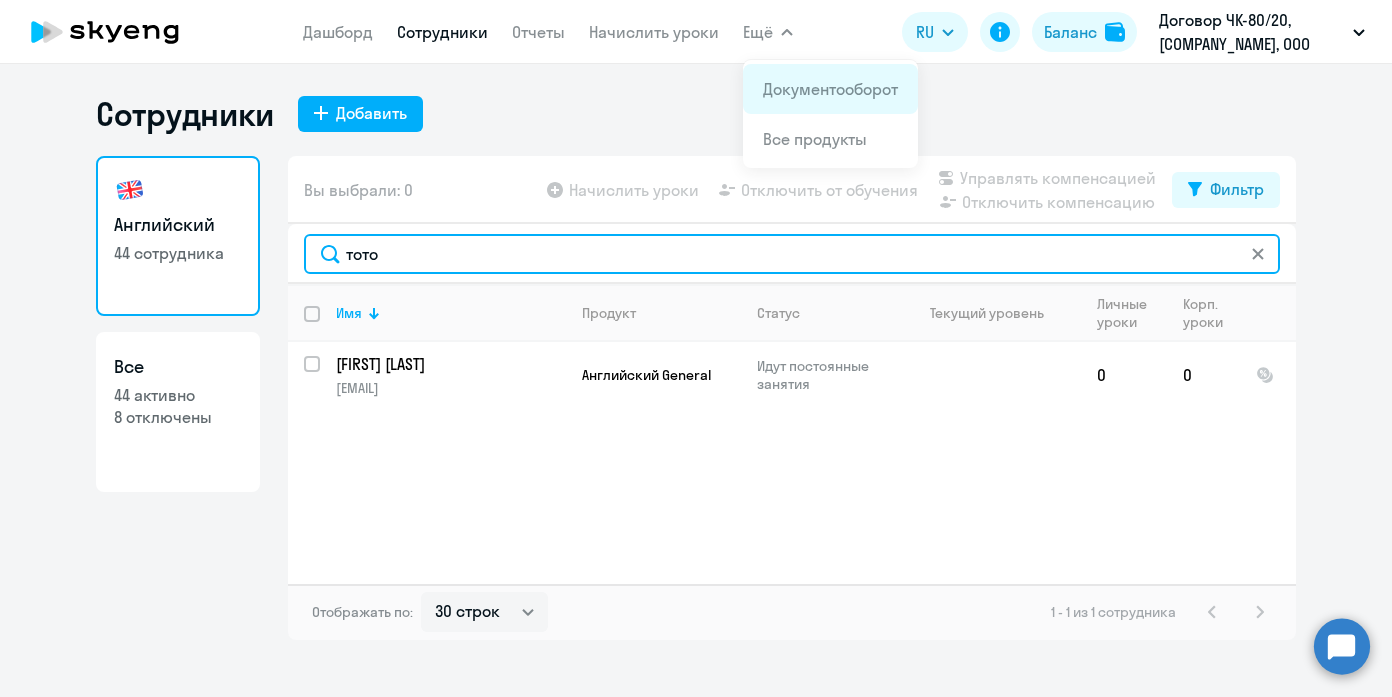 type on "тото" 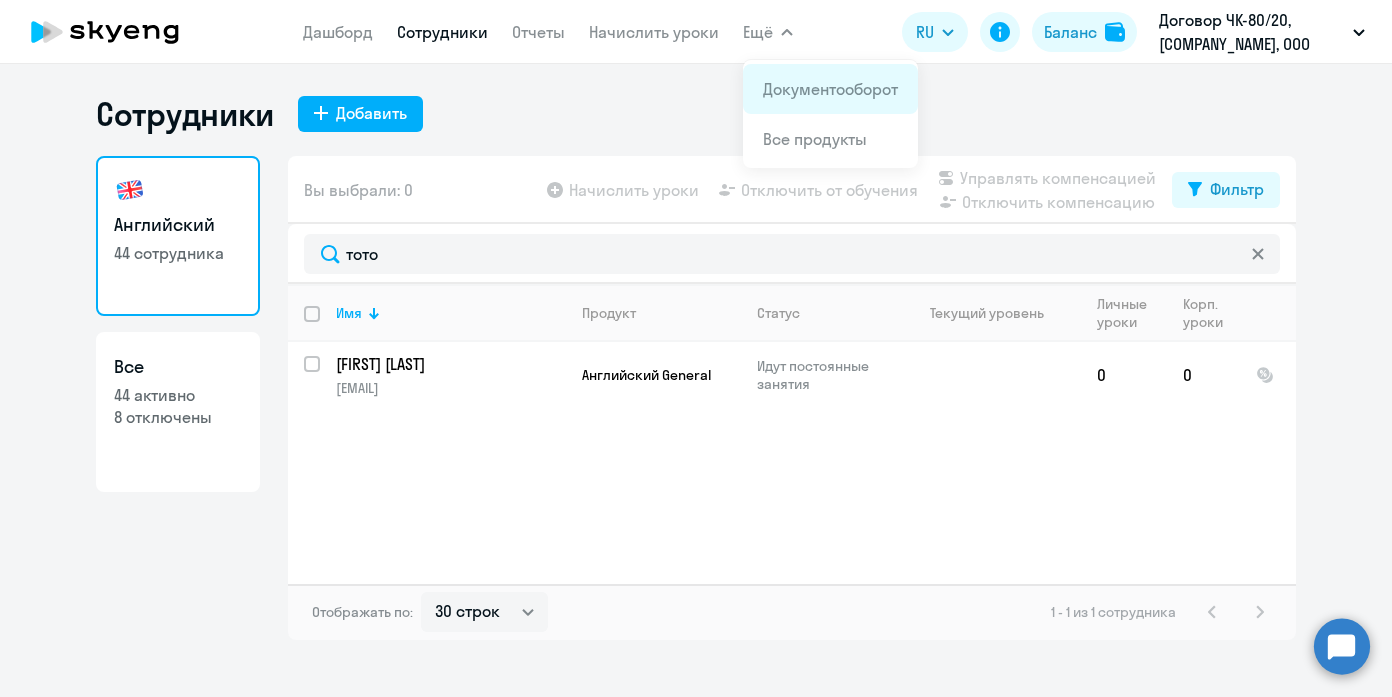 click on "Документооборот" at bounding box center [830, 89] 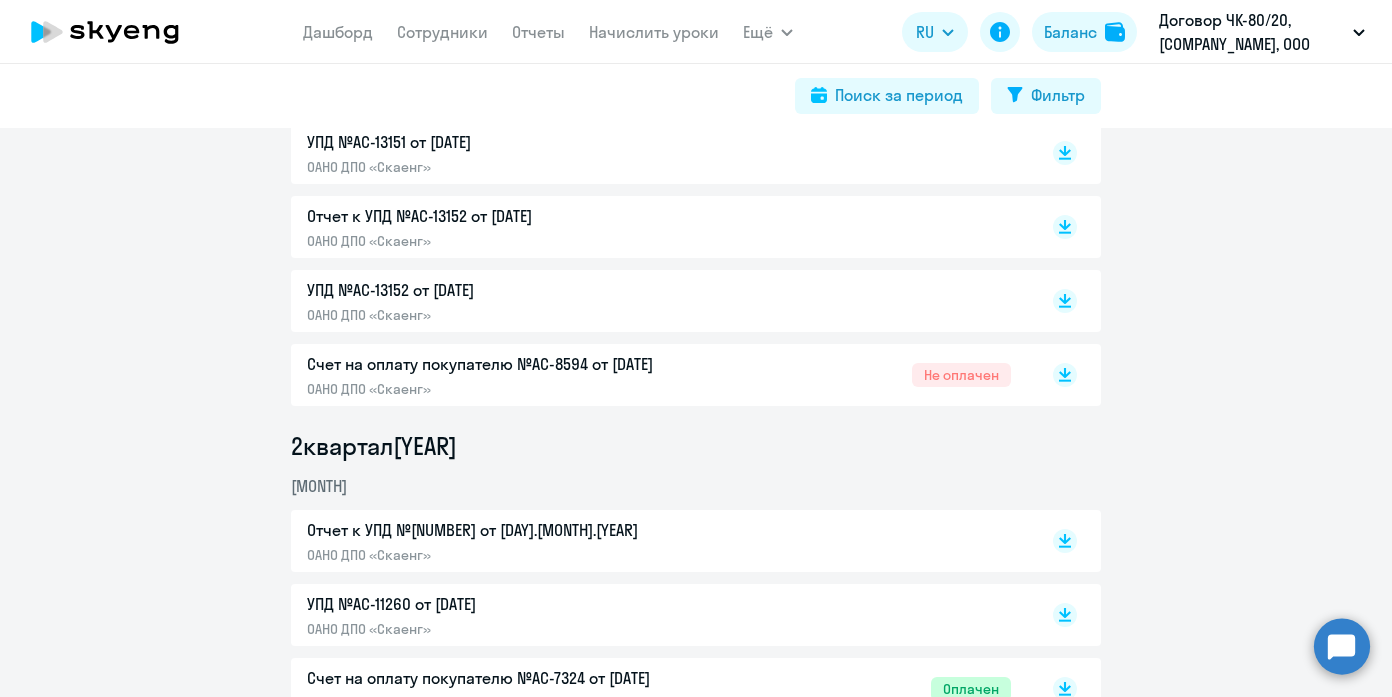 scroll, scrollTop: 713, scrollLeft: 0, axis: vertical 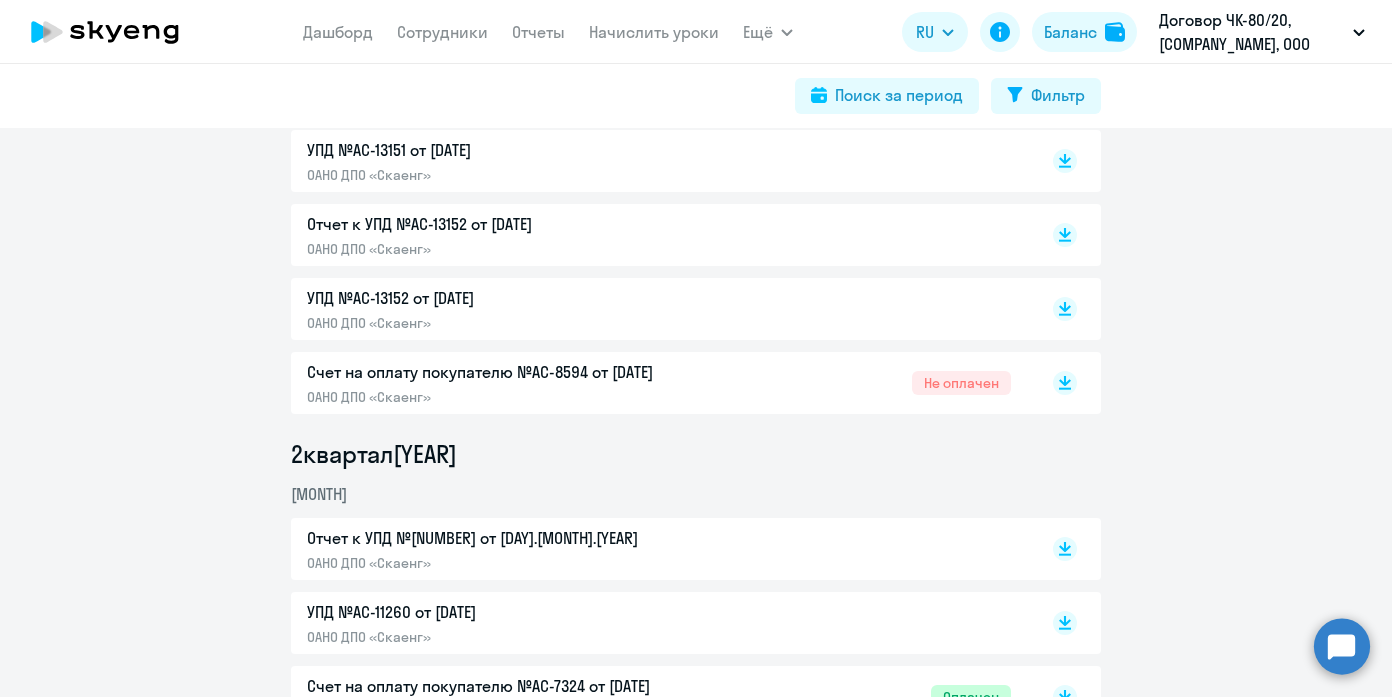 click on "Счет на оплату покупателю №AC-8594 от [DATE]" 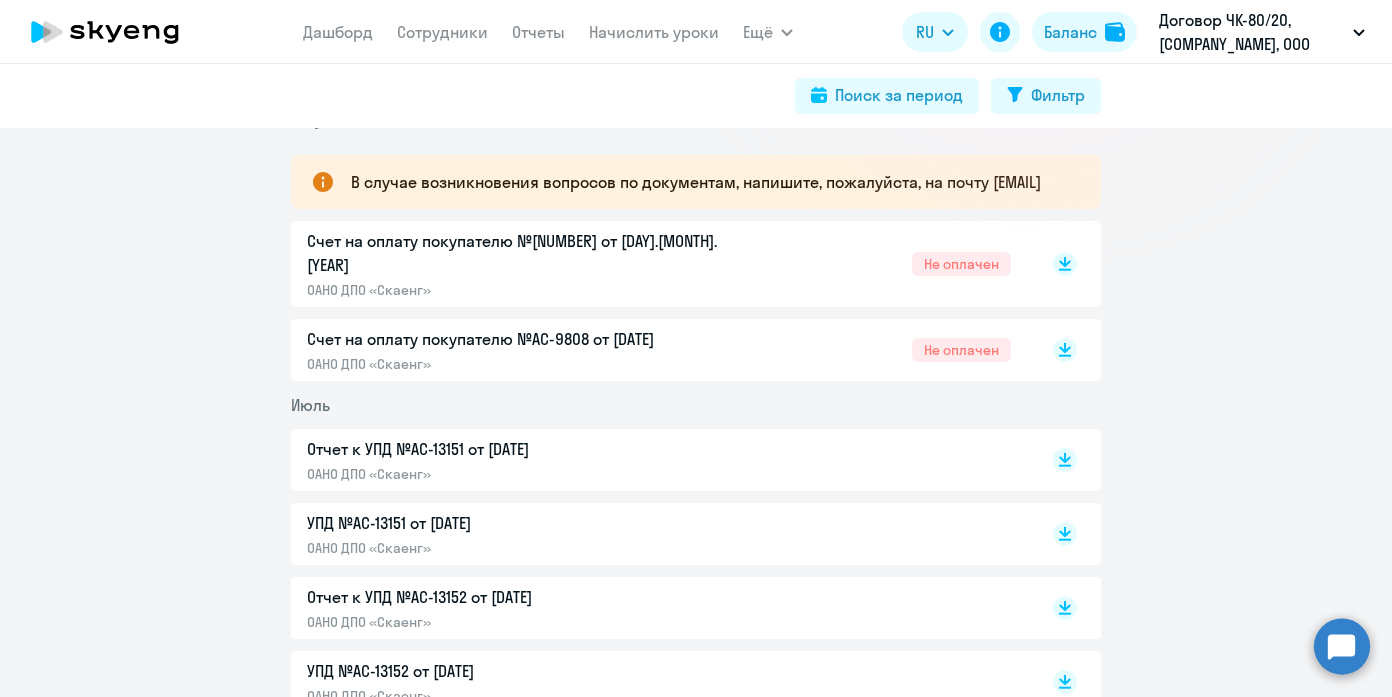 scroll, scrollTop: 317, scrollLeft: 0, axis: vertical 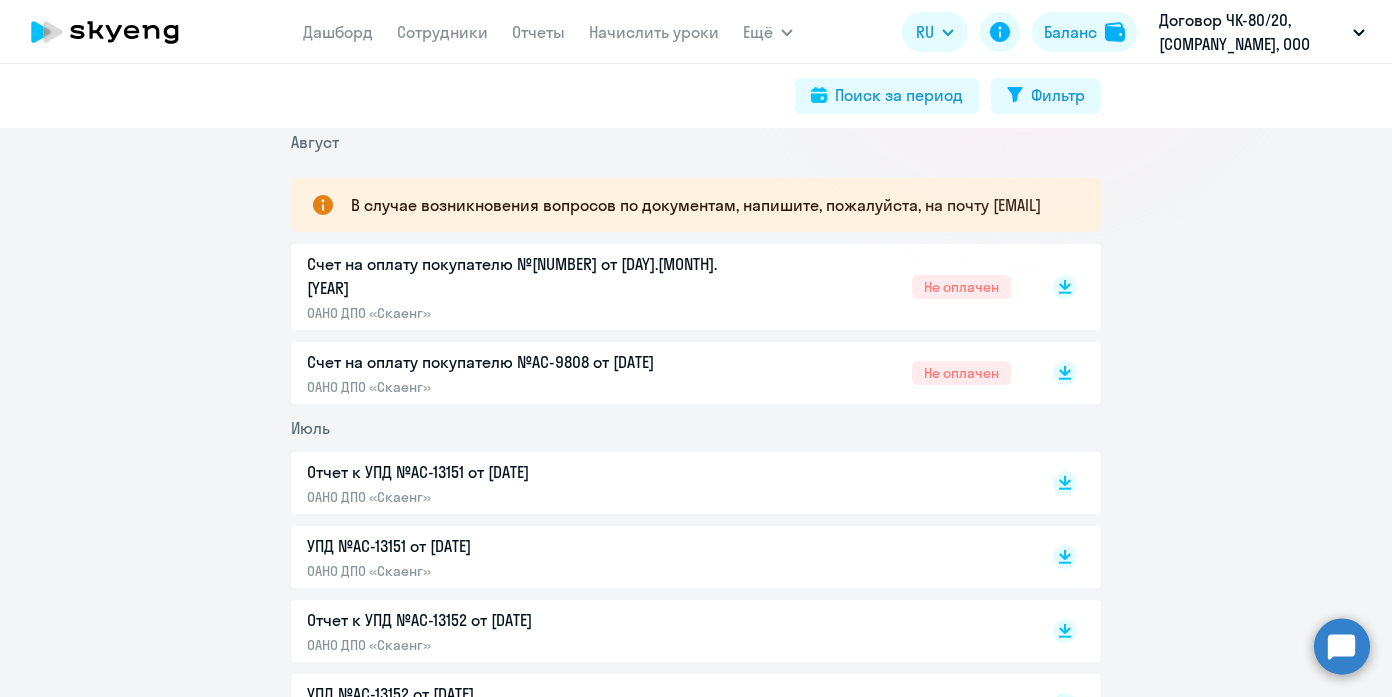 click on "Счет на оплату покупателю №[NUMBER] от [DAY].[MONTH].[YEAR]  [ORGANIZATION]  Не оплачен" 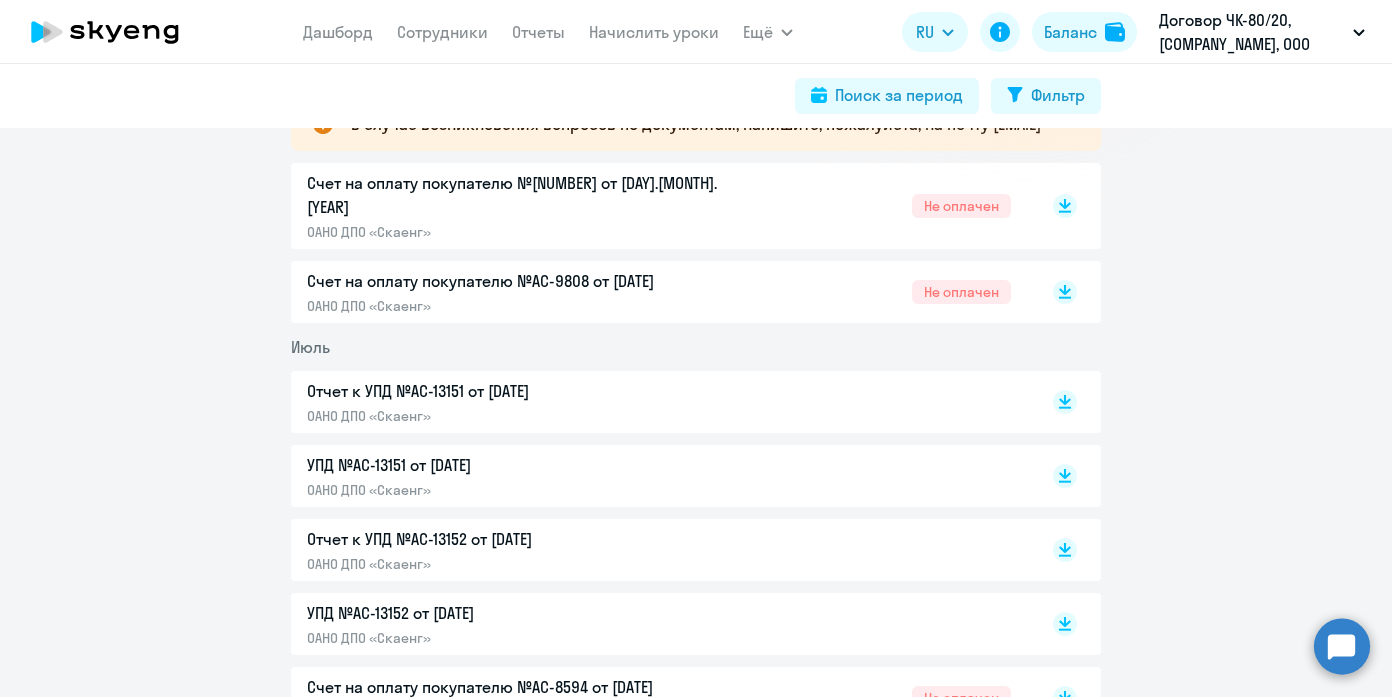 scroll, scrollTop: 400, scrollLeft: 0, axis: vertical 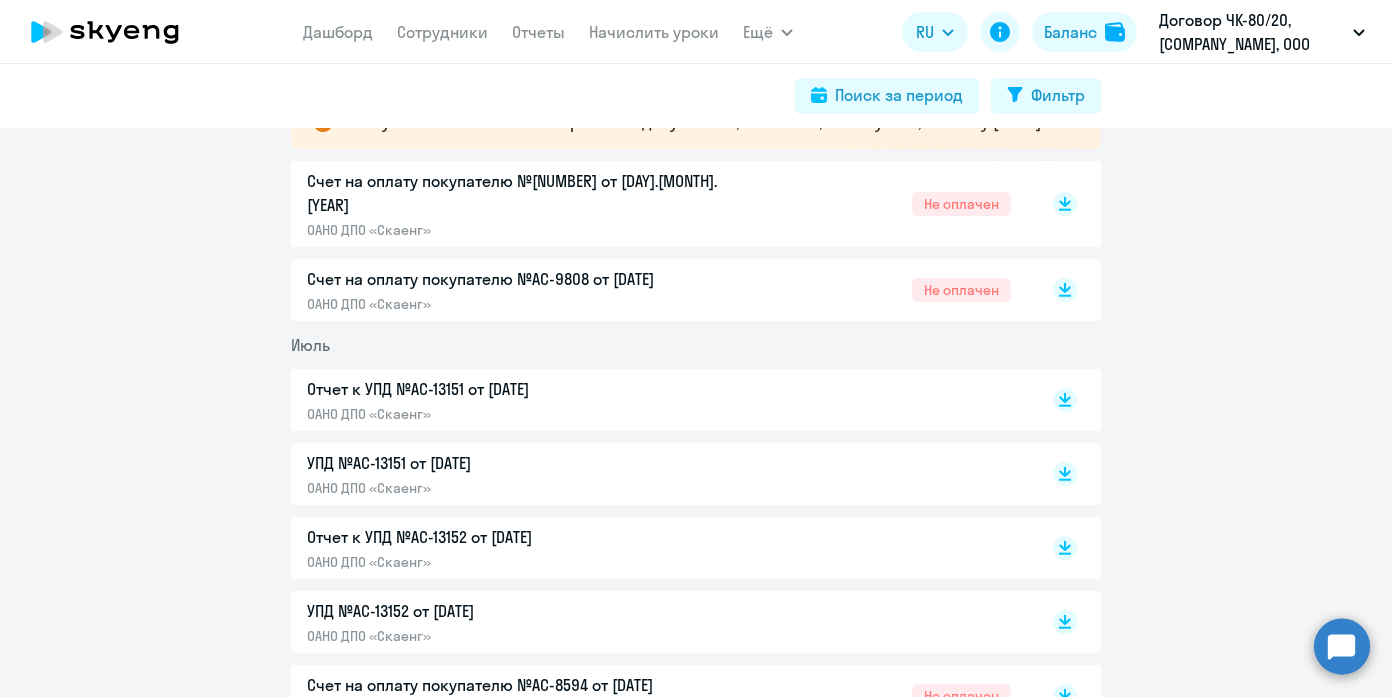 click on "Отчет к УПД №AC-13151 от [DATE]" 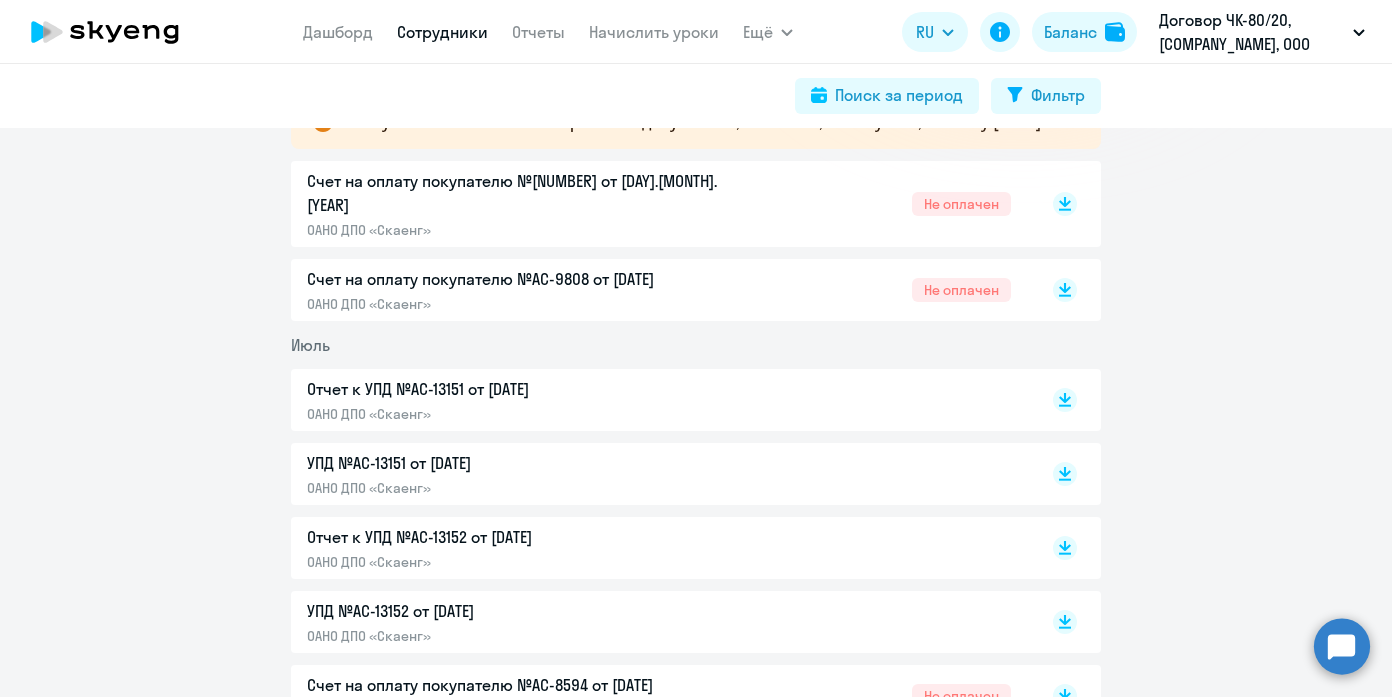 click on "Сотрудники" at bounding box center [442, 32] 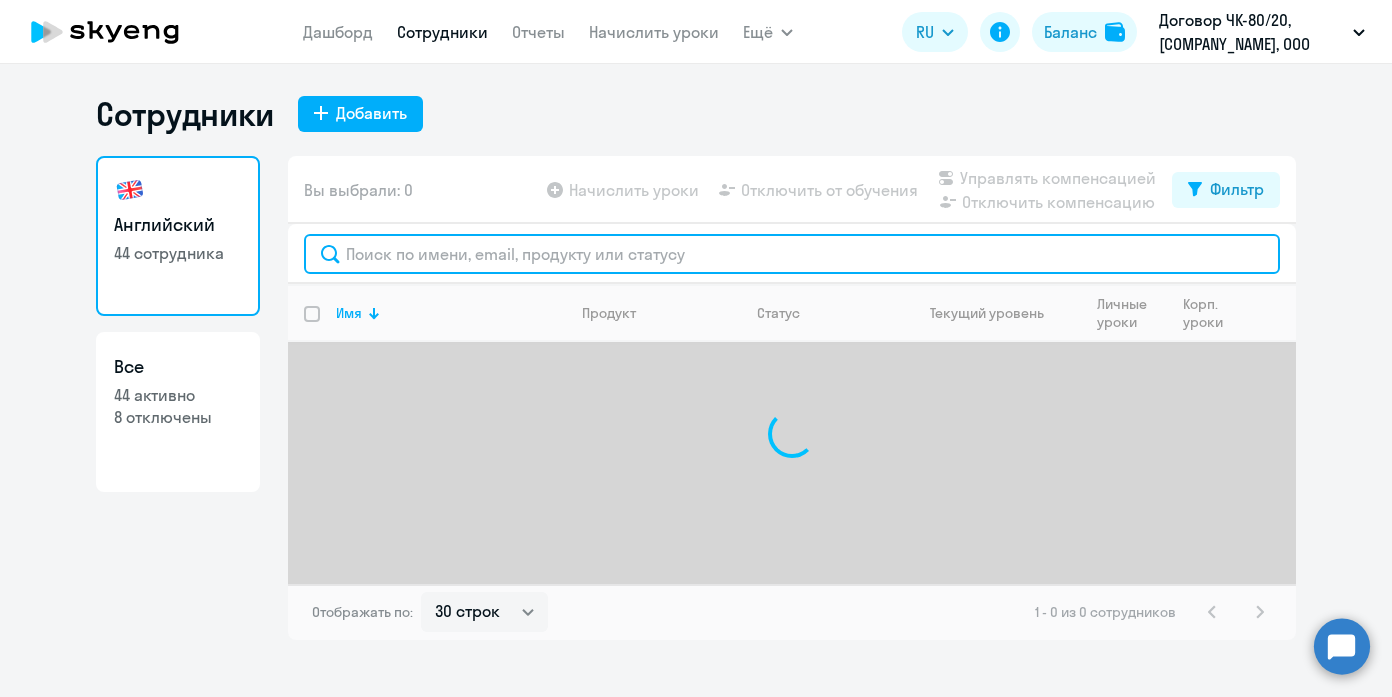 click 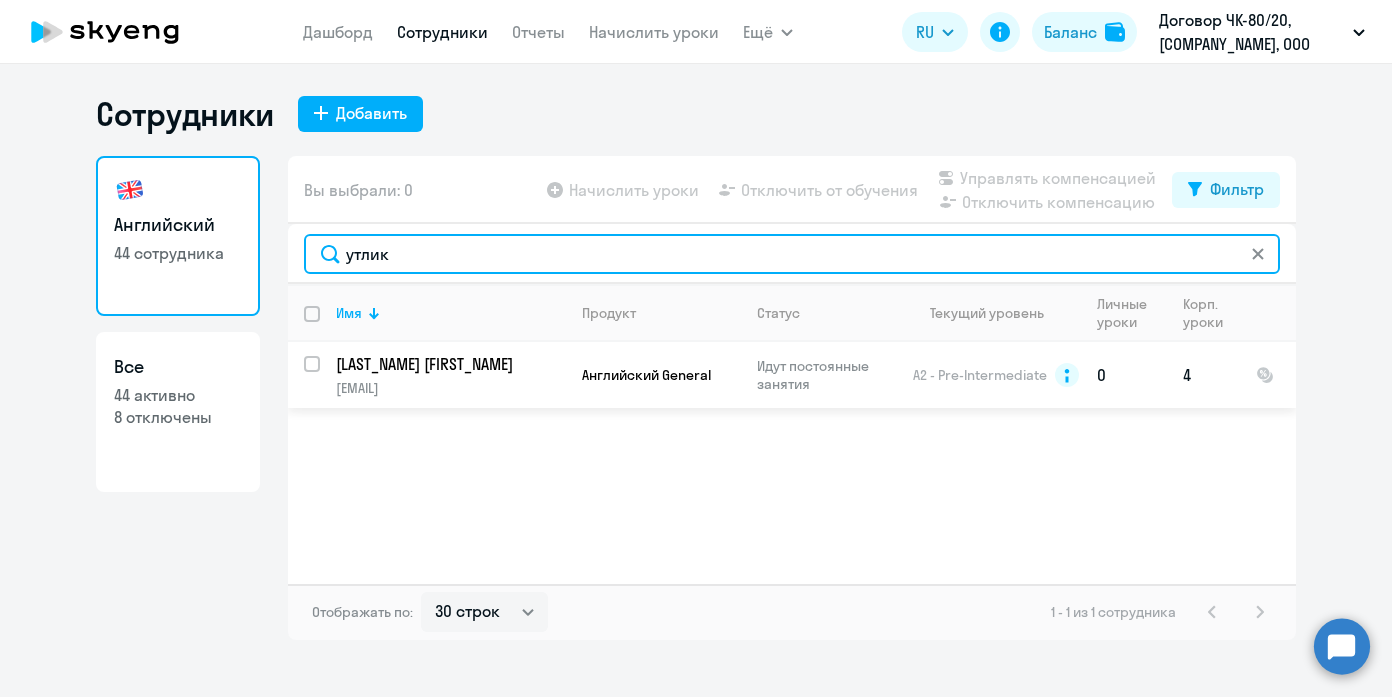 type on "утлик" 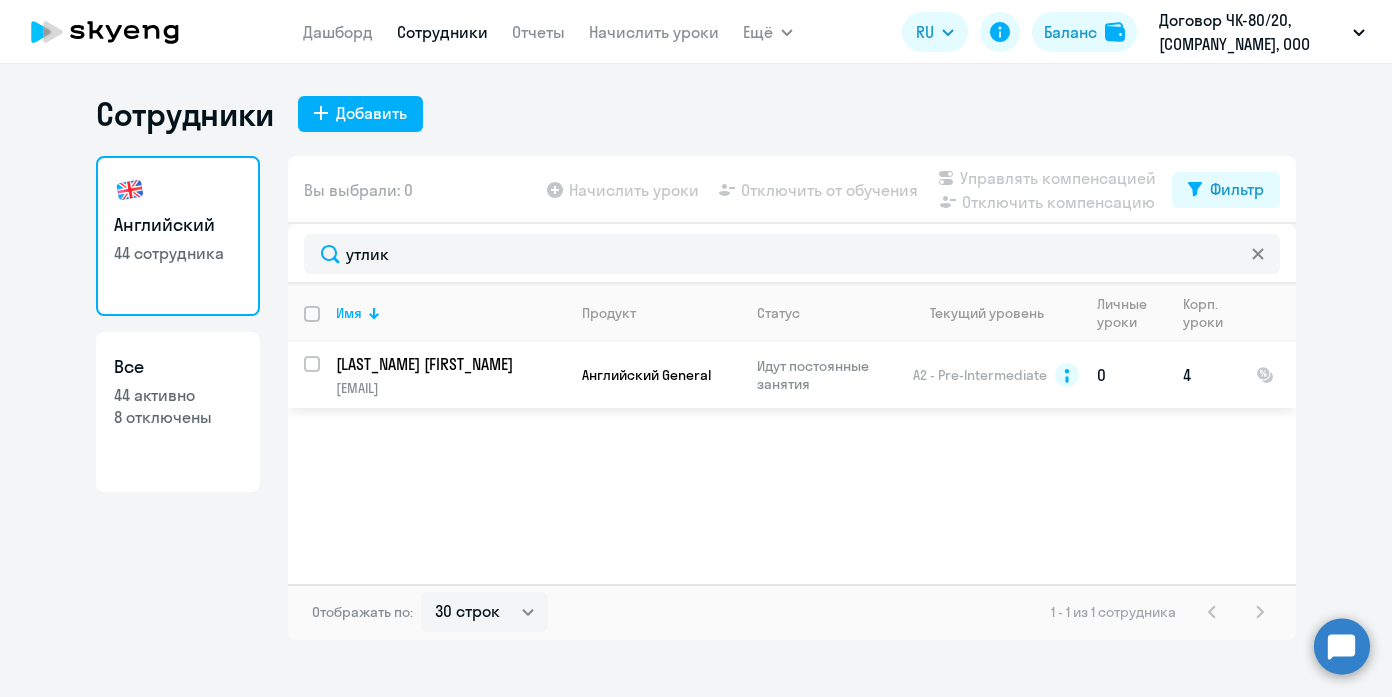 click on "[LAST_NAME] [FIRST_NAME]" 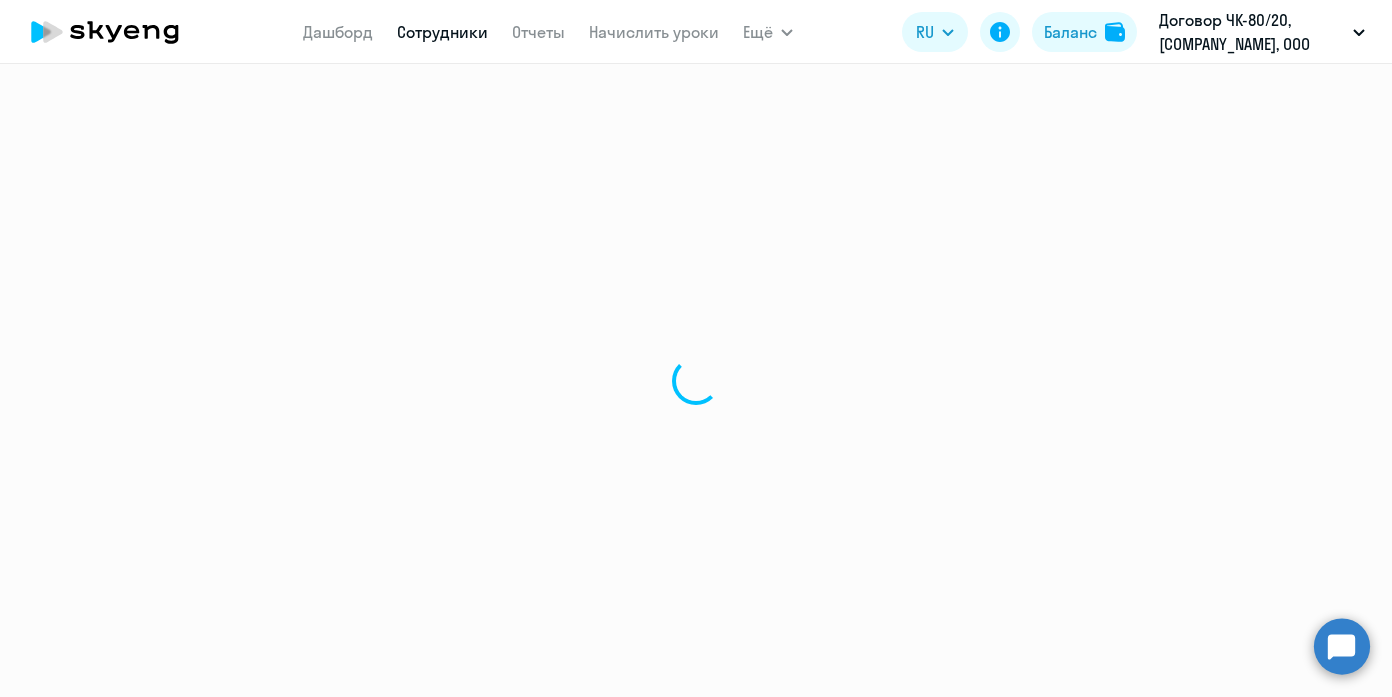 select on "english" 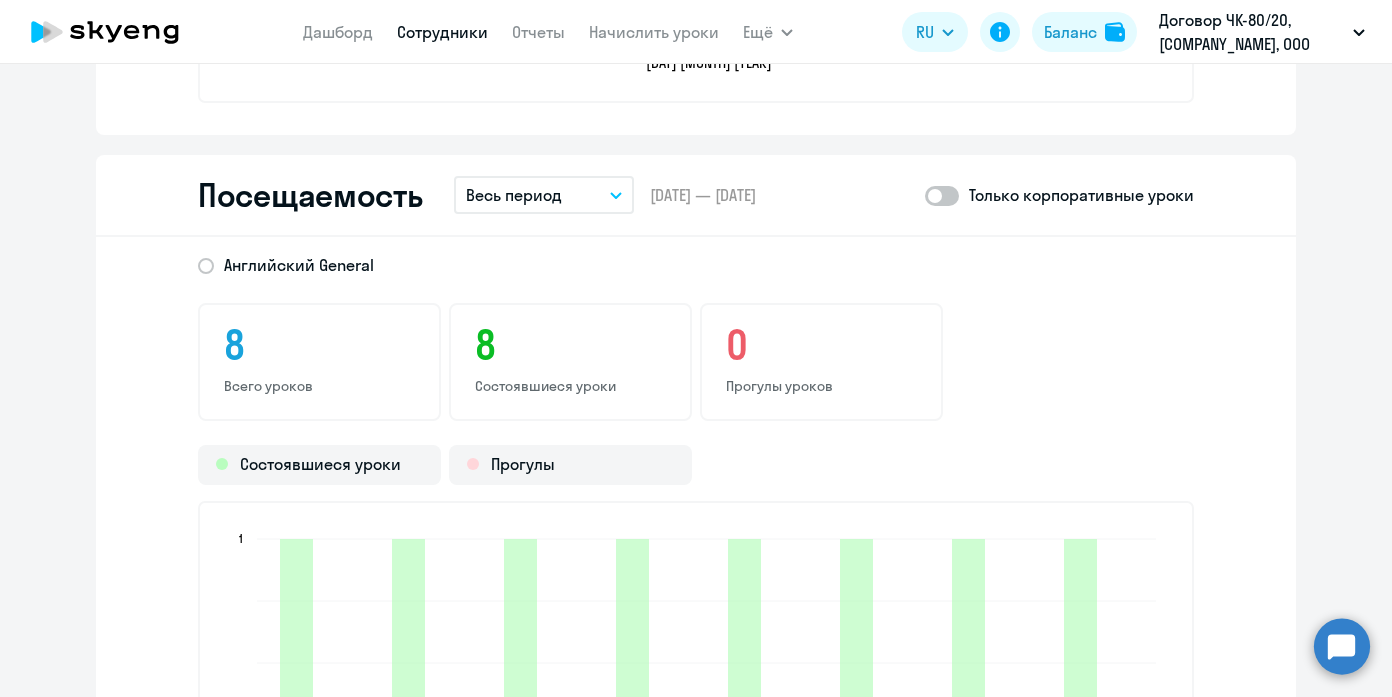 scroll, scrollTop: 2289, scrollLeft: 0, axis: vertical 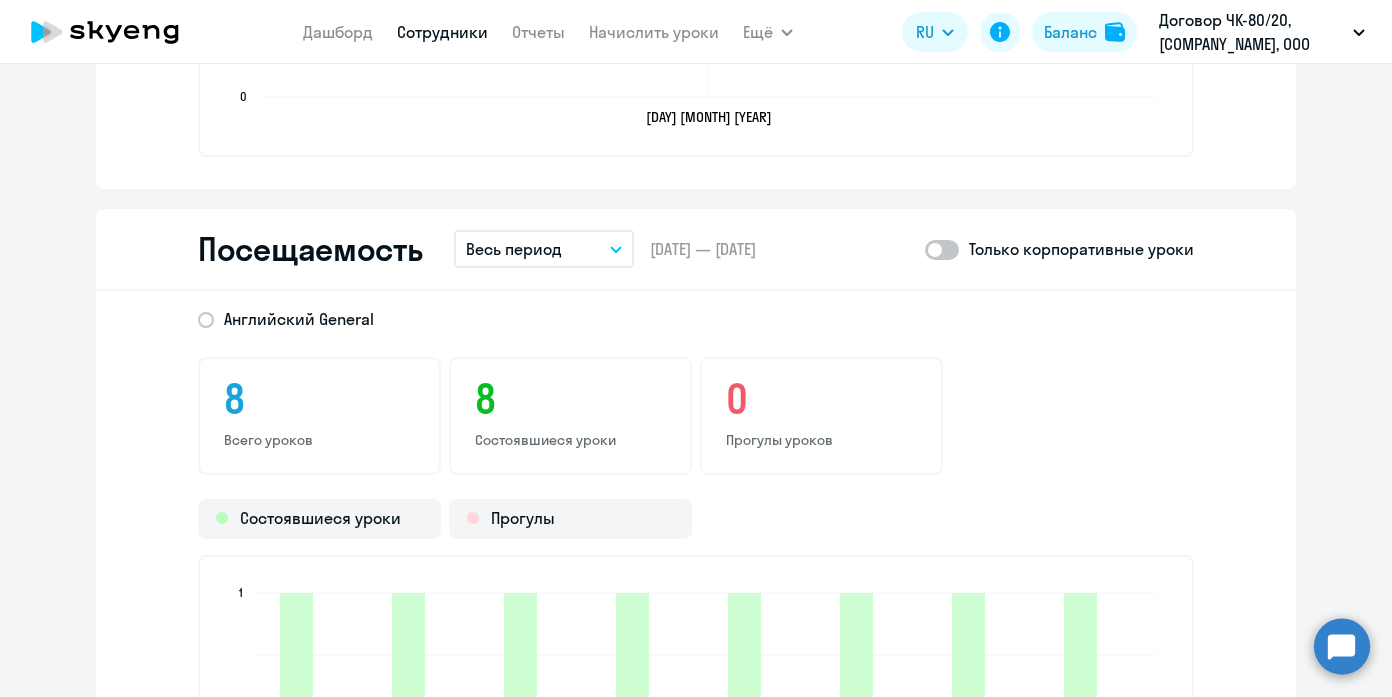click on "Весь период" at bounding box center (514, 249) 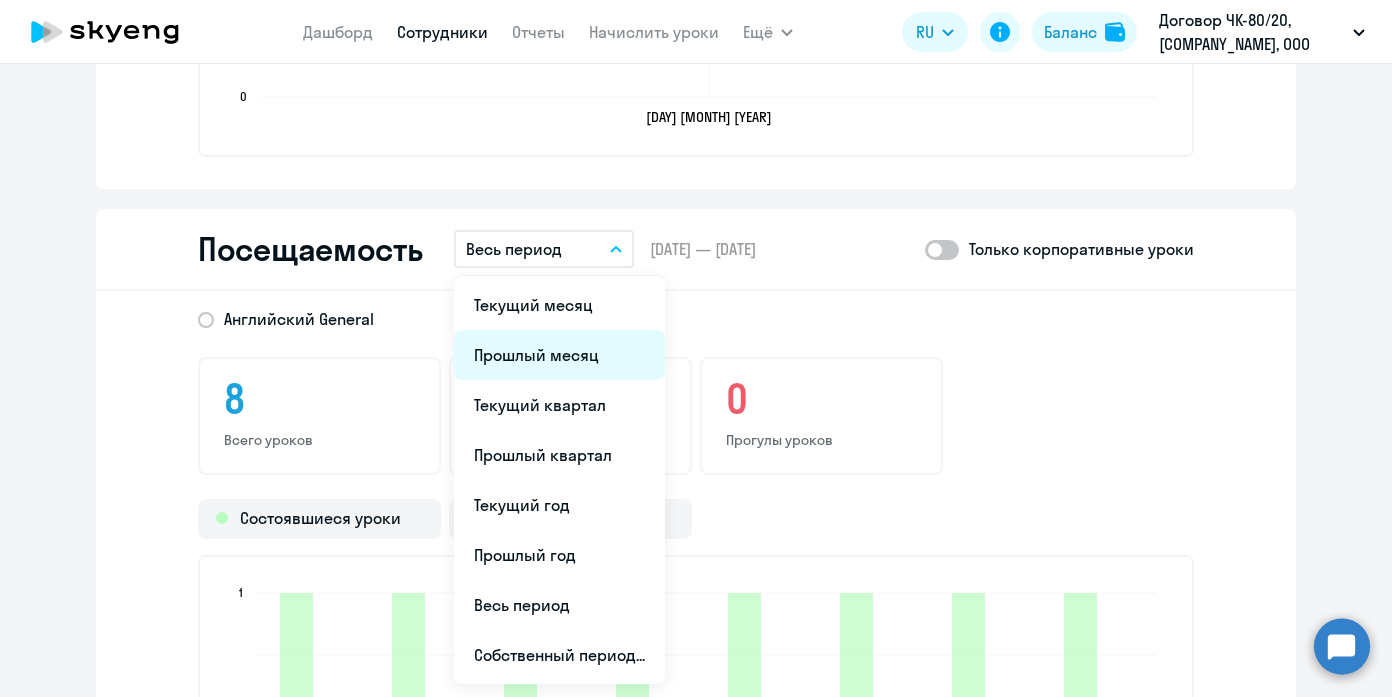 click on "Прошлый месяц" at bounding box center (559, 355) 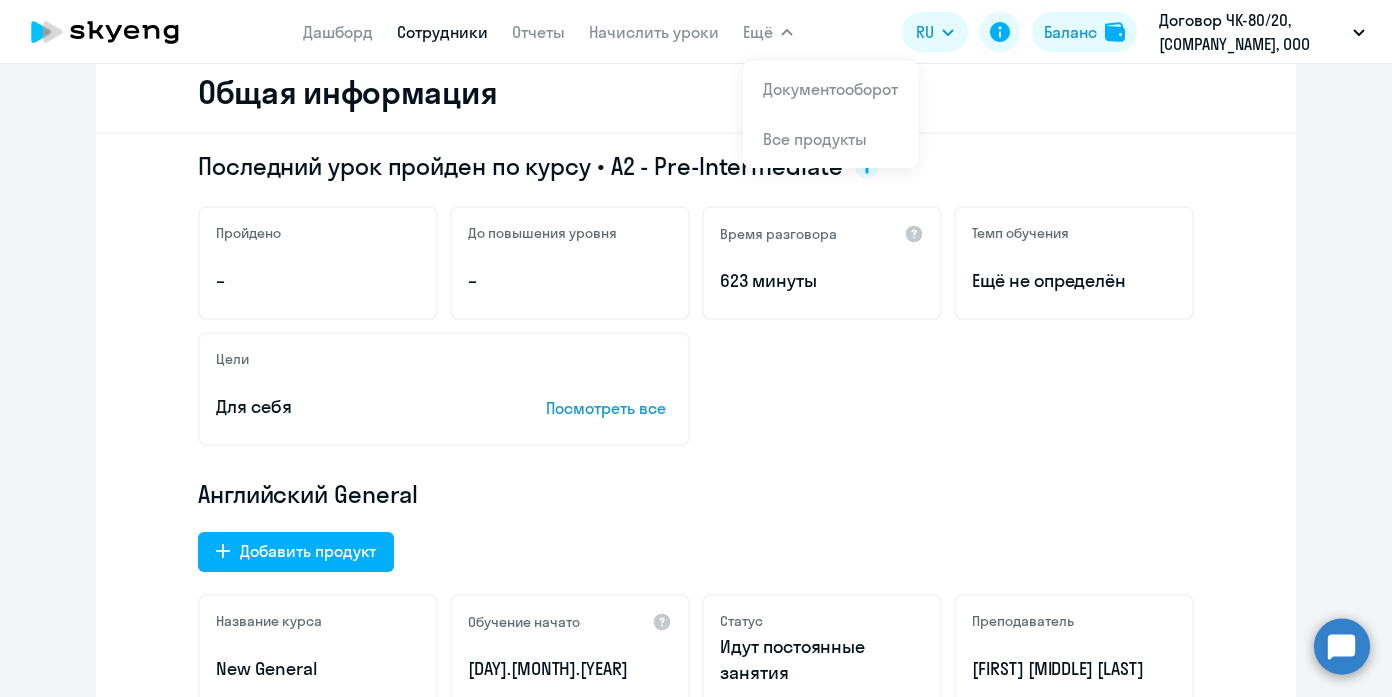 scroll, scrollTop: 0, scrollLeft: 0, axis: both 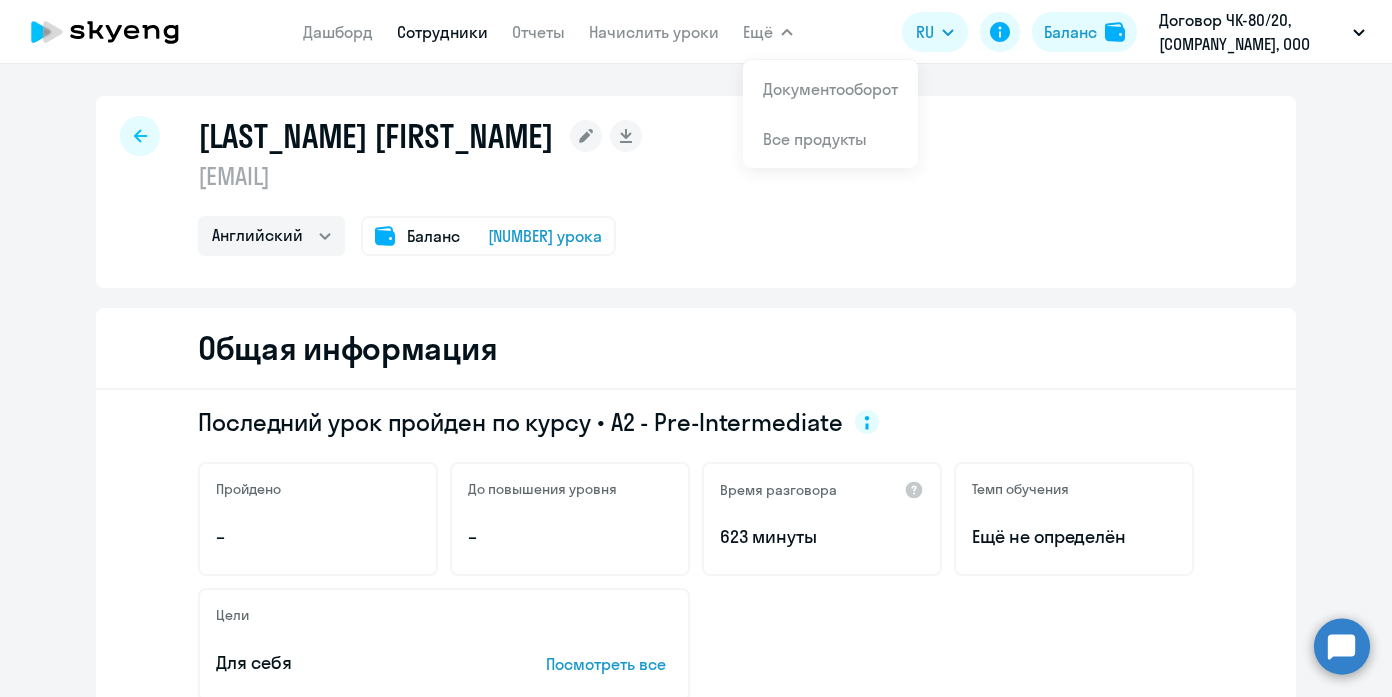 click on "Дашборд
Сотрудники
Отчеты
Начислить уроки
Ещё
Документооборот
Все продукты
Дашборд Сотрудники Отчеты Начислить уроки Документооборот Все продукты  RU
Баланс   Договор ЧК-80/20, [COMPANY_NAME], ООО
Договор ЧК-80/20, [COMPANY_NAME], ООО   Договор, [COMPANY_NAME], ООО   ---, [COMPANY_NAME], ООО   ---, [COMPANY_NAME], ООО" at bounding box center [696, 32] 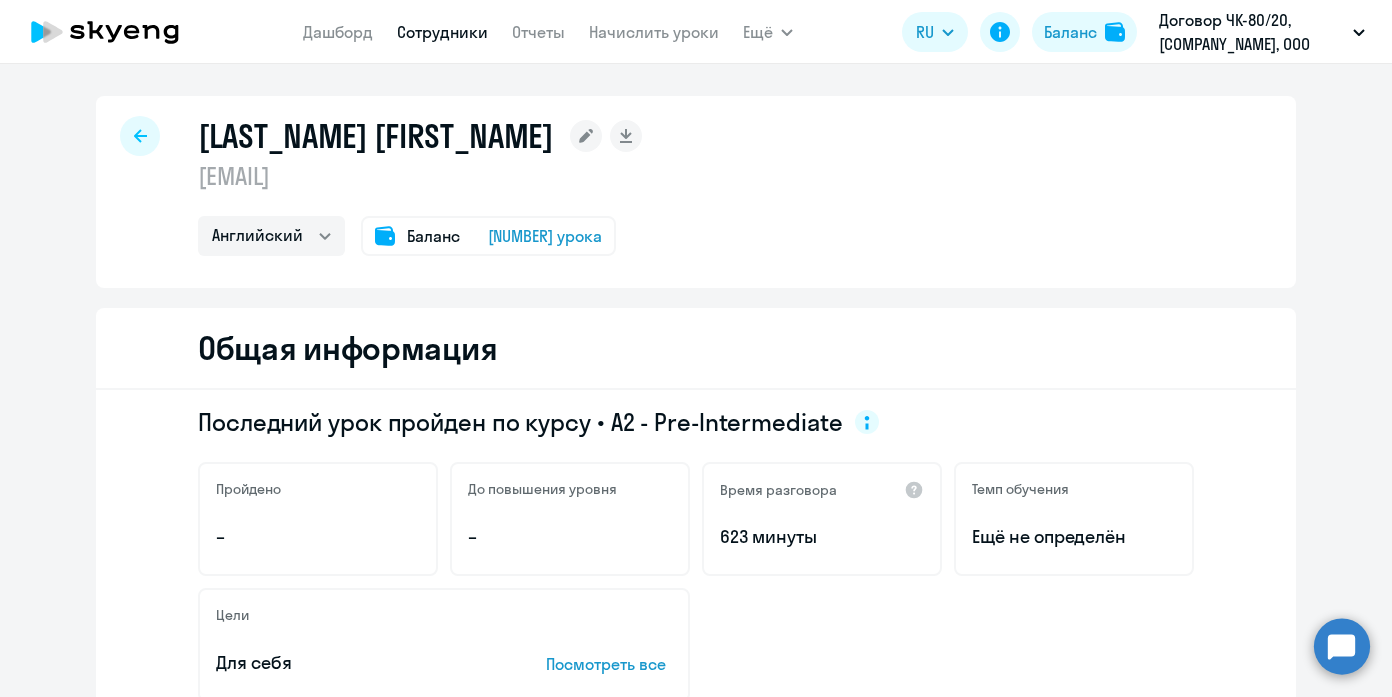 click on "Сотрудники" at bounding box center (442, 32) 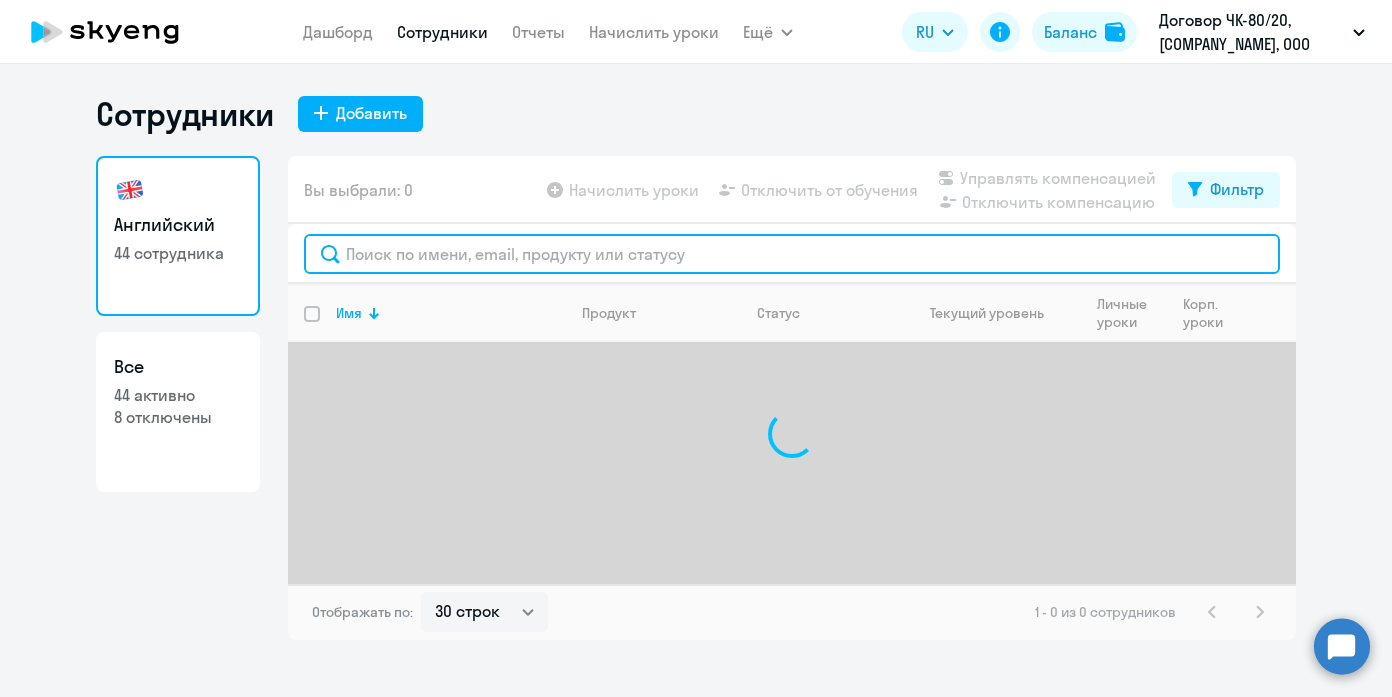 click 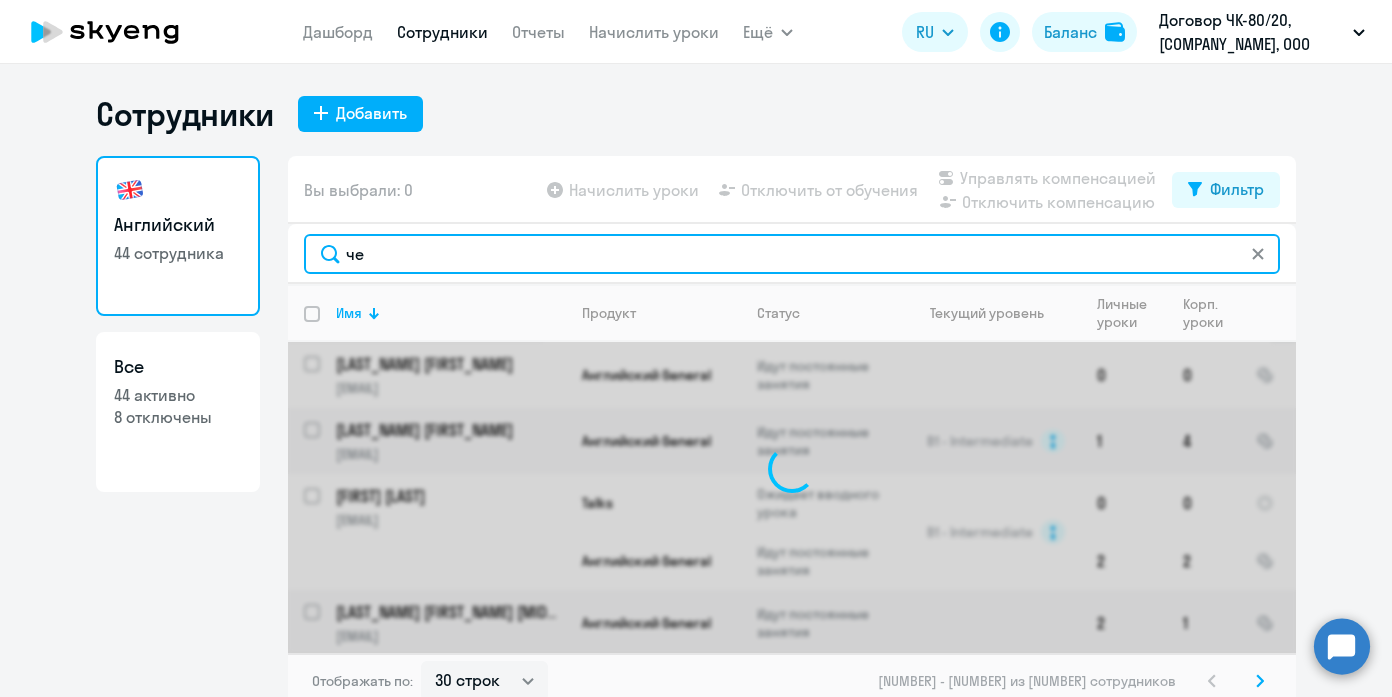 type on "чеч" 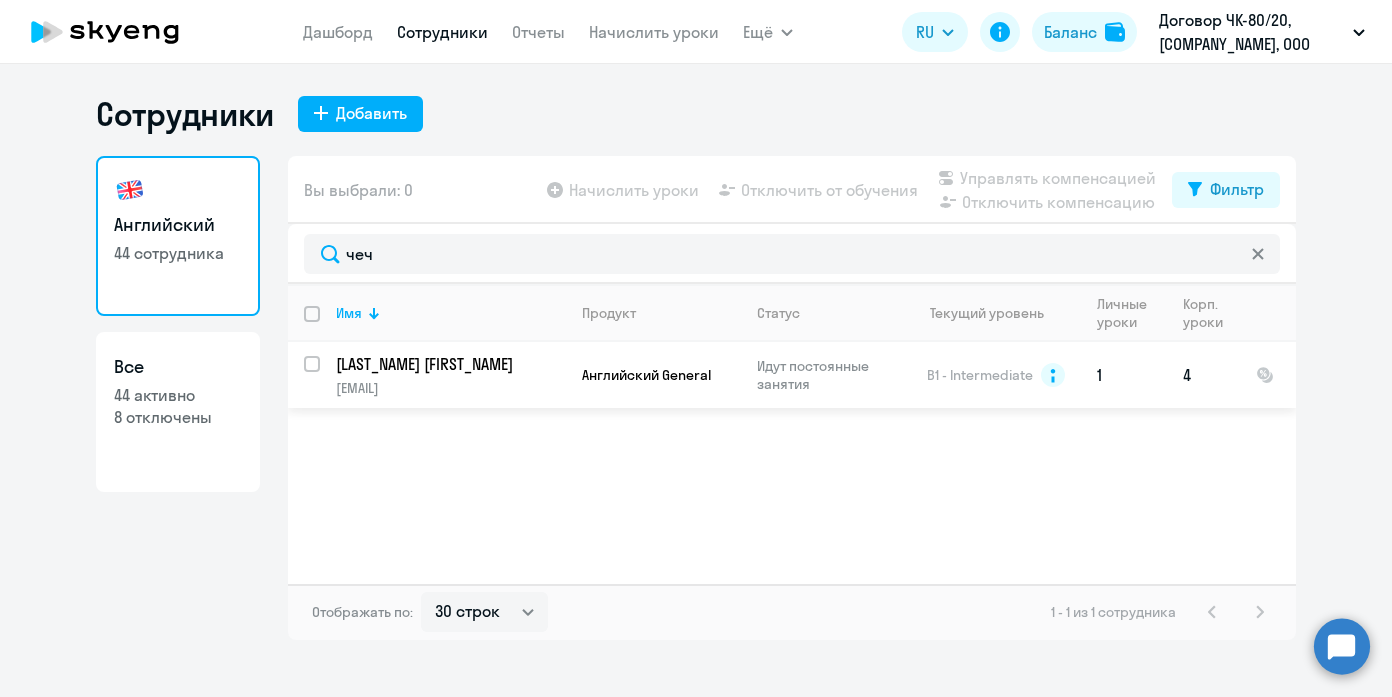 click on "[LAST_NAME] [FIRST_NAME]" 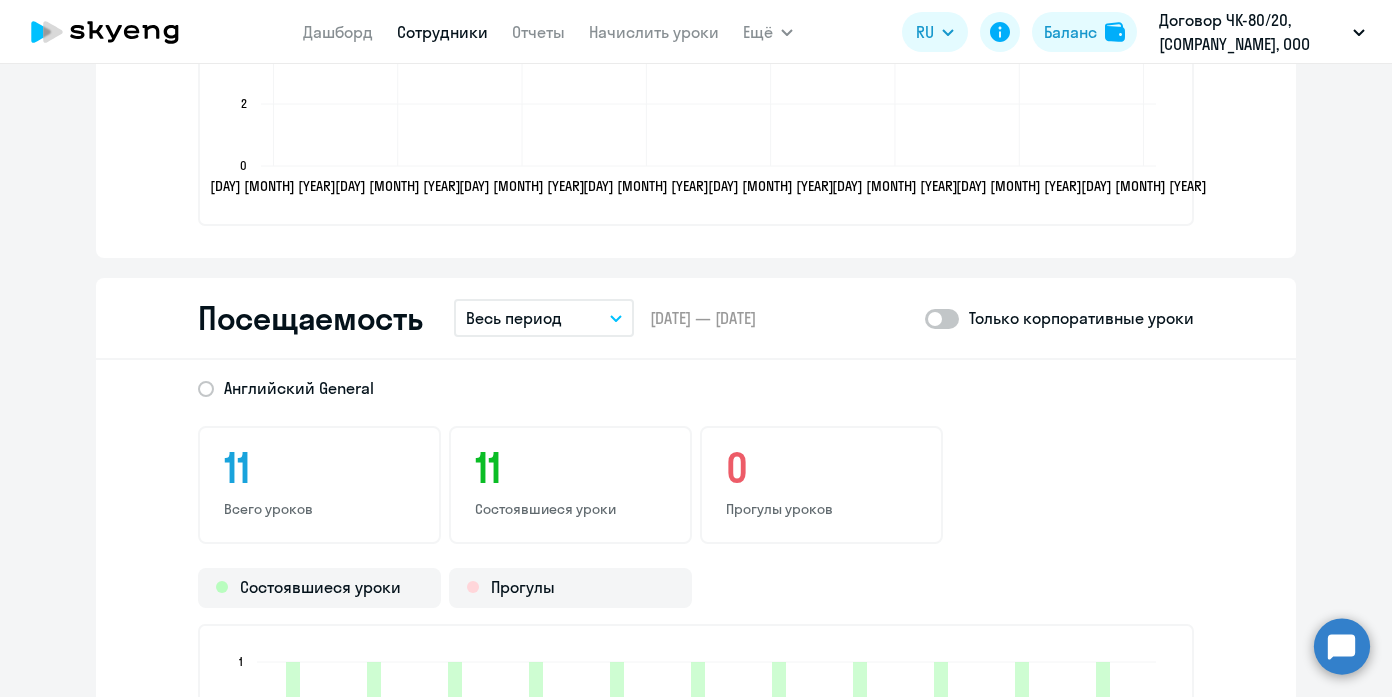 scroll, scrollTop: 2406, scrollLeft: 0, axis: vertical 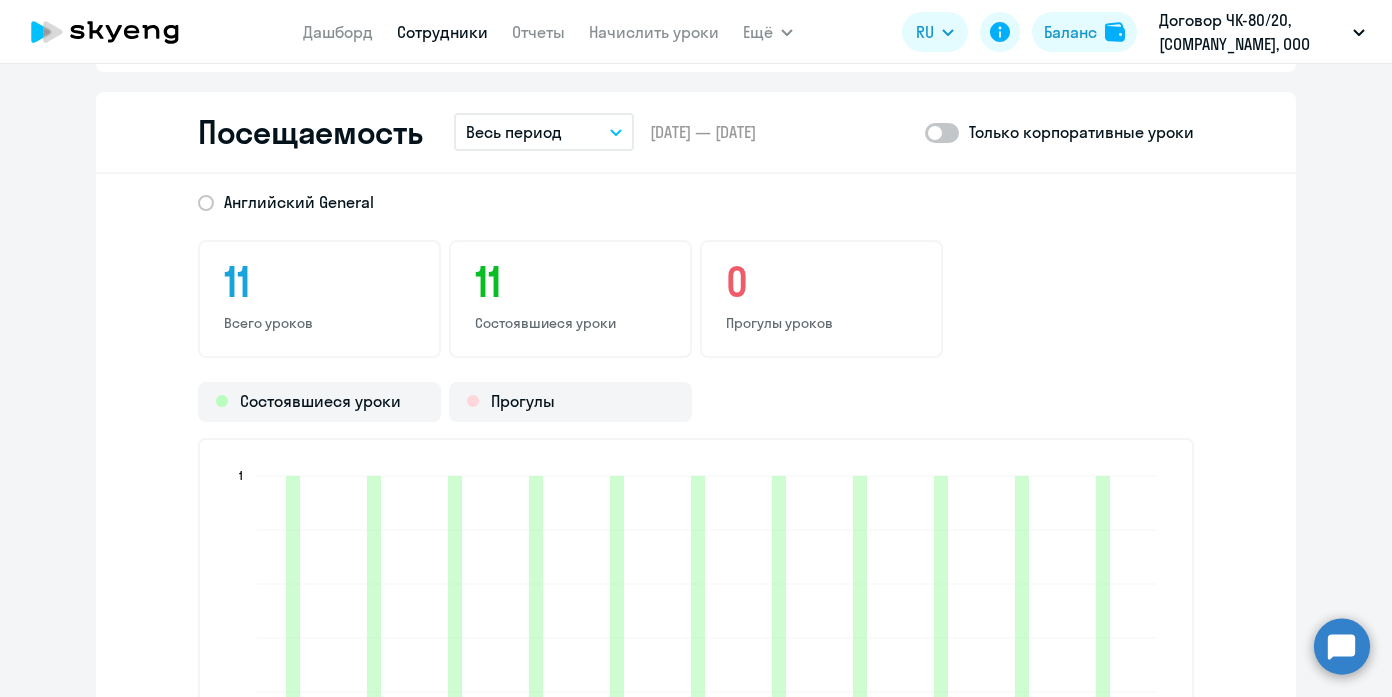 click on "Весь период" at bounding box center [514, 132] 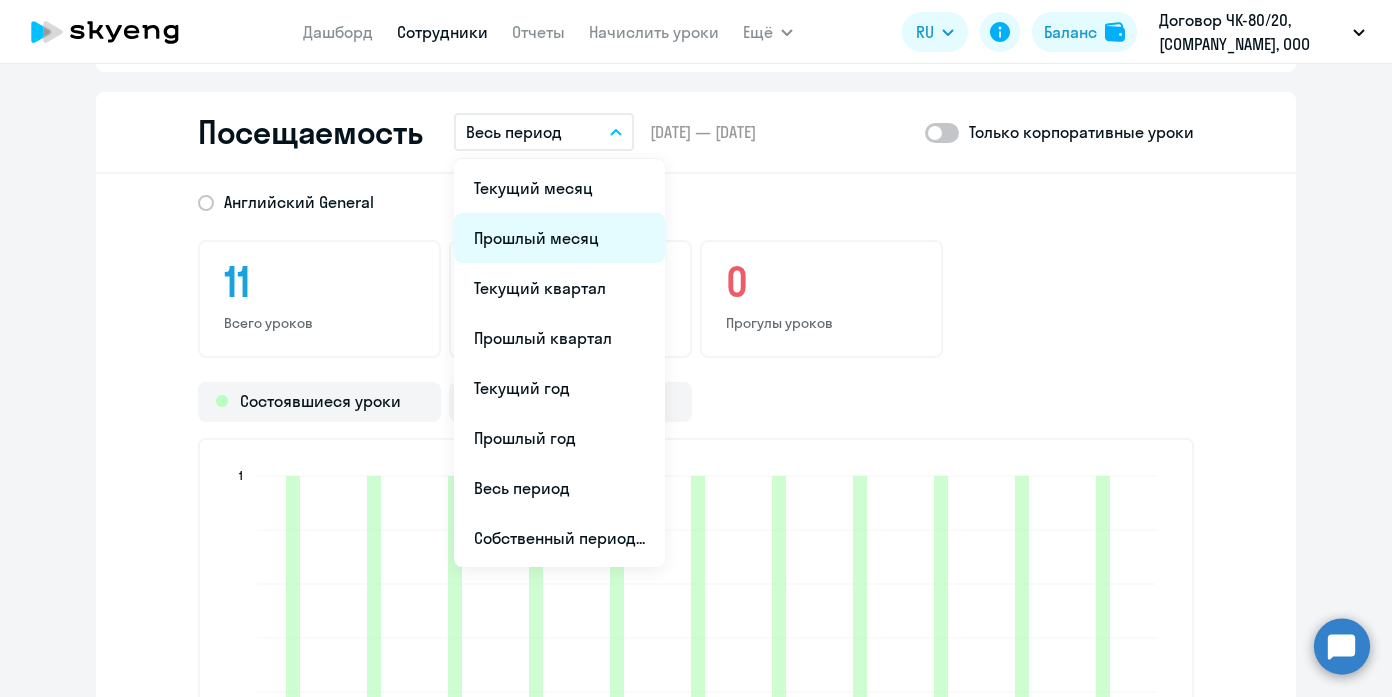 click on "Прошлый месяц" at bounding box center (559, 238) 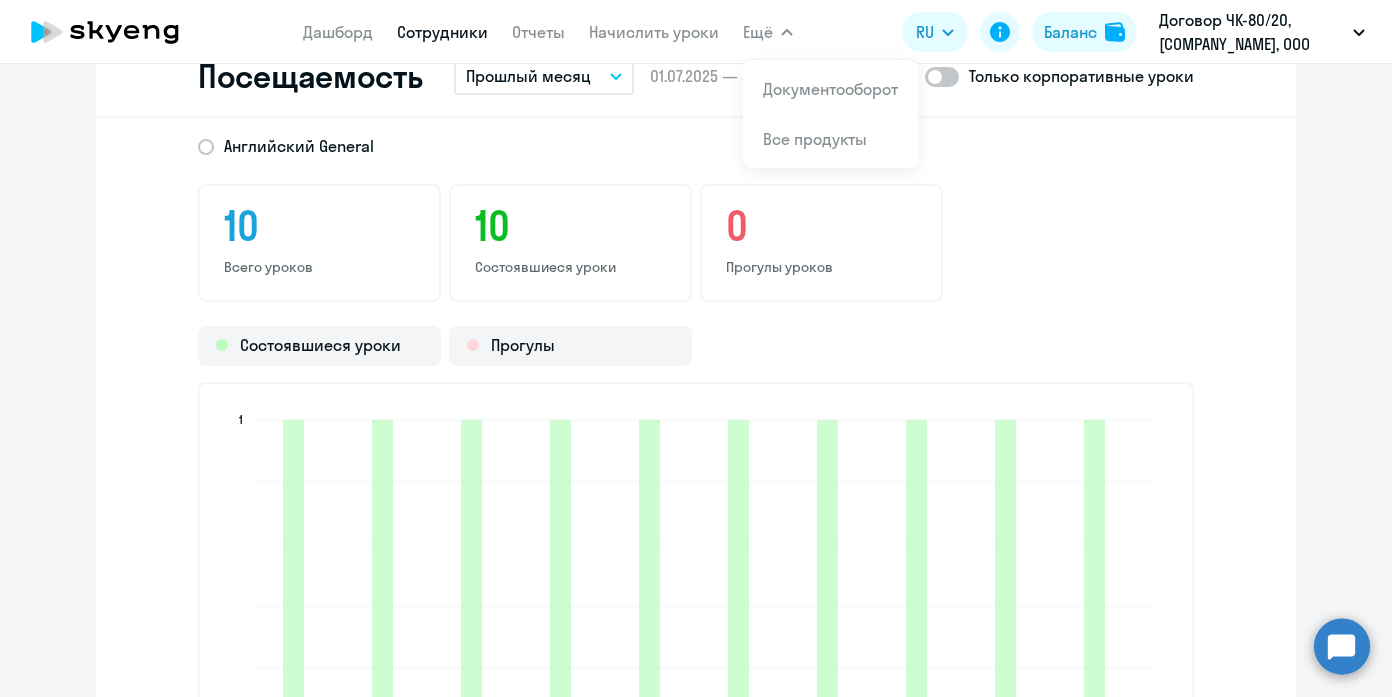 scroll, scrollTop: 2449, scrollLeft: 0, axis: vertical 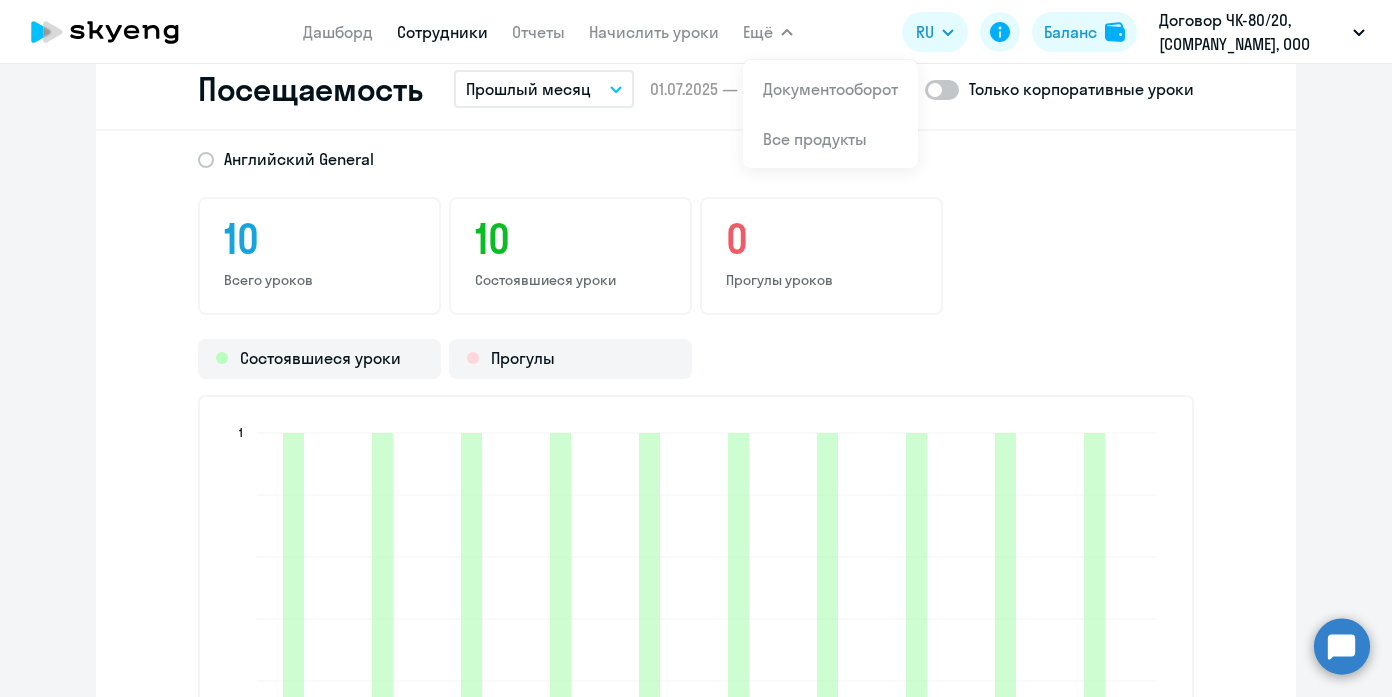 click on "Английский General 10  Всего уроков  10  Состоявшиеся уроки  0  Прогулы уроков   Состоявшиеся уроки   Прогулы [DATE]  [DATE]  [DATE]  [DATE]  [DATE]  [DATE]  [DATE]  [DATE]  [DATE]  [DATE]  [DATE]  [DATE]  [DATE]  [DATE]  [DATE]  [DATE]  [DATE]  [DATE]  [DATE]  [DATE]  0  0  1  1" 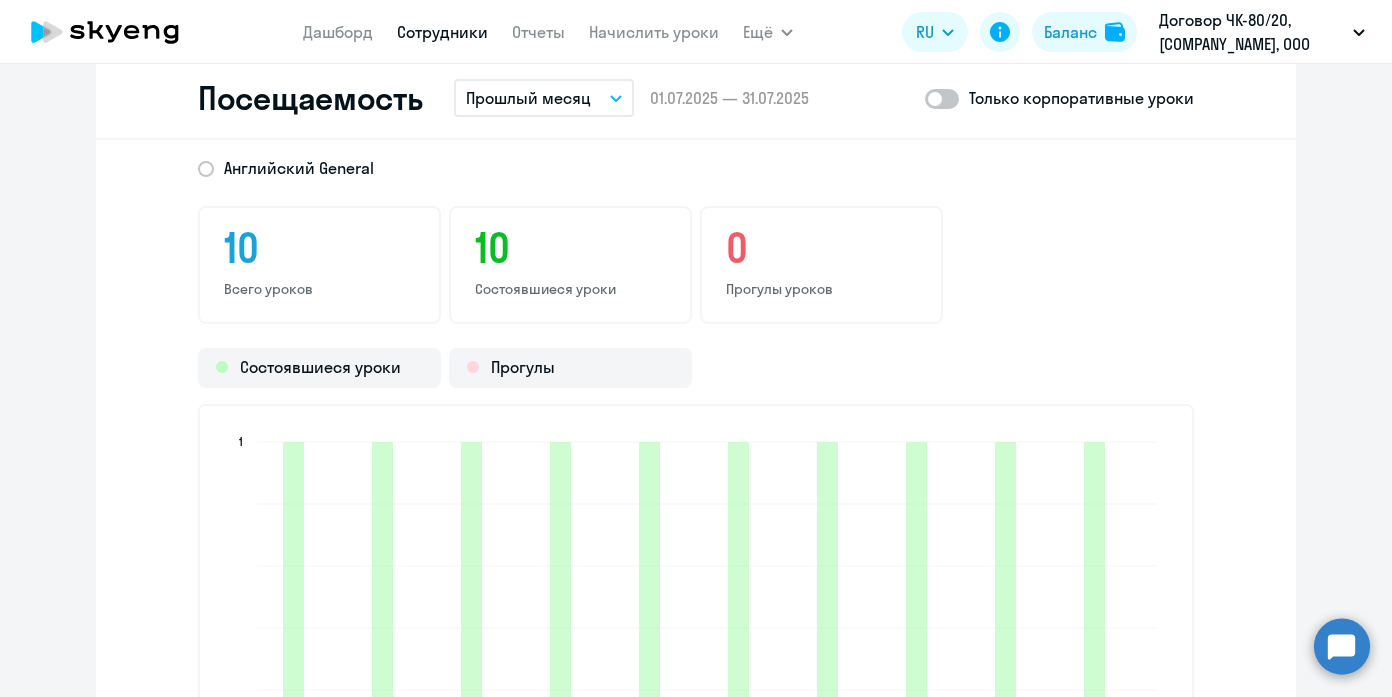 scroll, scrollTop: 2430, scrollLeft: 0, axis: vertical 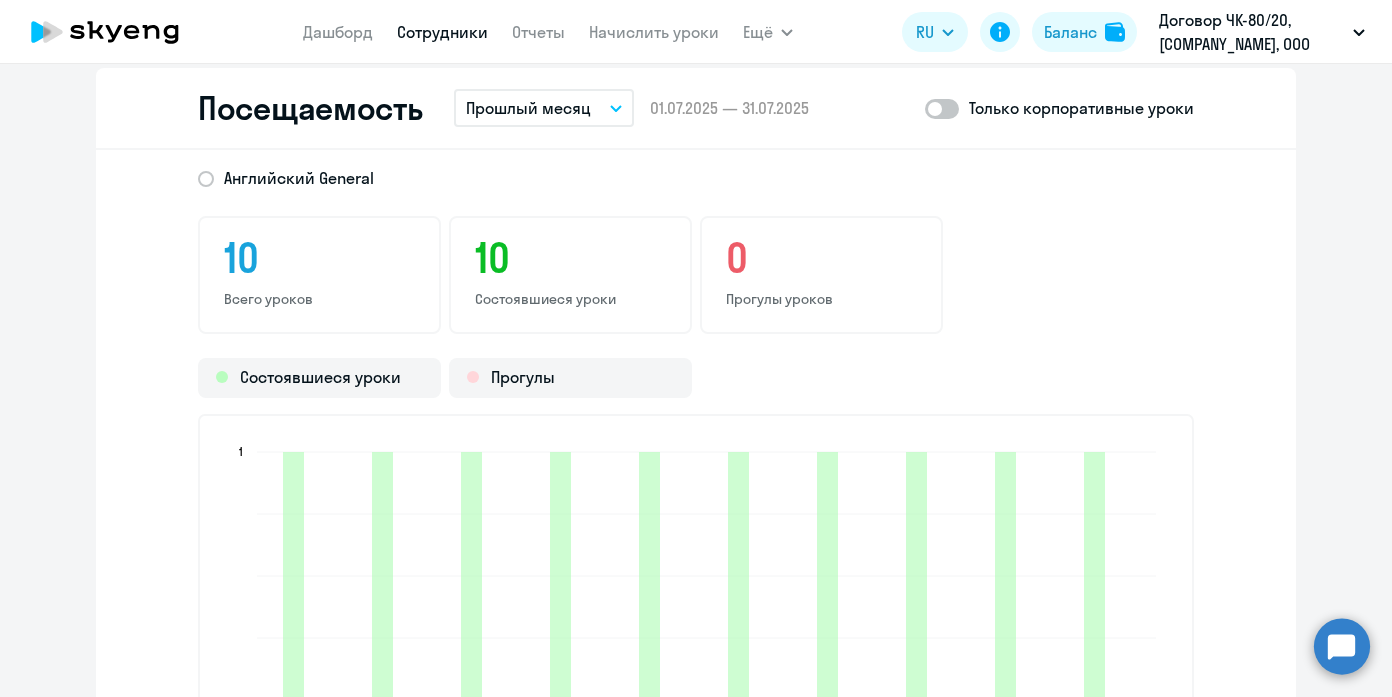 click on "Прошлый месяц" at bounding box center [528, 108] 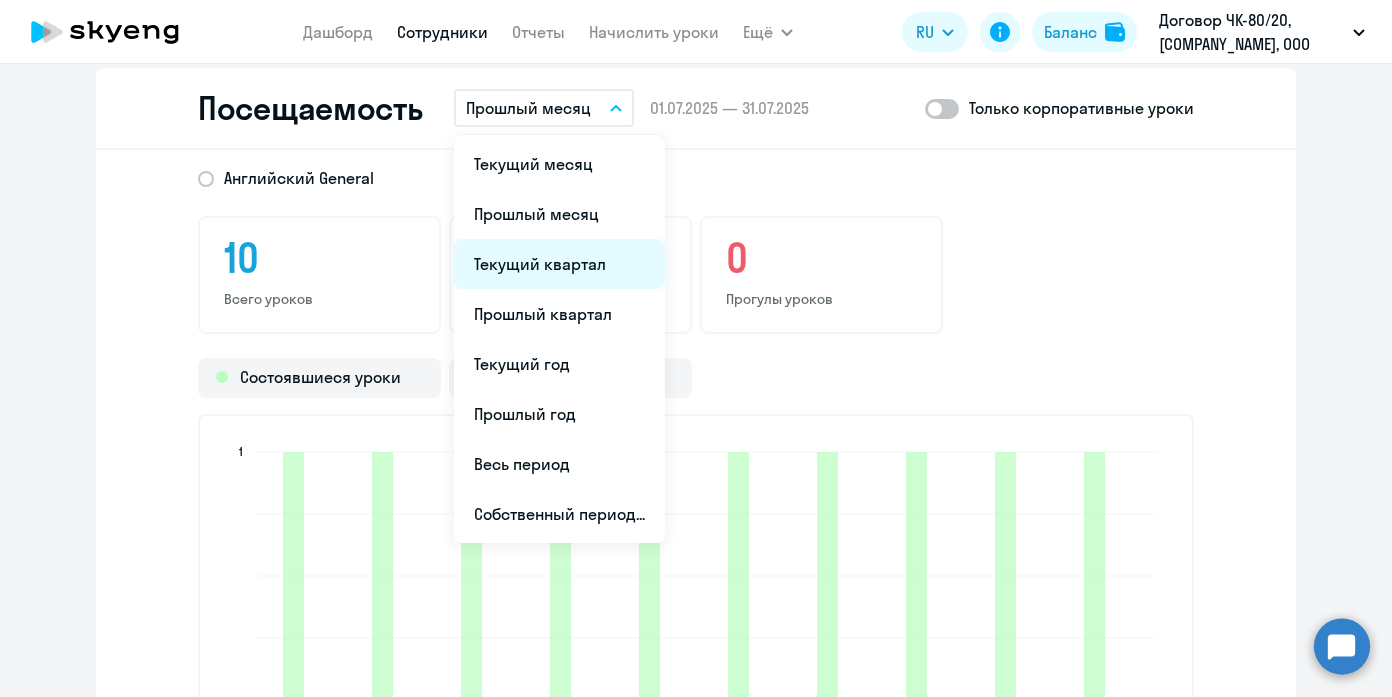 click on "Текущий квартал" at bounding box center (559, 264) 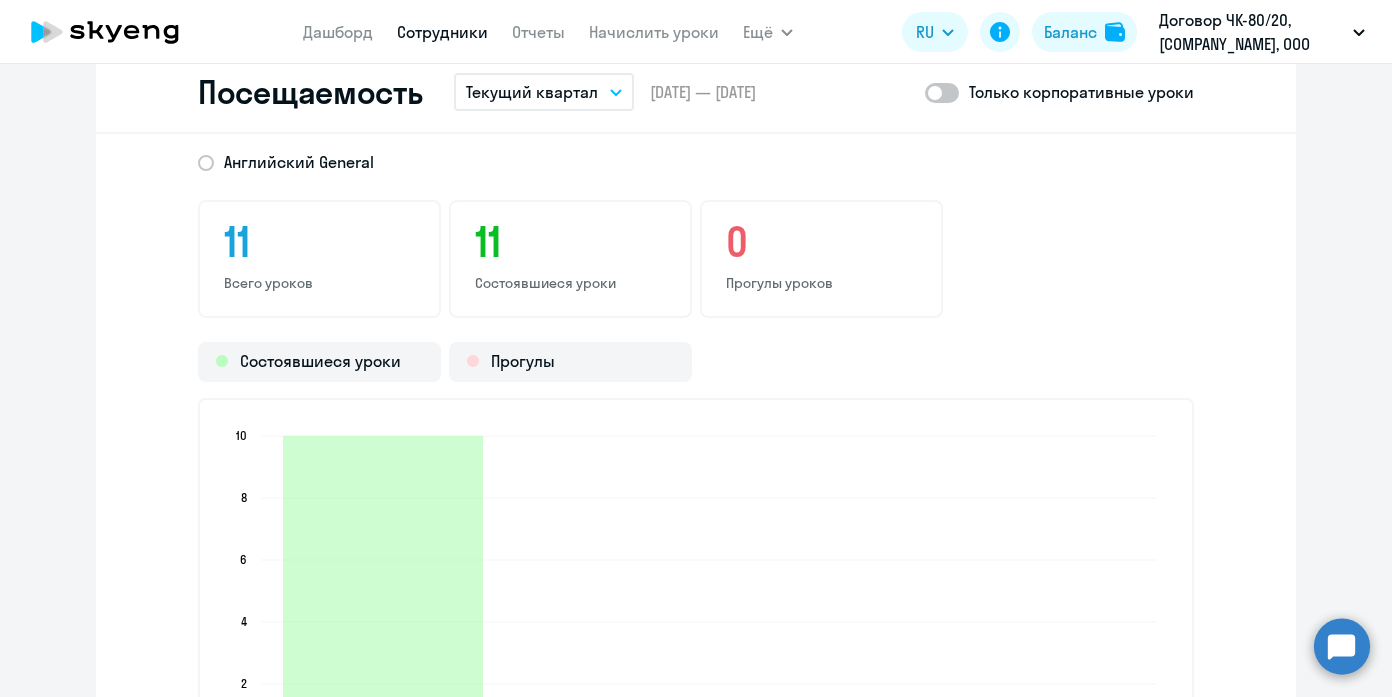 scroll, scrollTop: 2425, scrollLeft: 0, axis: vertical 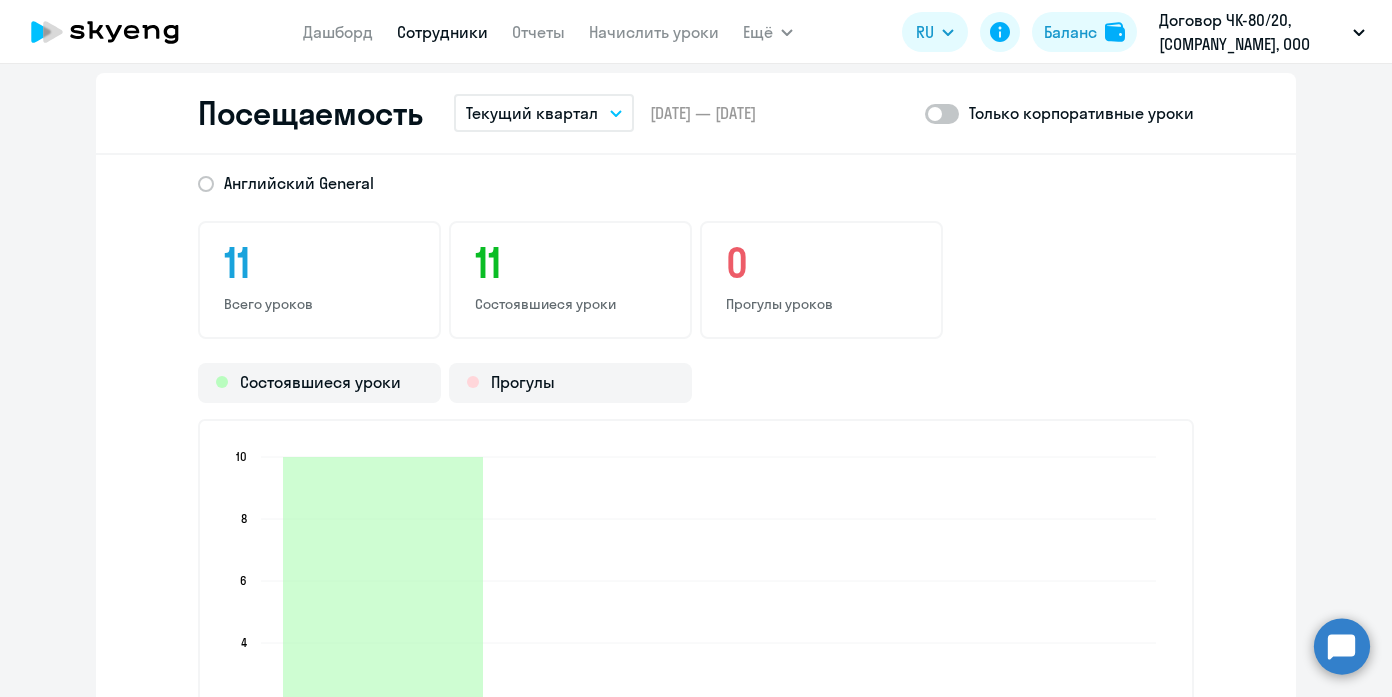 click on "Текущий квартал" at bounding box center [532, 113] 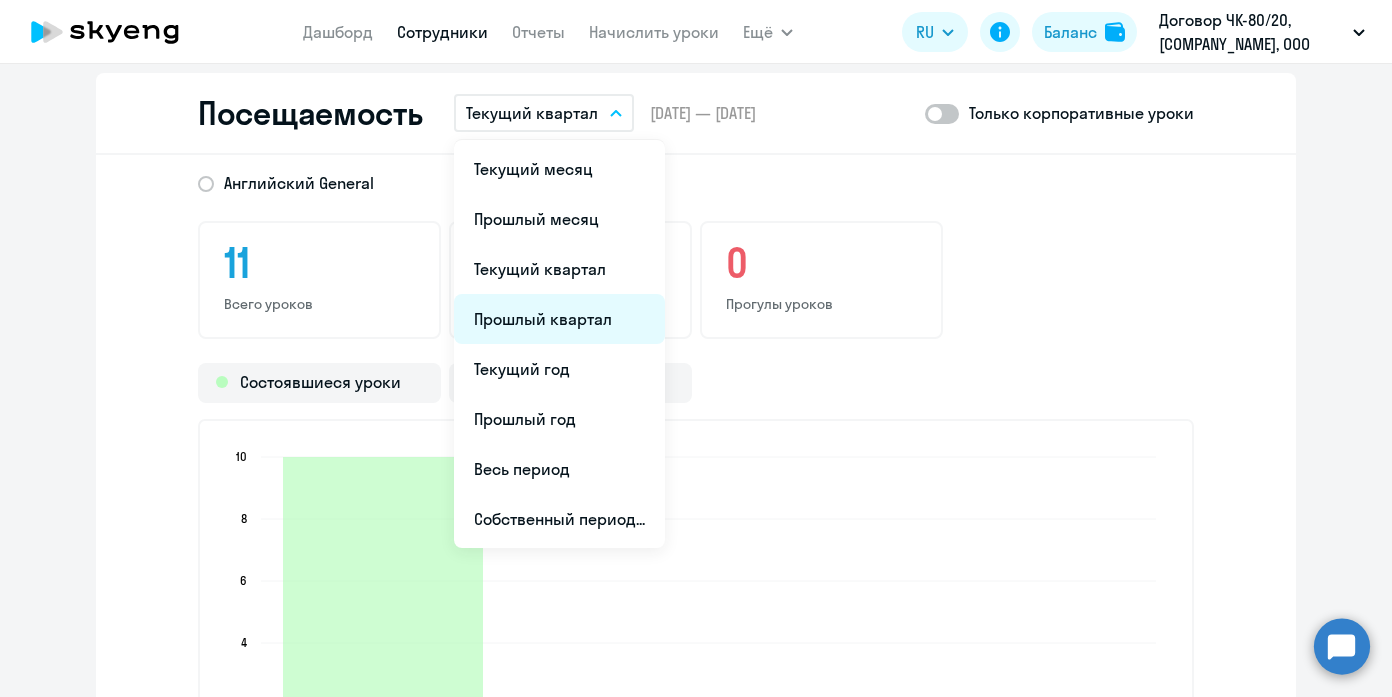 click on "Прошлый квартал" at bounding box center (559, 319) 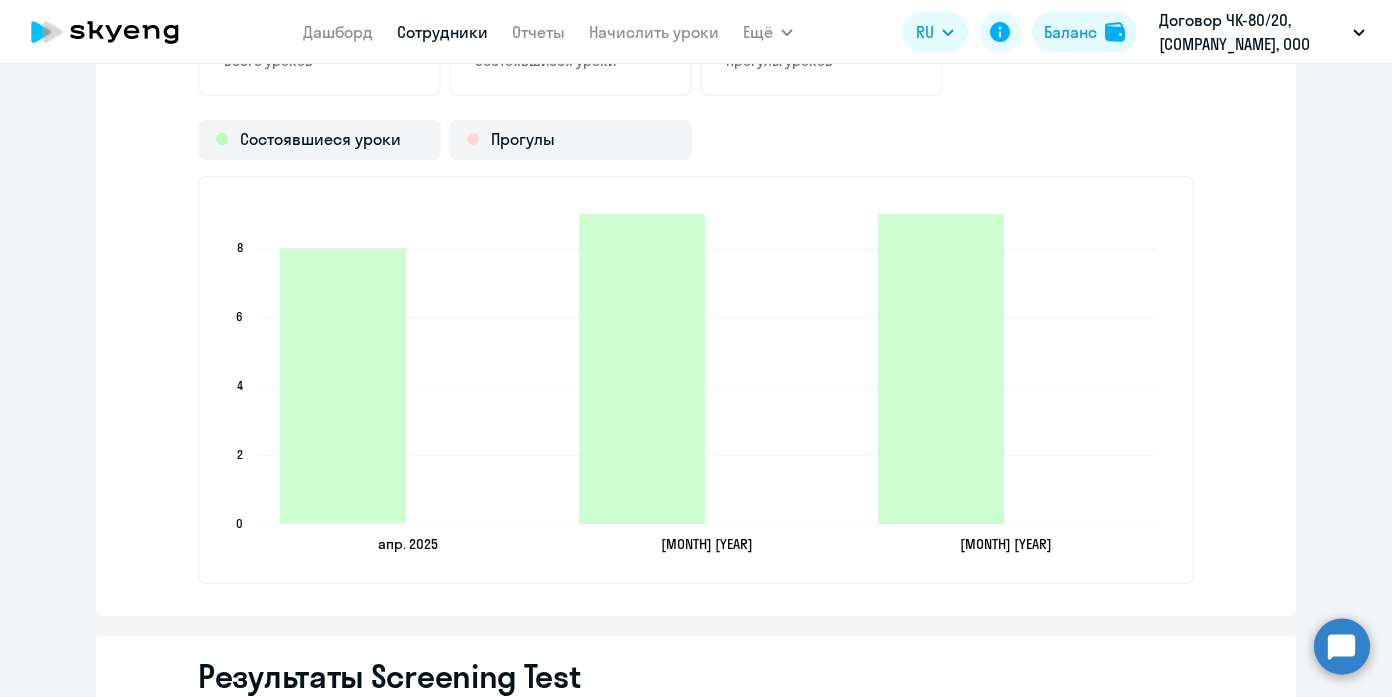 scroll, scrollTop: 2465, scrollLeft: 0, axis: vertical 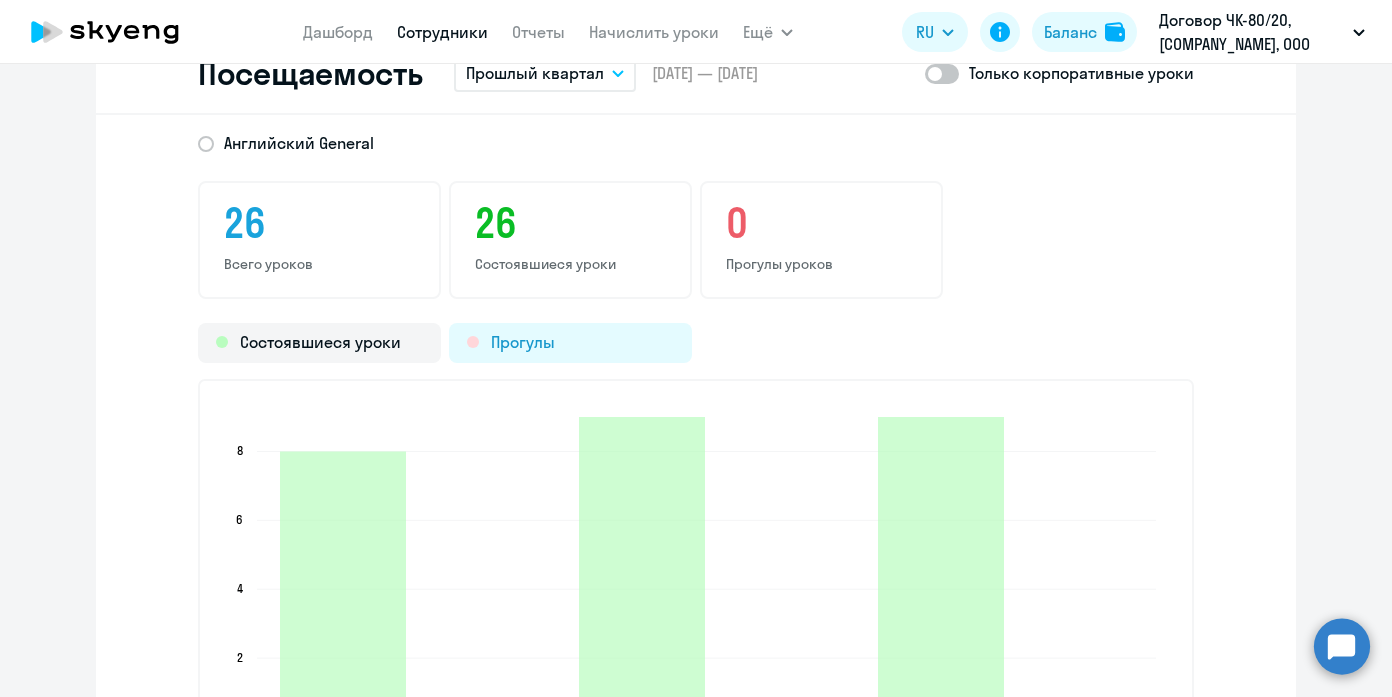 click on "Прогулы" 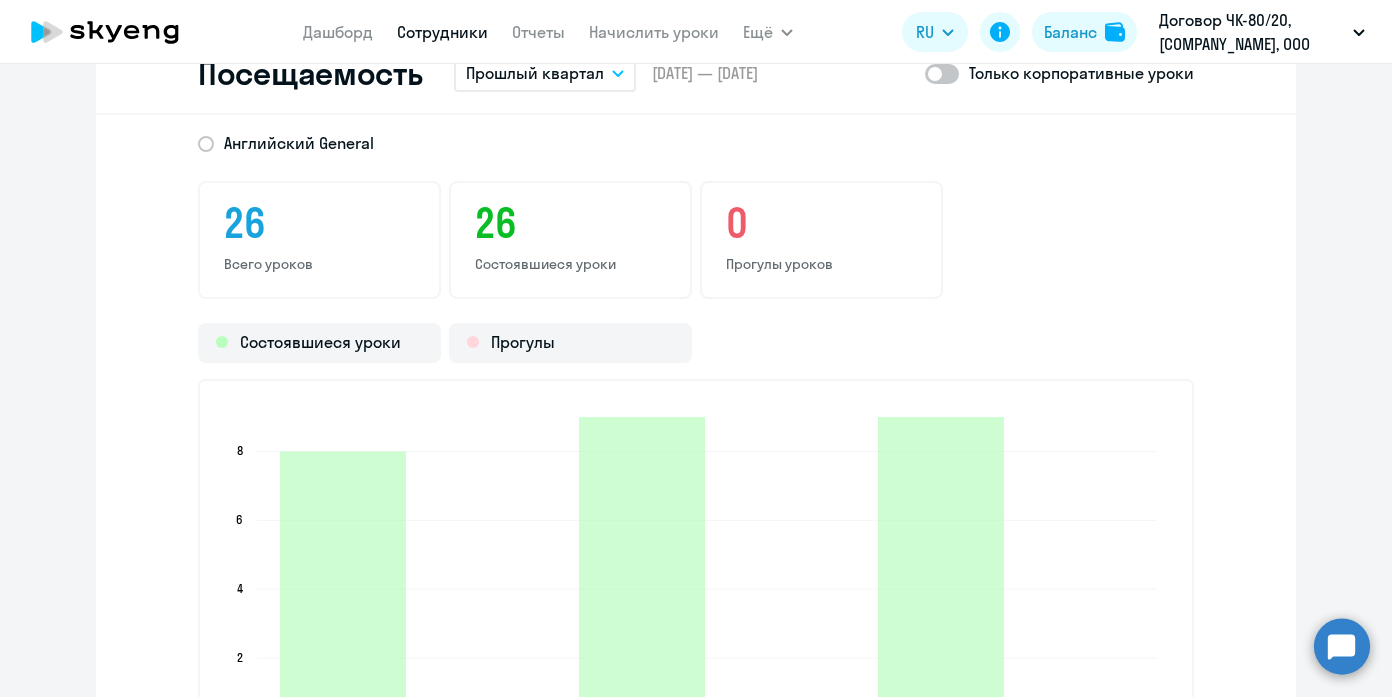 click on "Прошлый квартал" at bounding box center (535, 73) 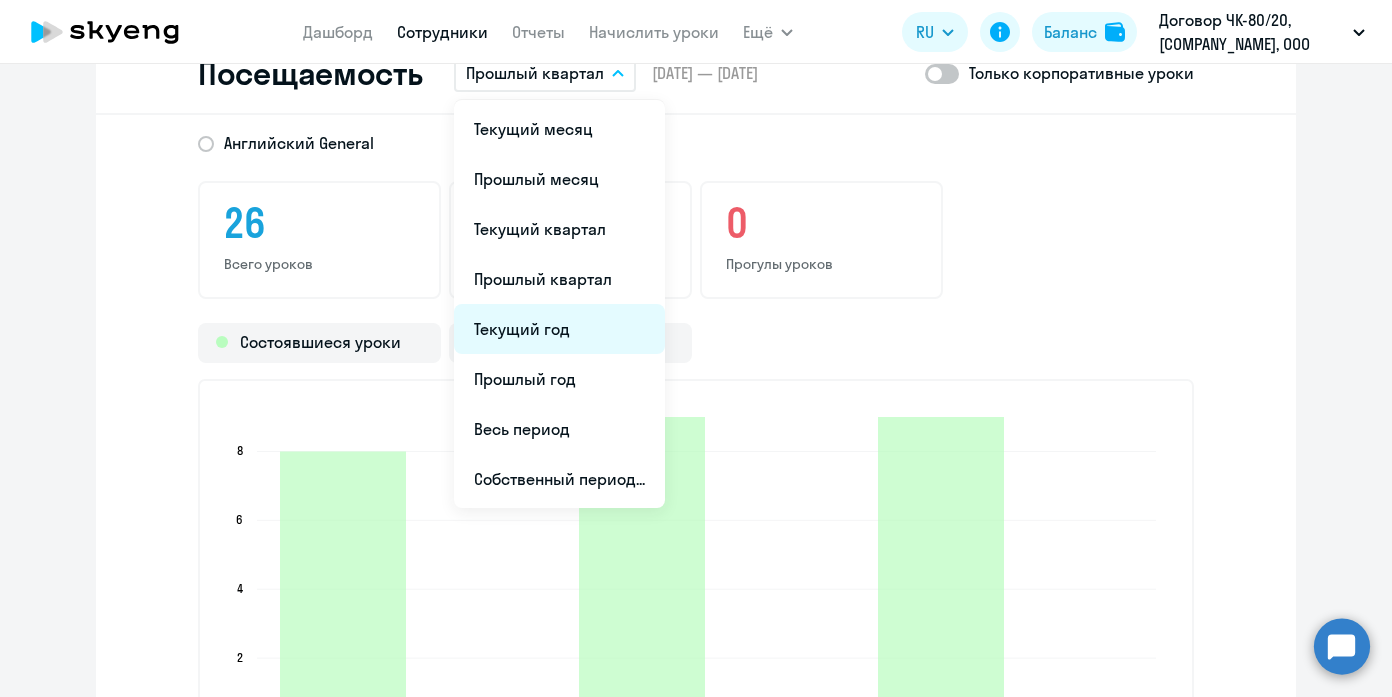 click on "Текущий год" at bounding box center [559, 329] 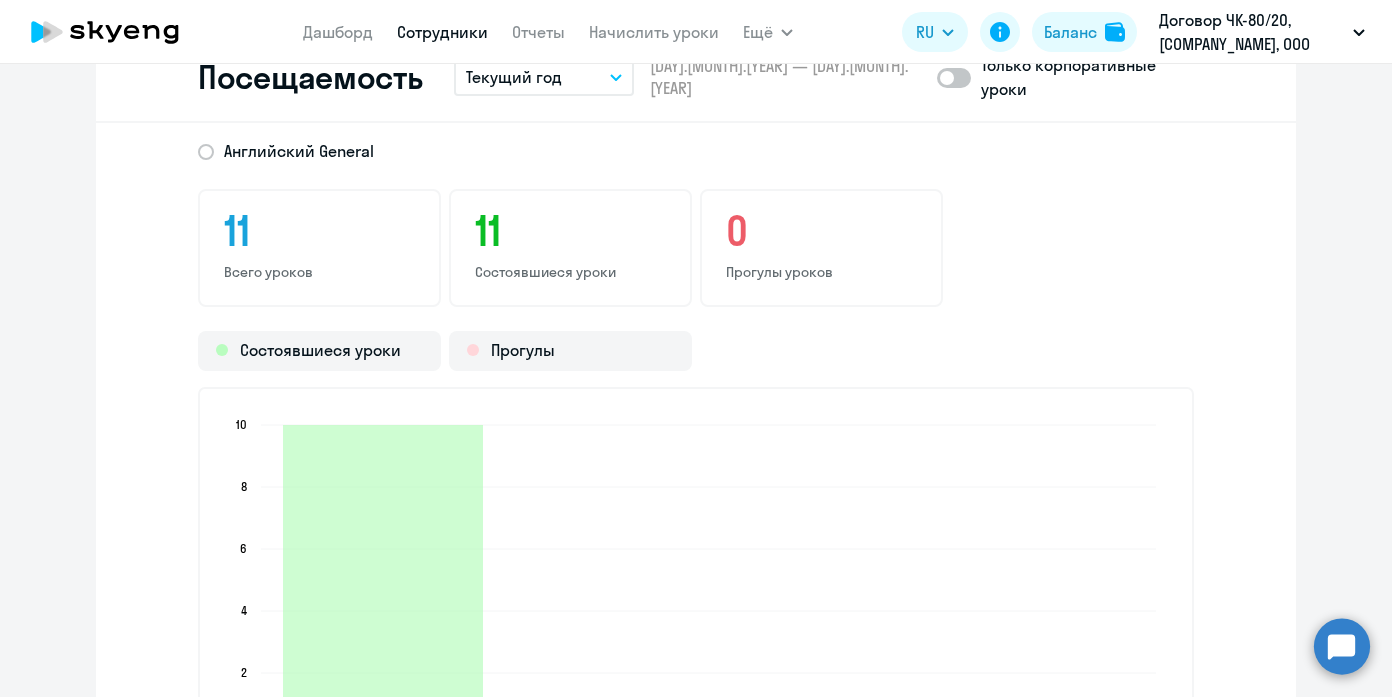 click on "Прогулы" 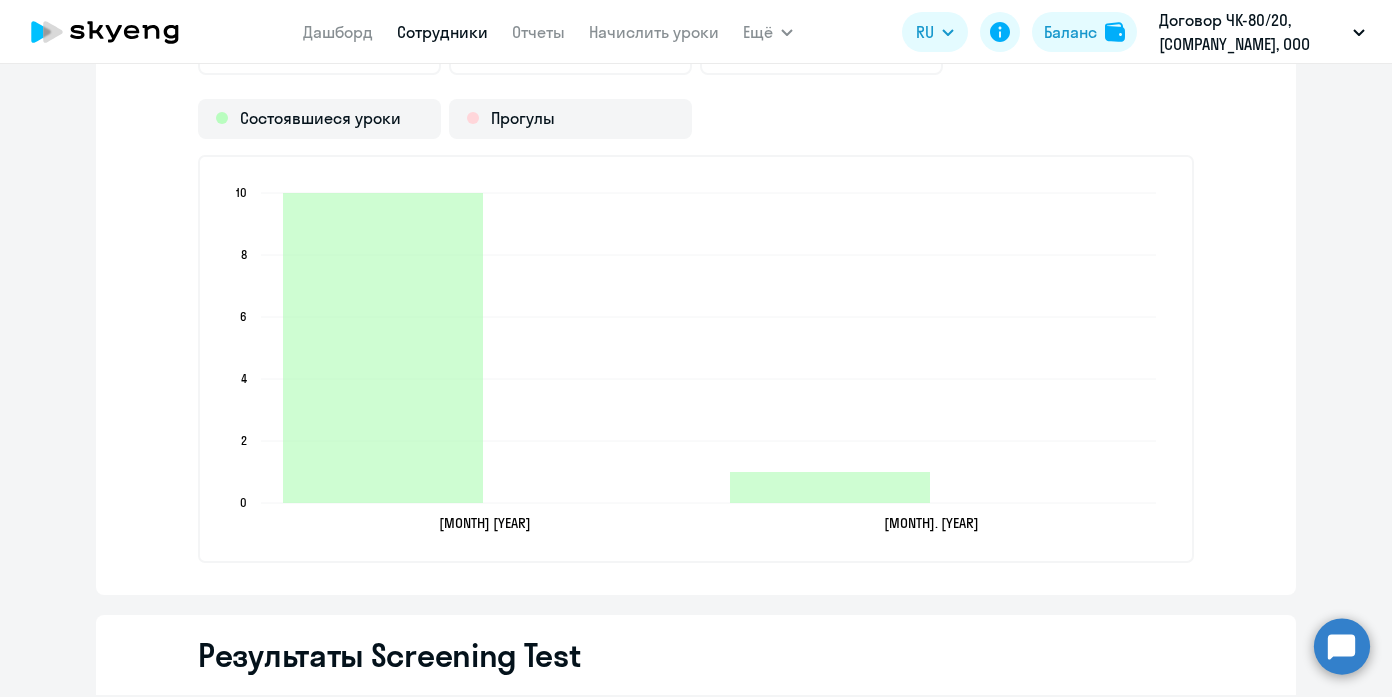 scroll, scrollTop: 2682, scrollLeft: 0, axis: vertical 